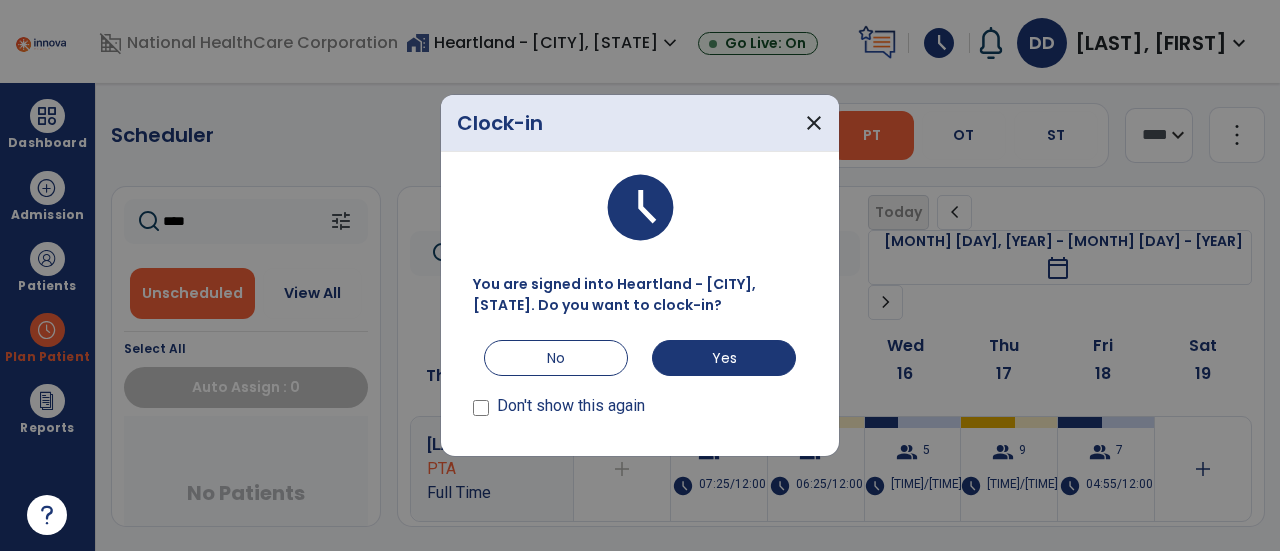 scroll, scrollTop: 0, scrollLeft: 0, axis: both 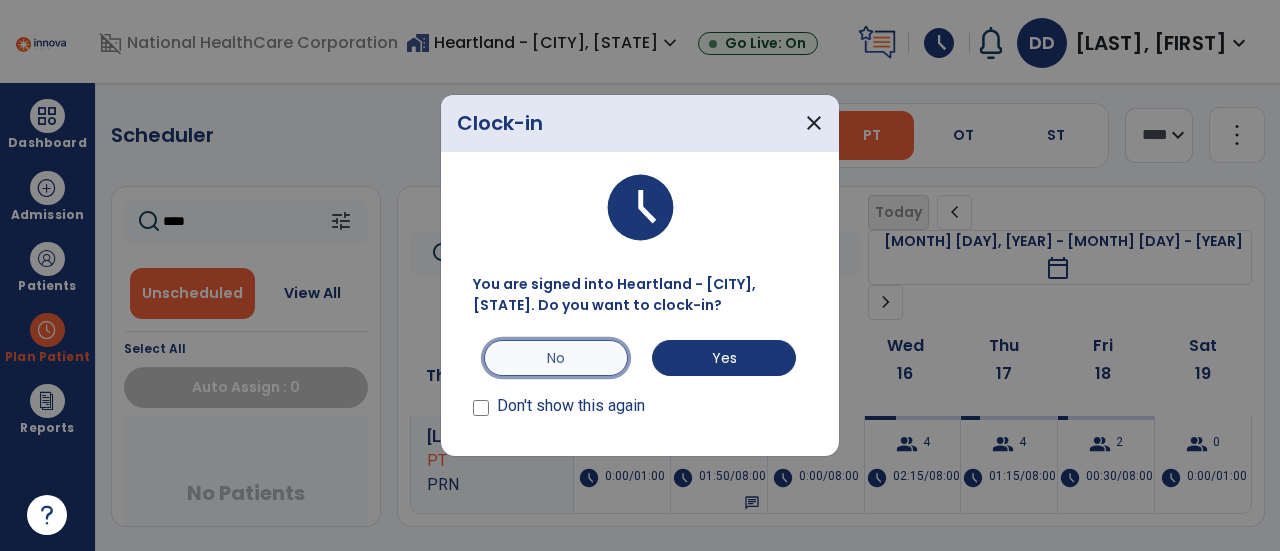 click on "No" at bounding box center (556, 358) 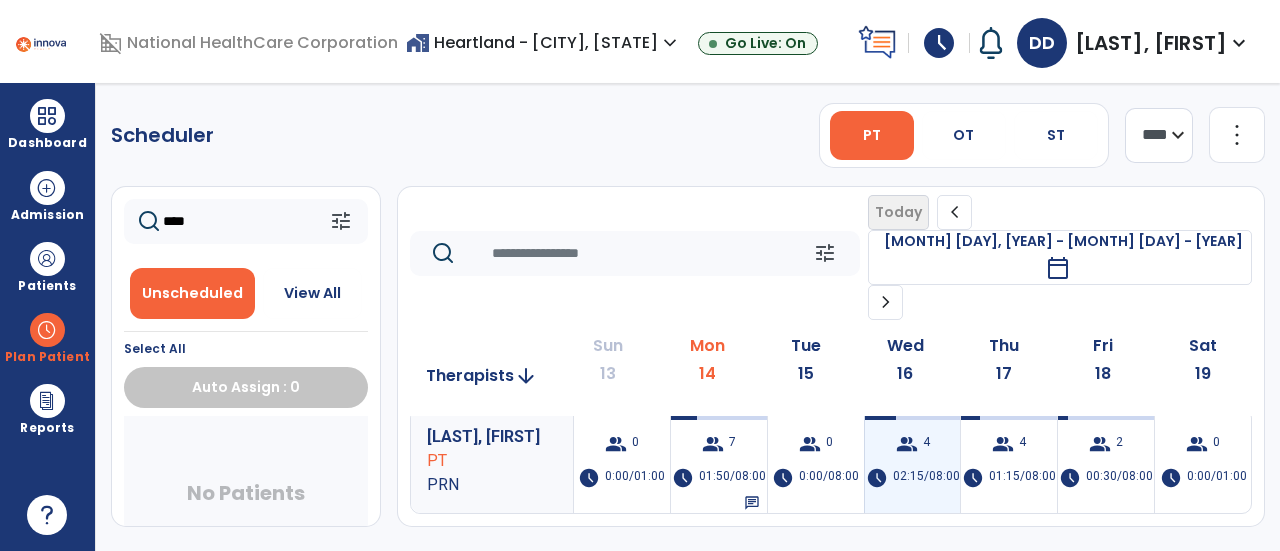 click on "02:15/08:00" at bounding box center [926, 478] 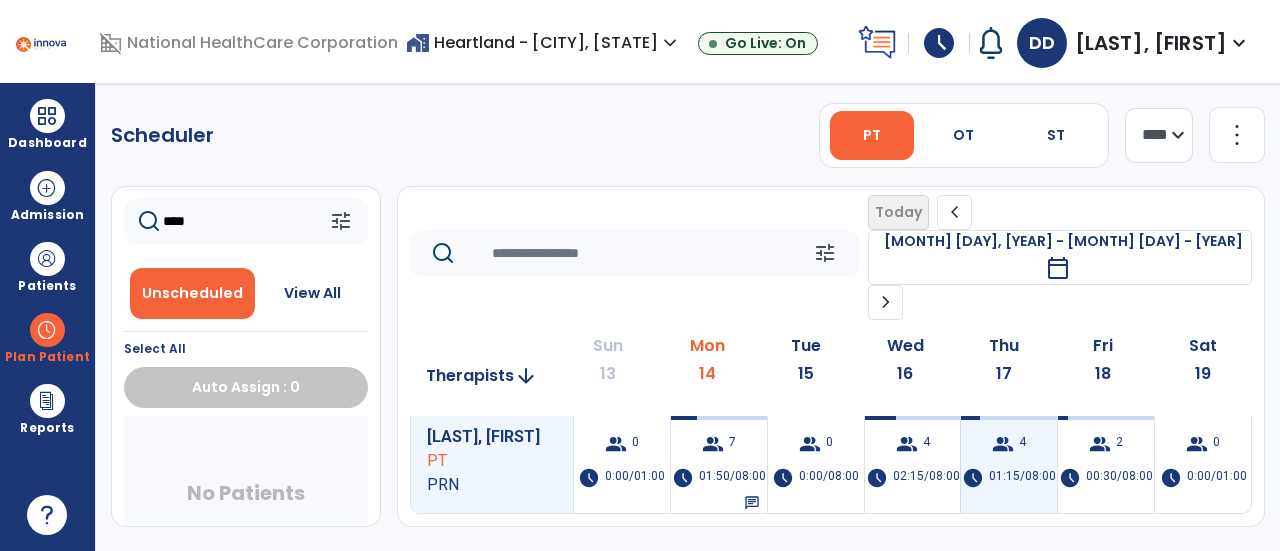 click on "01:15/08:00" at bounding box center [1022, 478] 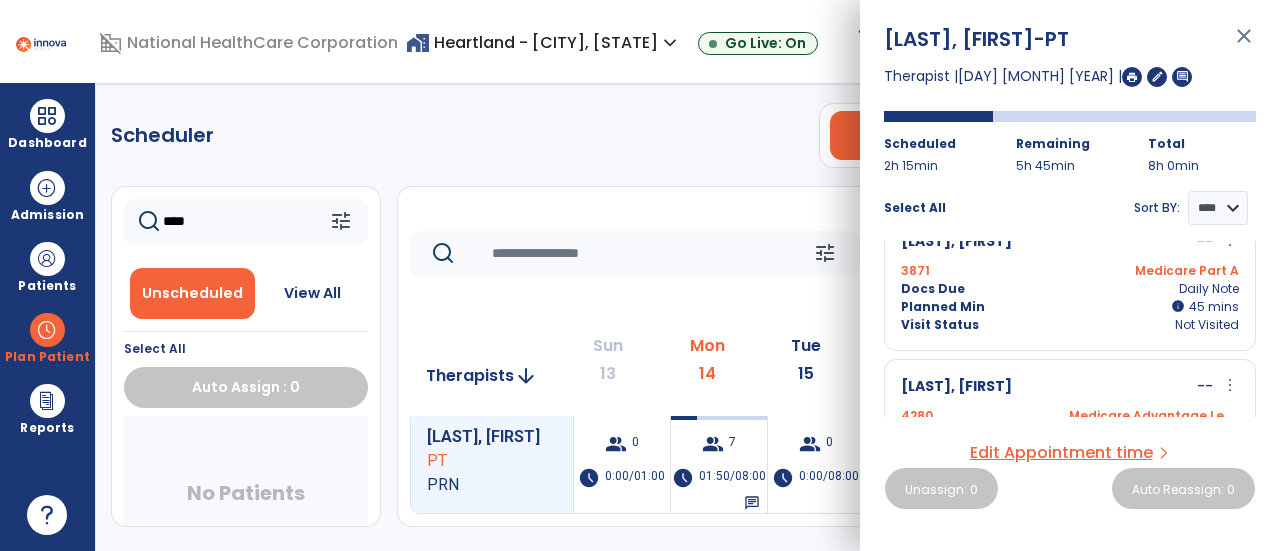 scroll, scrollTop: 0, scrollLeft: 0, axis: both 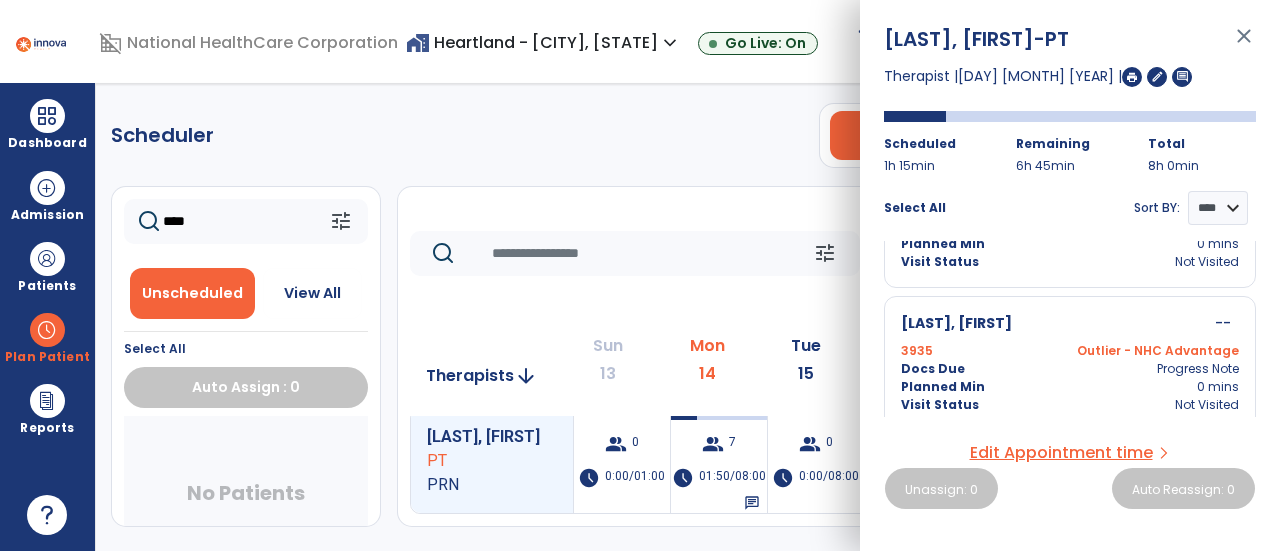 click on "Scheduler   PT   OT   ST  **** *** more_vert  Manage Labor   View All Therapists   Print" 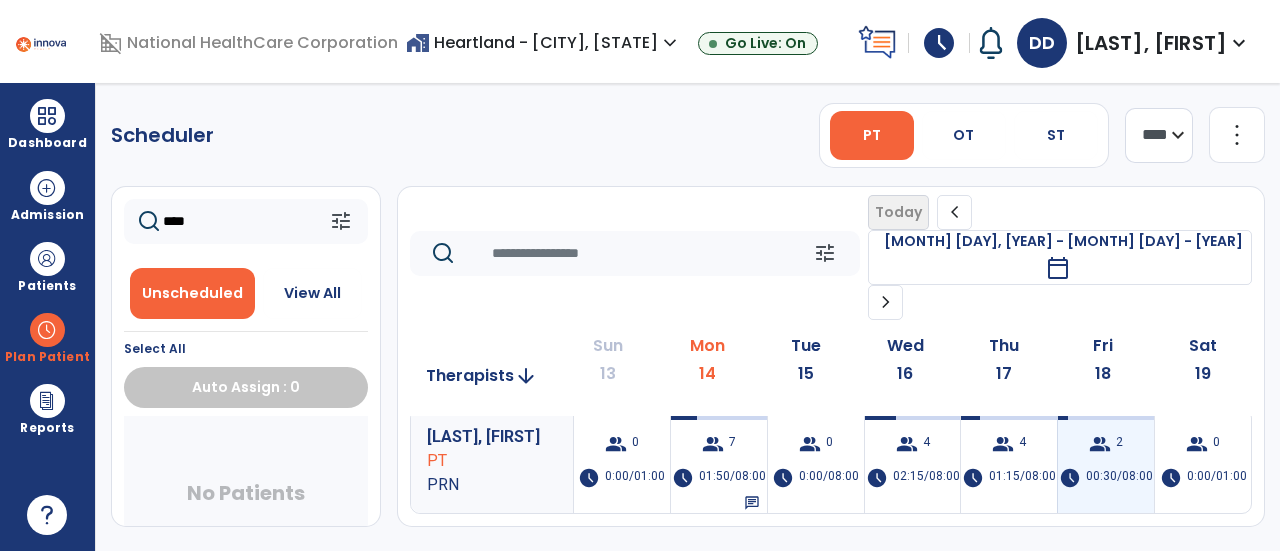 click on "00:30/08:00" at bounding box center [1119, 478] 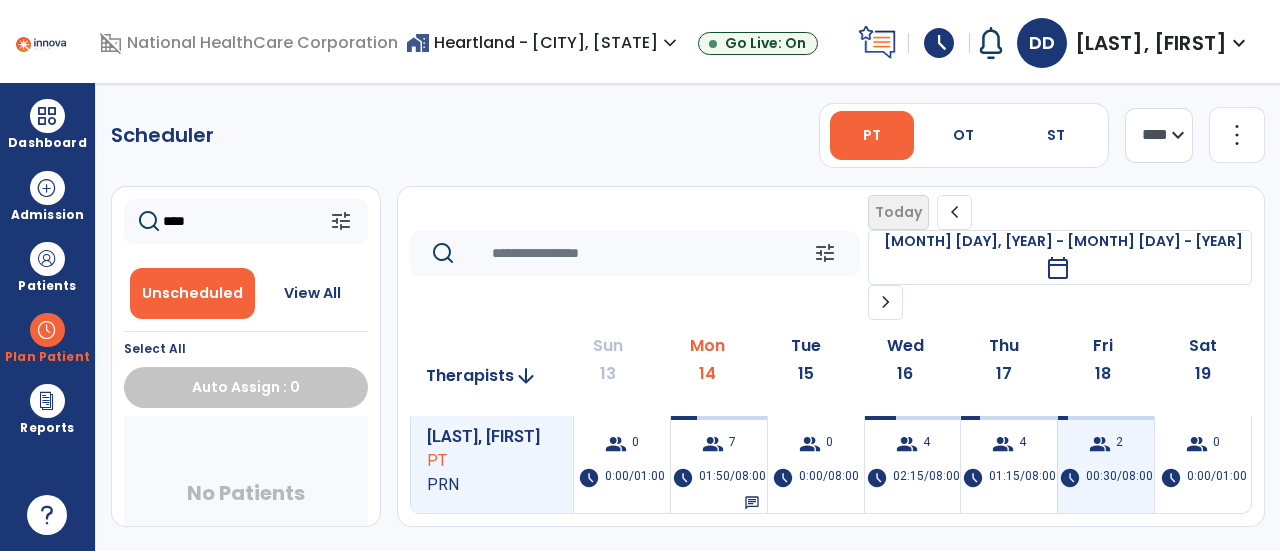 click on "00:30/08:00" at bounding box center (1119, 478) 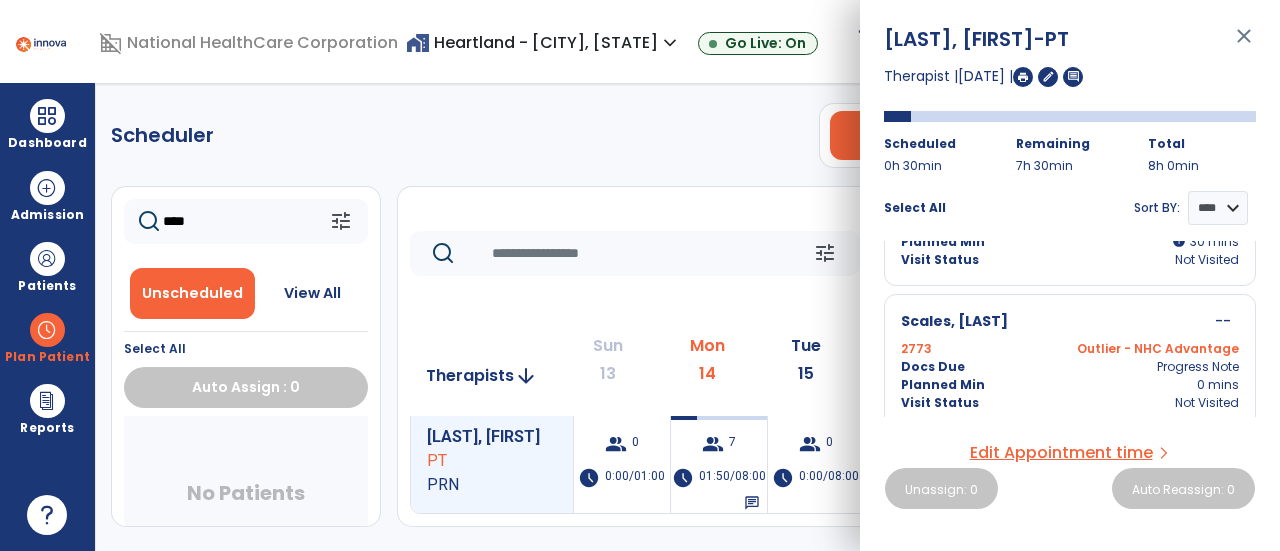 scroll, scrollTop: 0, scrollLeft: 0, axis: both 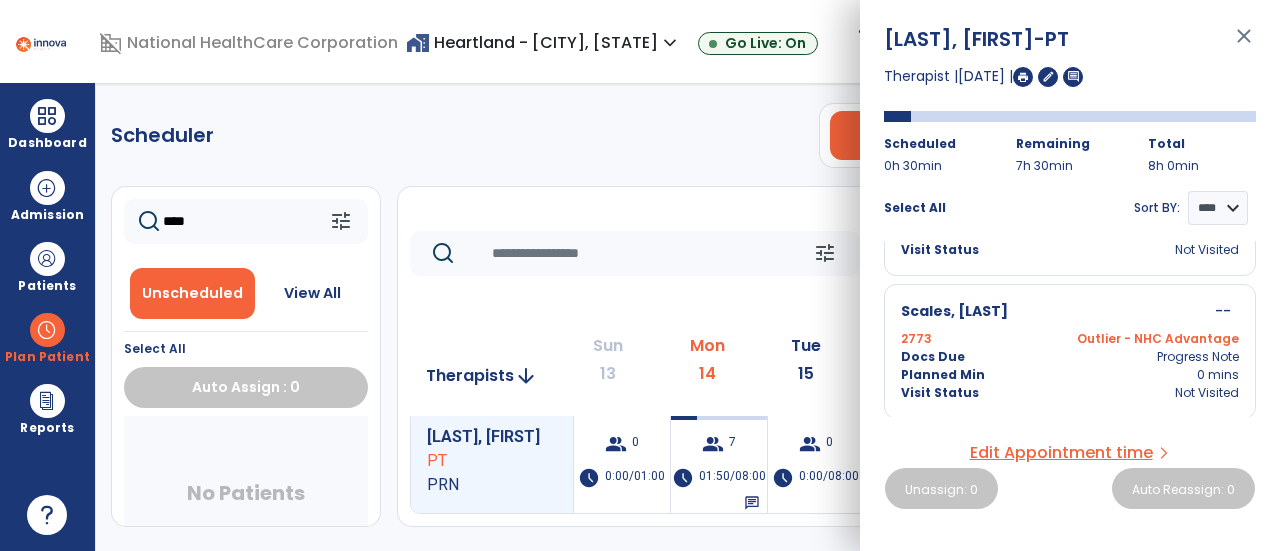 click on "Mon" 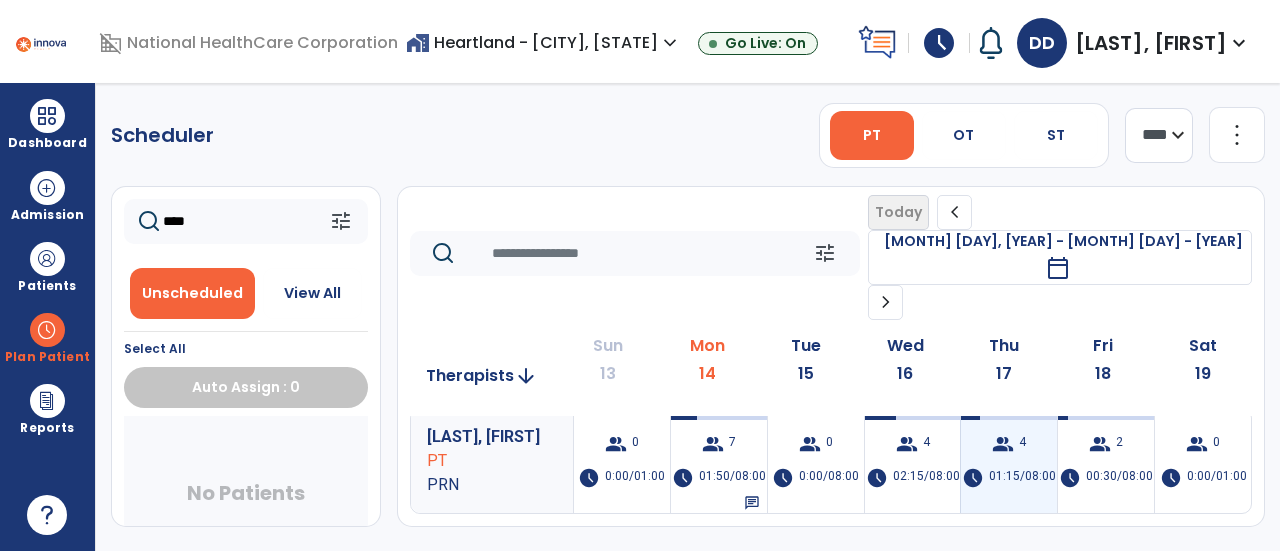 click on "01:15/08:00" at bounding box center (1022, 478) 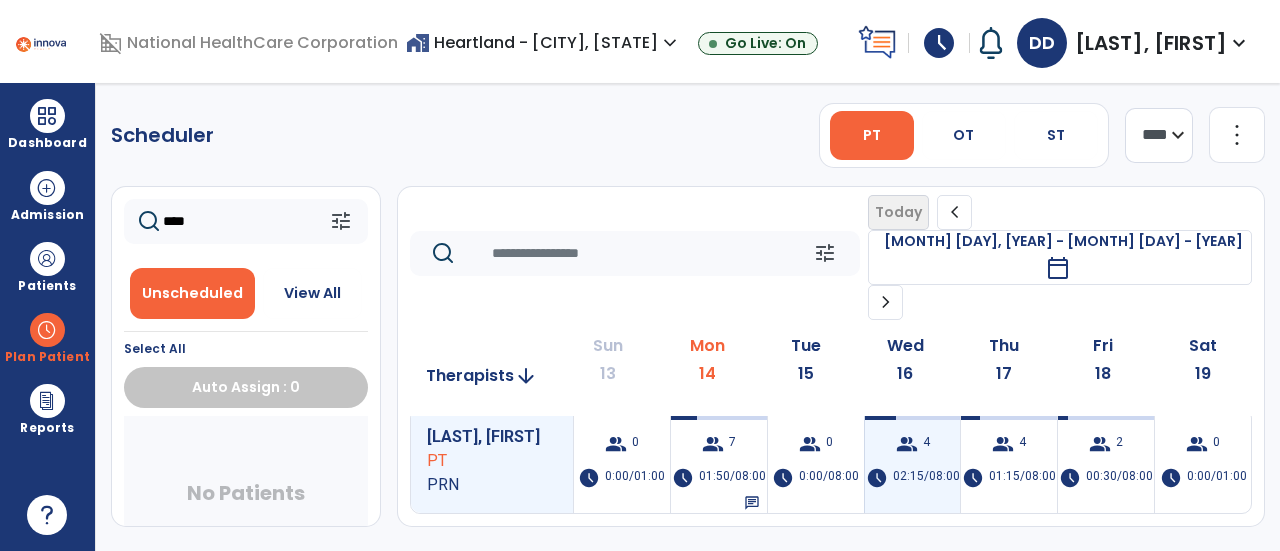 click on "02:15/08:00" at bounding box center [926, 478] 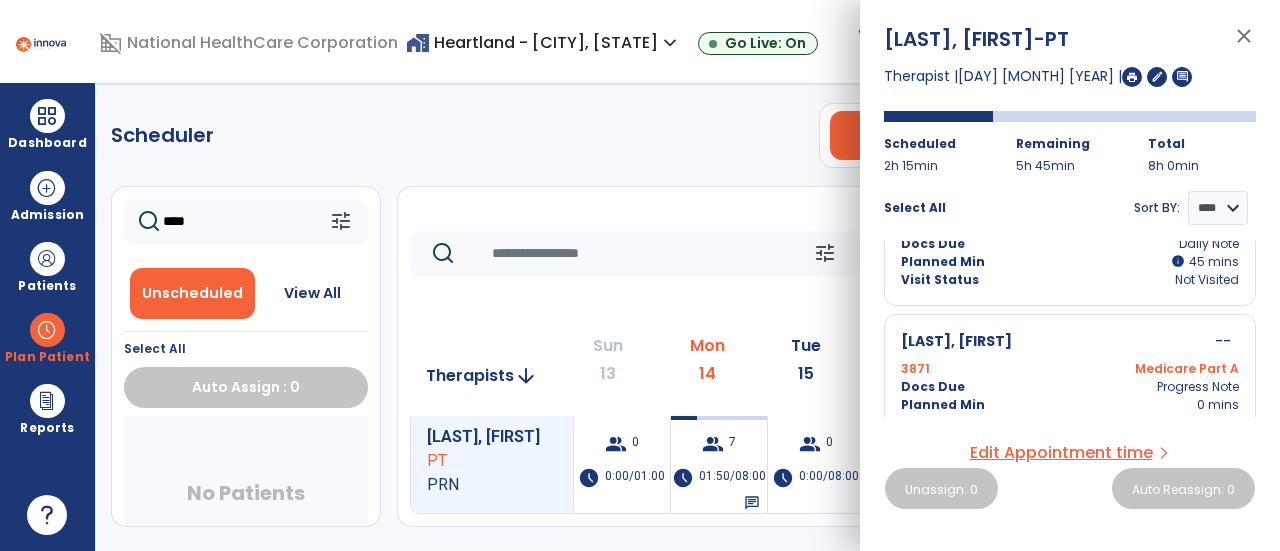 scroll, scrollTop: 398, scrollLeft: 0, axis: vertical 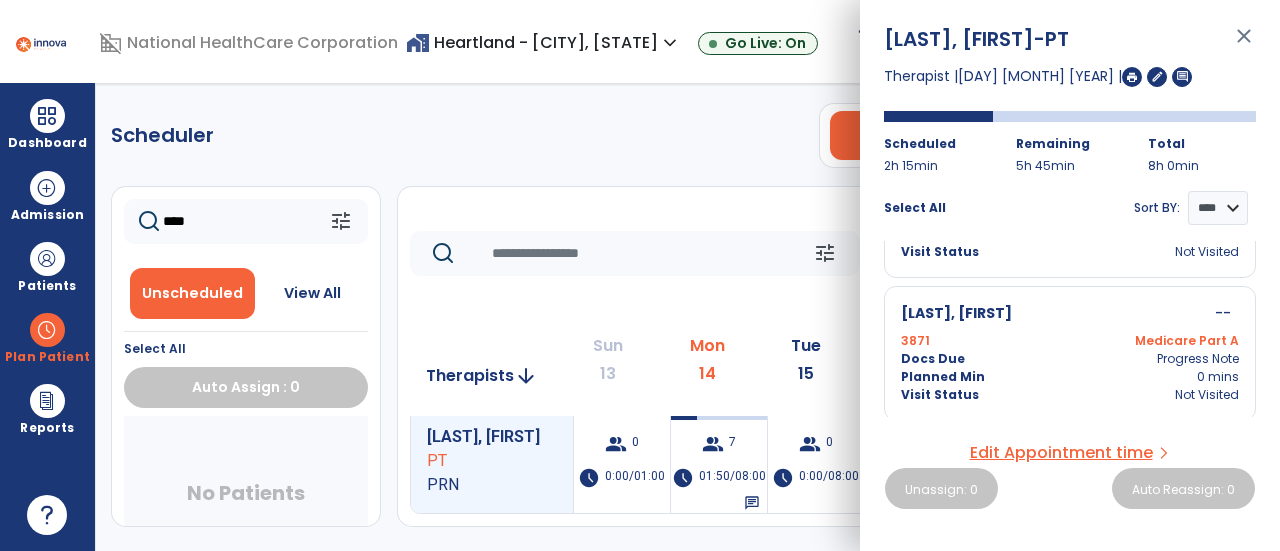 click on "Therapists  arrow_downward Sun  13  Mon  14  Tue  15  Wed  16  Thu  17  Fri  18  Sat  19  [LAST], [FIRST] [PROFESSION]  add  Therapist not available for the day  group  10  schedule  [TIME]/[TIME]   group  9  schedule  [TIME]/[TIME]   group  5  schedule  [TIME]/[TIME]   group  9  schedule  [TIME]/[TIME]   group  7  schedule  [TIME]/[TIME]   add  [LAST], [FIRST] [PROFESSION]  add  Therapist not available for the day  add   group  10  schedule  [TIME]/[TIME]   add   group  8  schedule  [TIME]/[TIME]   group  8  schedule  [TIME]/[TIME]   add  [LAST], [FIRST] [PROFESSION]  group  0  schedule  [TIME]/[TIME]  group  7  schedule  [TIME]/[TIME]   chat   group  0  schedule  [TIME]/[TIME]  group  4  schedule  [TIME]/[TIME]   group  4  schedule  [TIME]/[TIME]   group  2  schedule  [TIME]/[TIME]   group  0  schedule  [TIME]/[TIME]  [LAST], [FIRST] [PROFESSION]  group  0  [PROFESSION] 0 0" 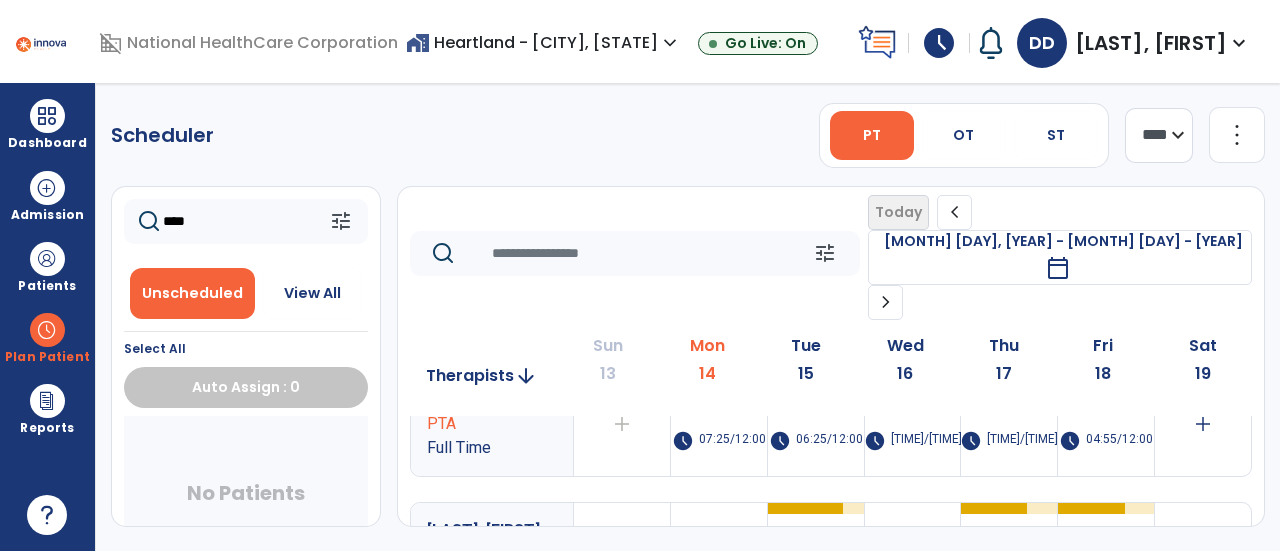 scroll, scrollTop: 0, scrollLeft: 0, axis: both 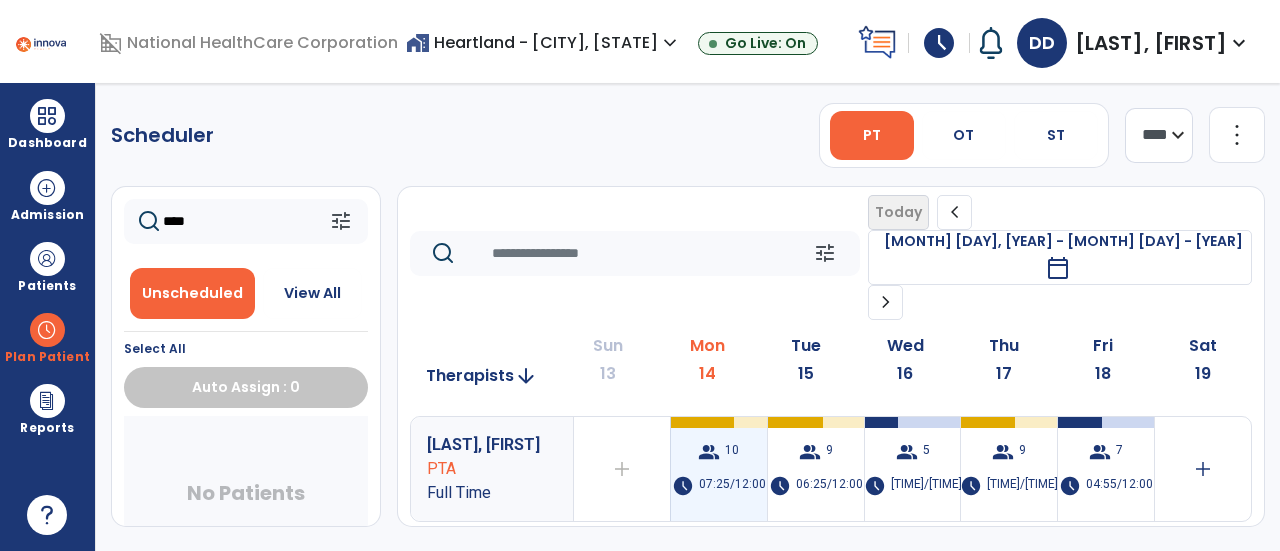 click on "07:25/12:00" at bounding box center [732, 486] 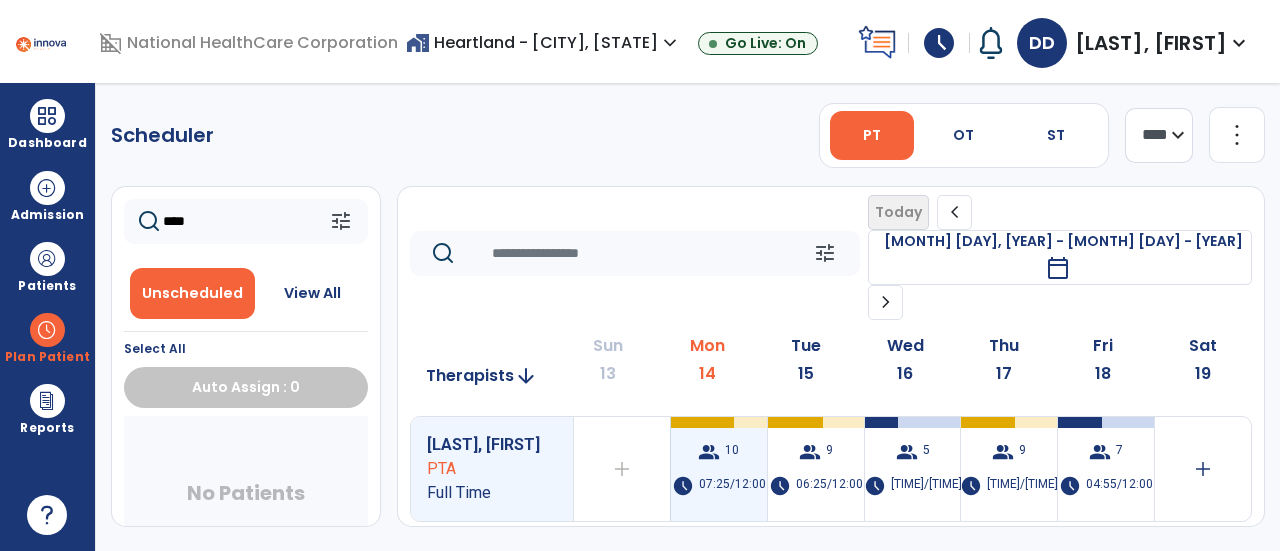click on "group [NUMBER] schedule [TIME]/[TIME]" at bounding box center (719, 469) 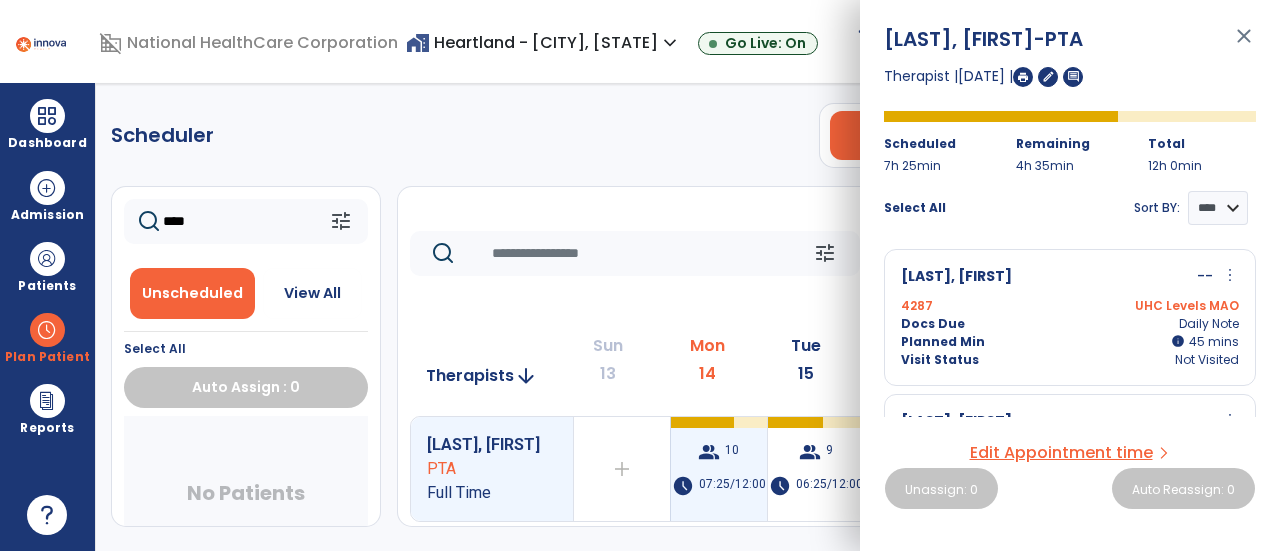 click on "07:25/12:00" at bounding box center (732, 486) 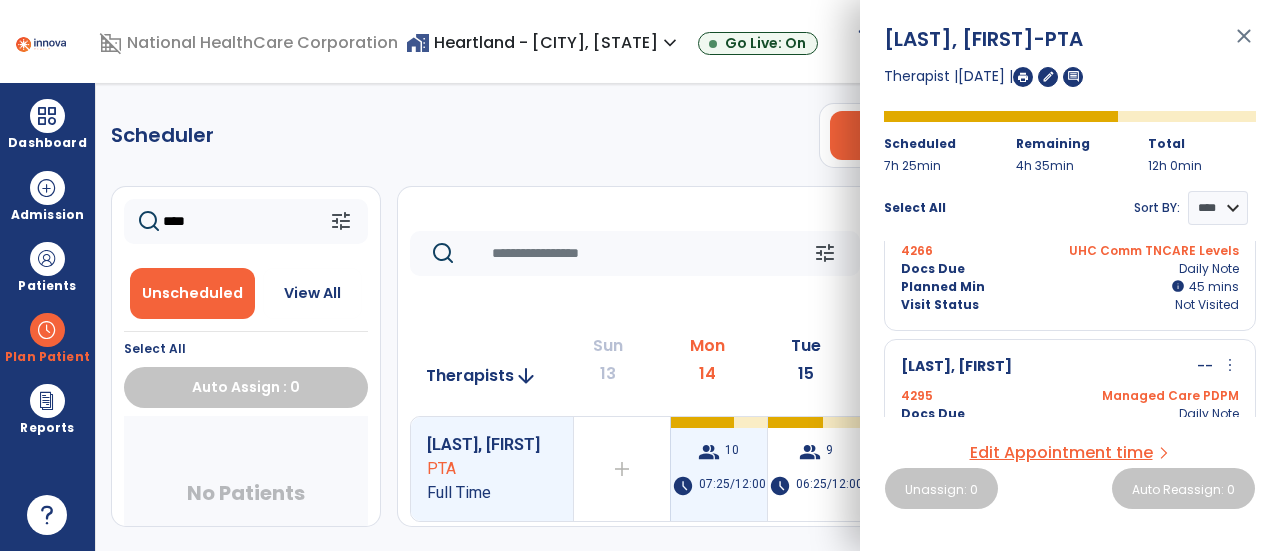 scroll, scrollTop: 0, scrollLeft: 0, axis: both 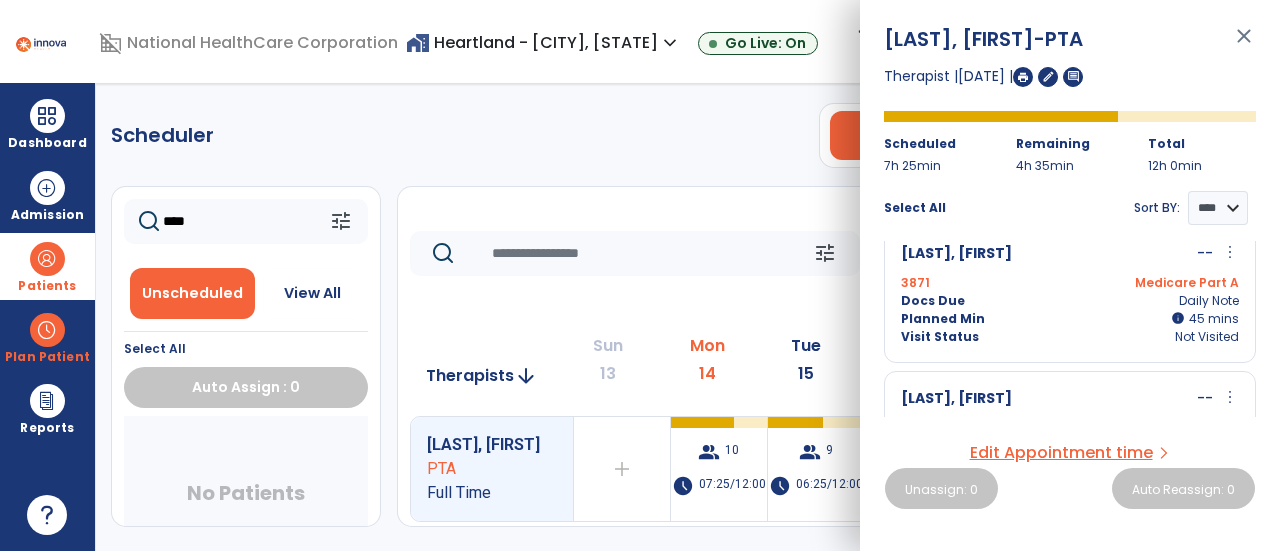 click on "Patients" at bounding box center [47, 266] 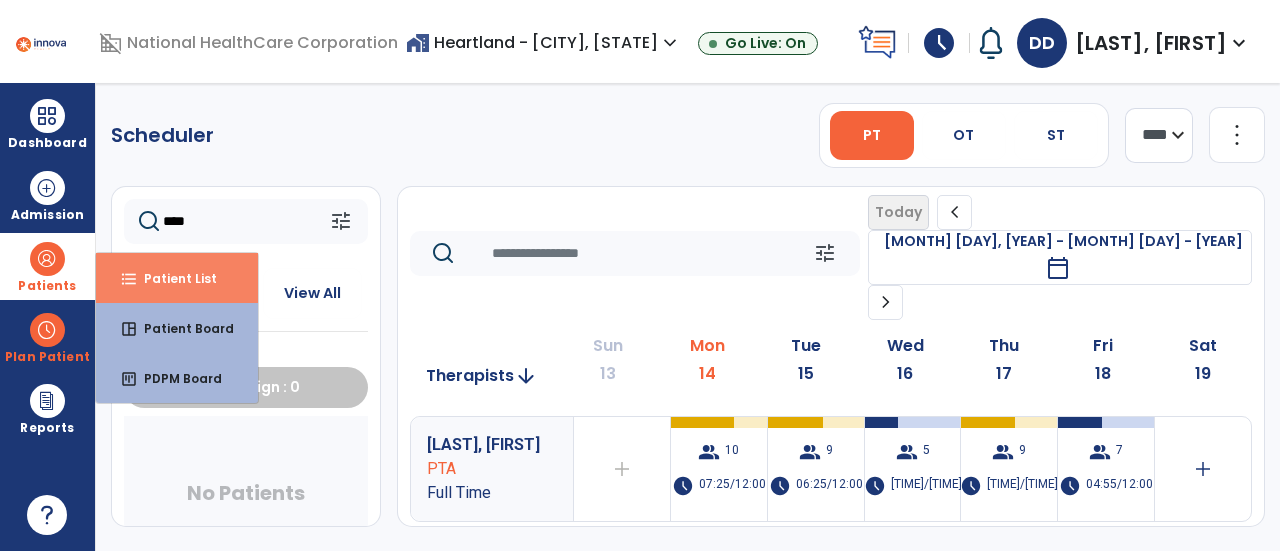 click on "Patient List" at bounding box center (172, 278) 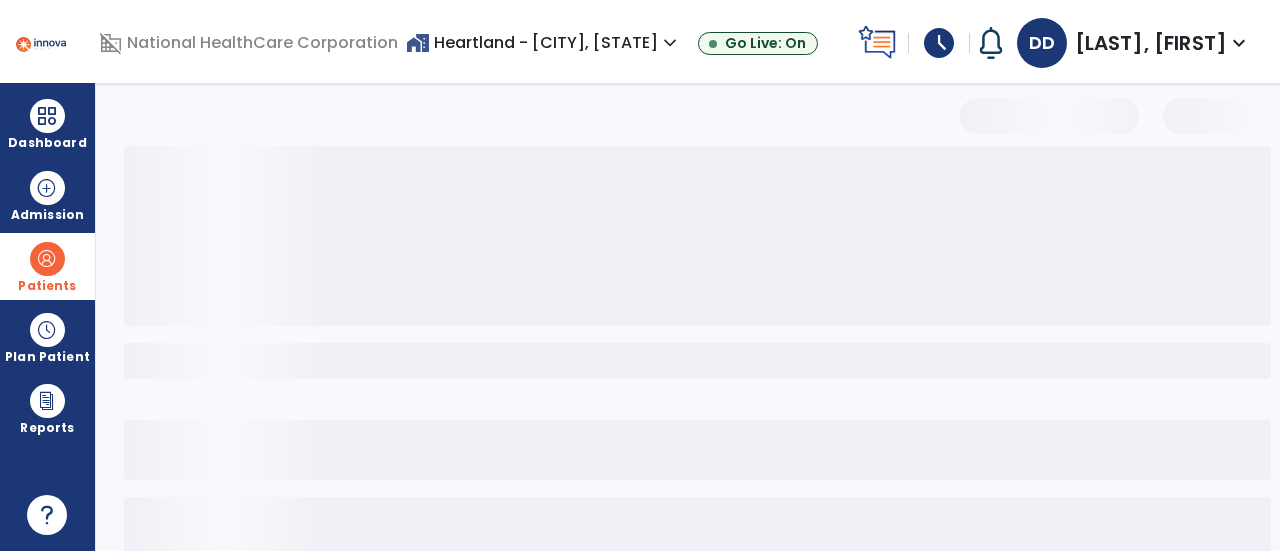 select on "***" 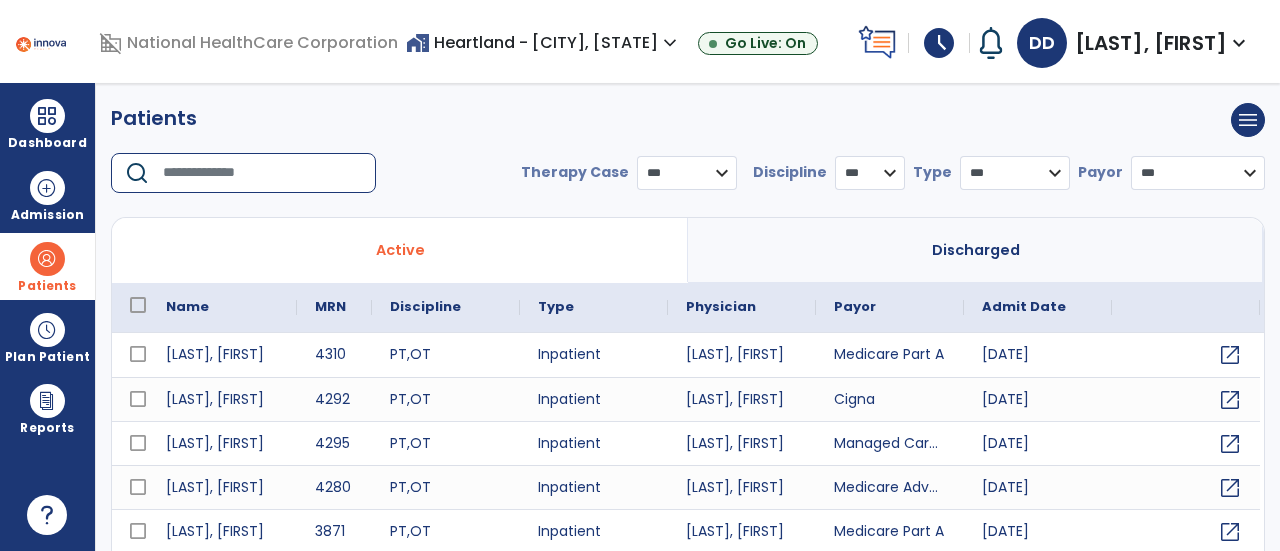 click at bounding box center (262, 173) 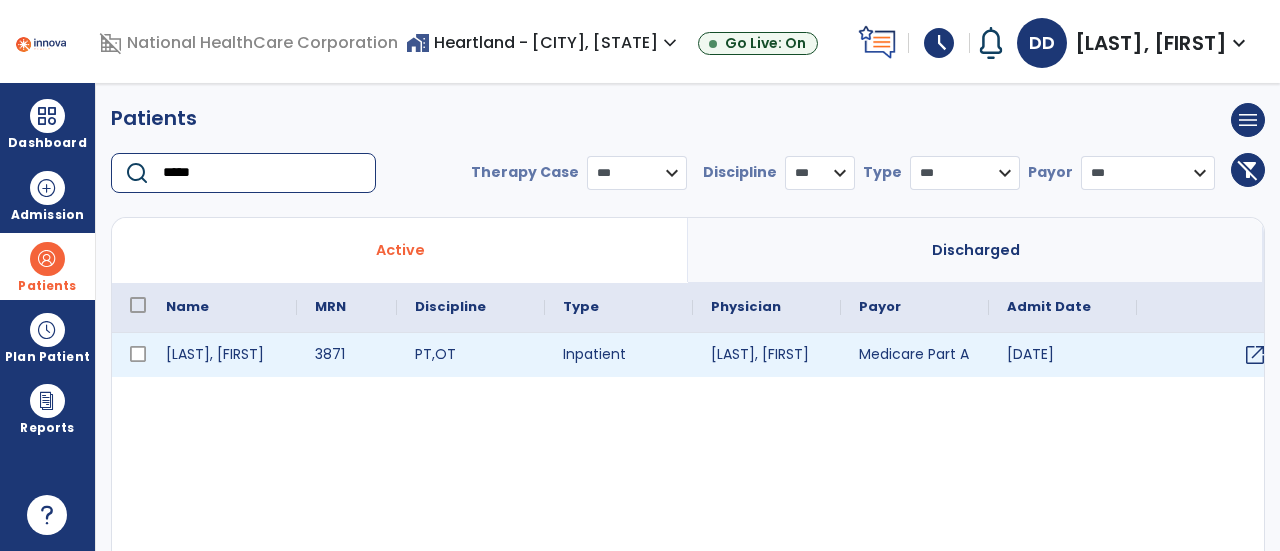 type on "*****" 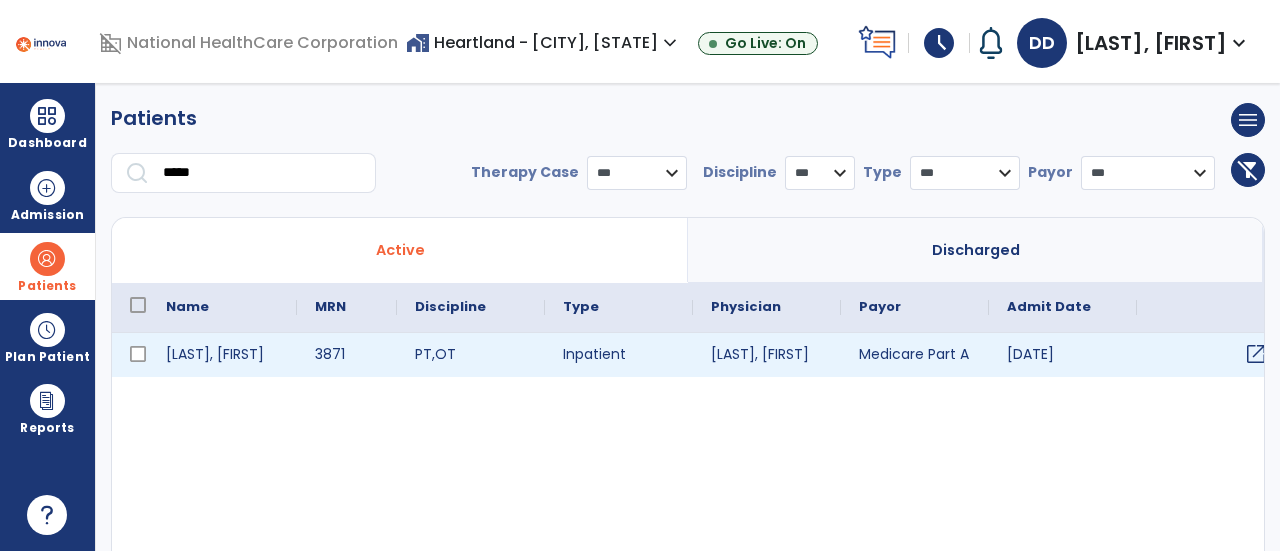 click on "open_in_new" at bounding box center (1256, 354) 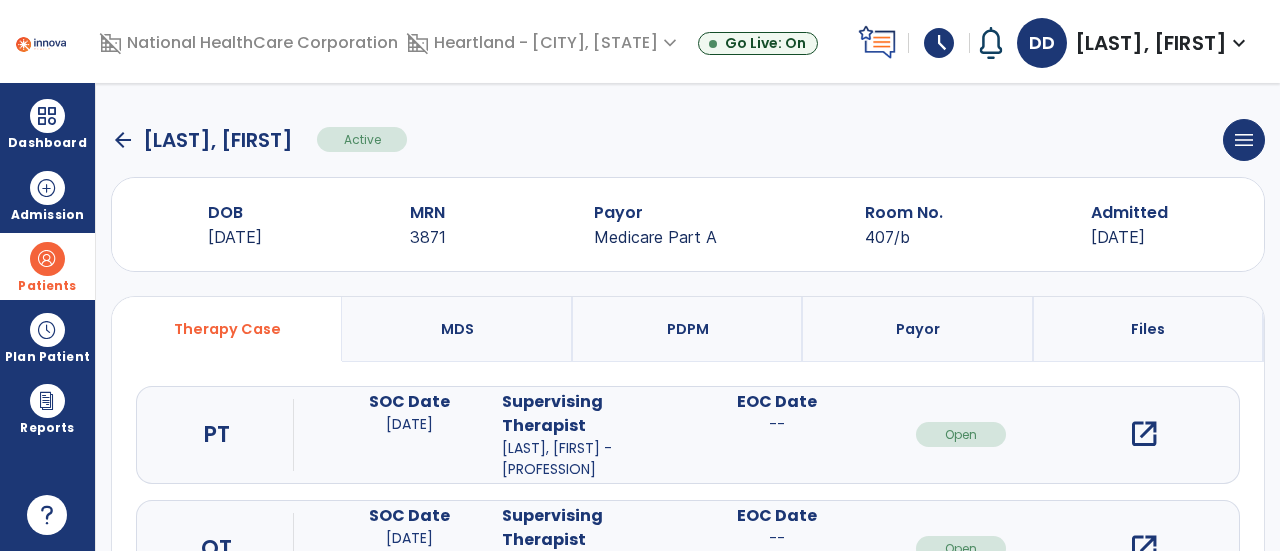 click on "open_in_new" at bounding box center (1144, 434) 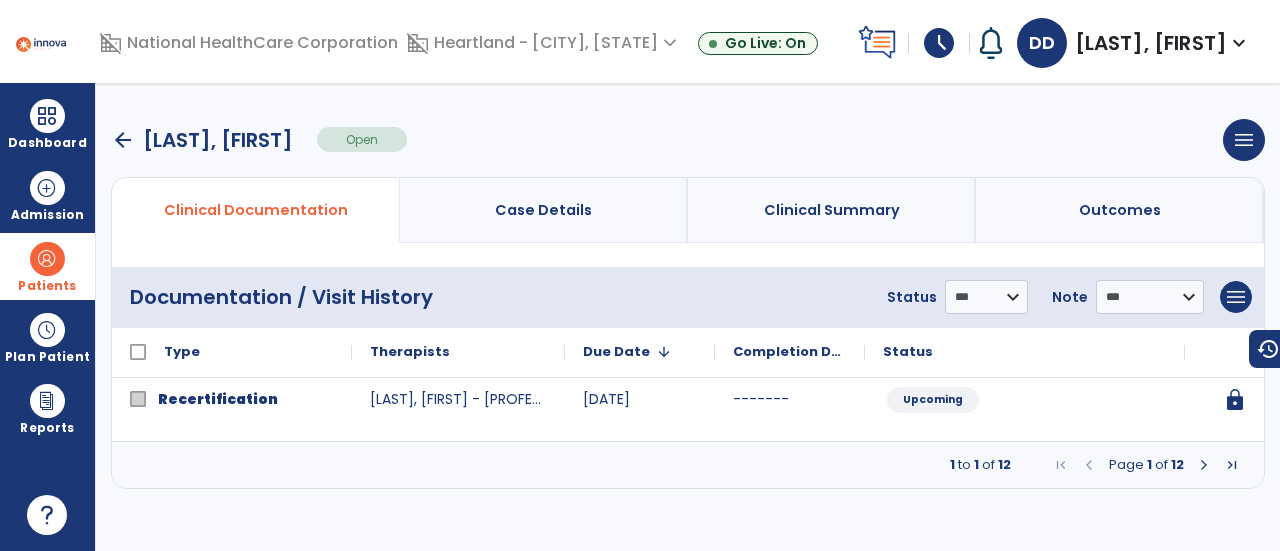 click at bounding box center [1204, 465] 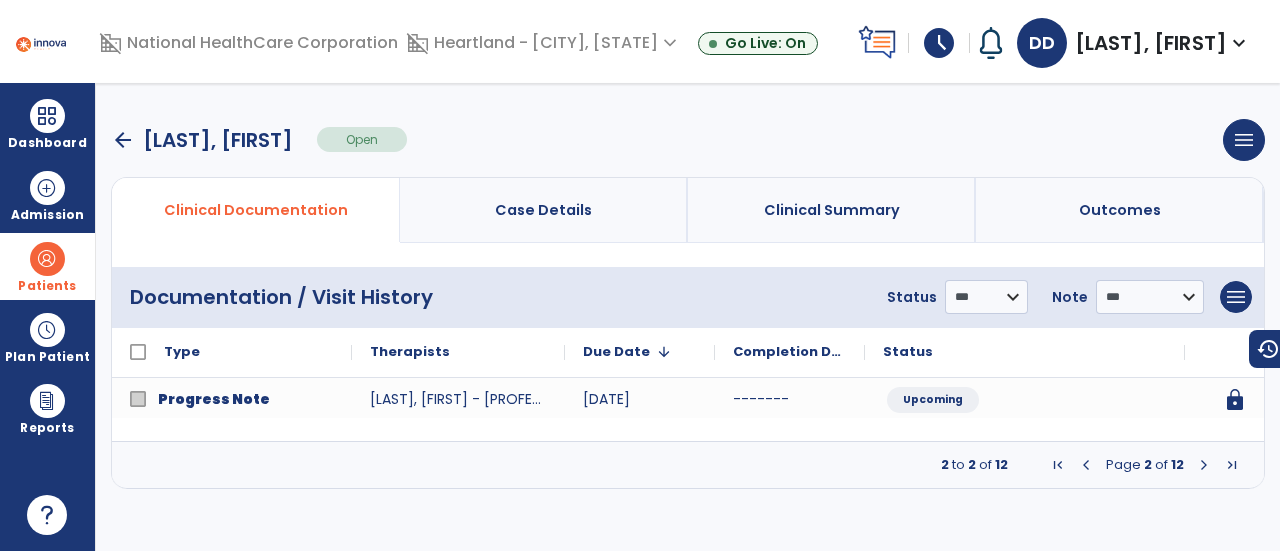 click at bounding box center [1204, 465] 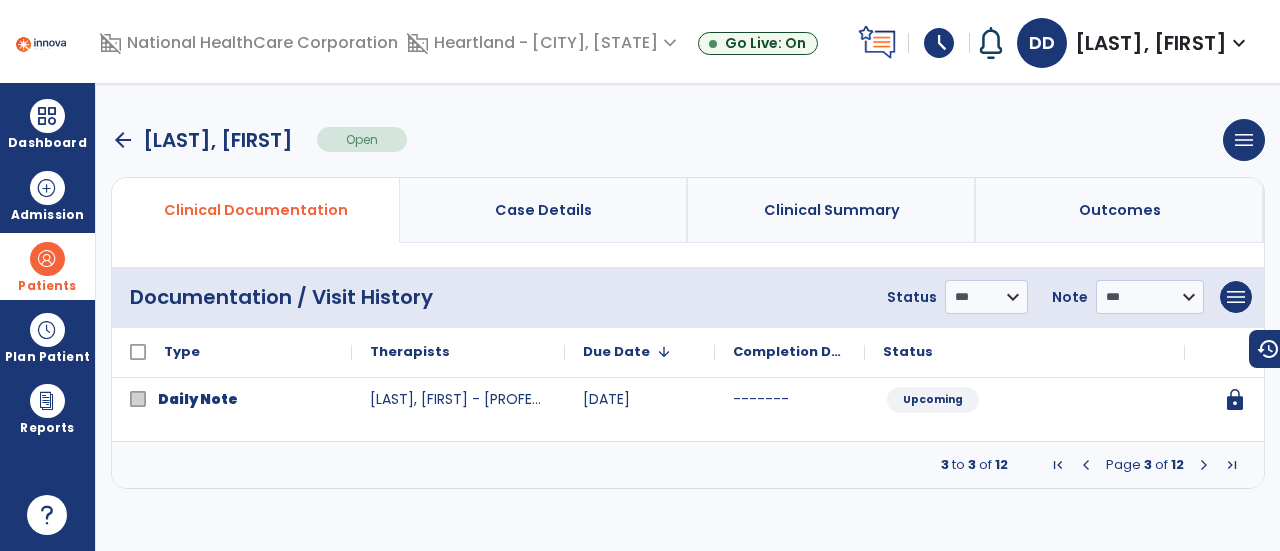 click at bounding box center (1204, 465) 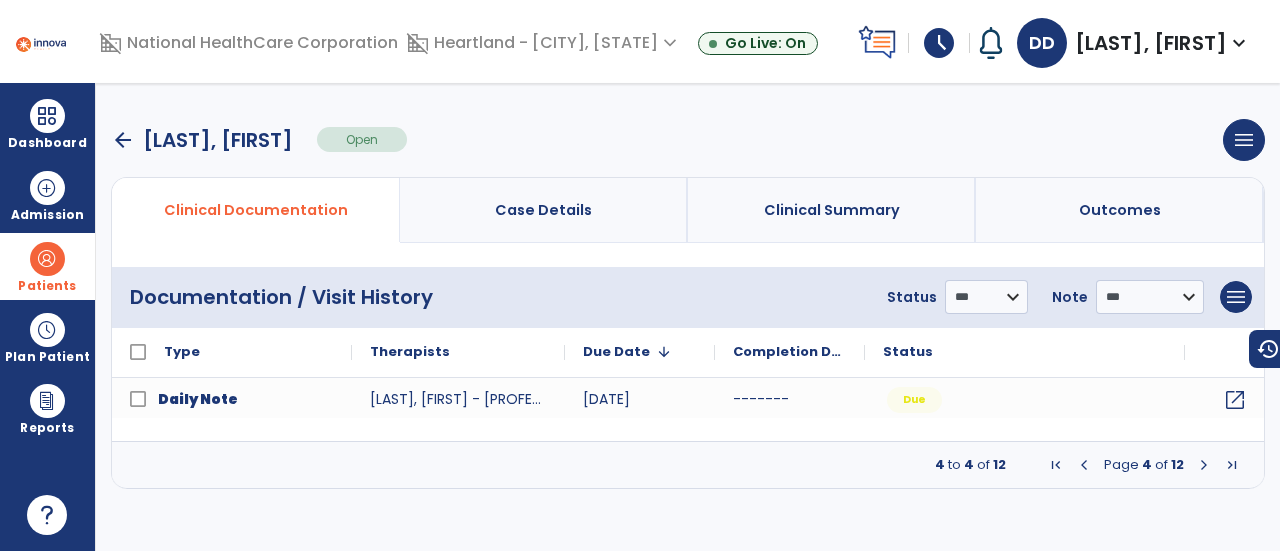 click at bounding box center [1204, 465] 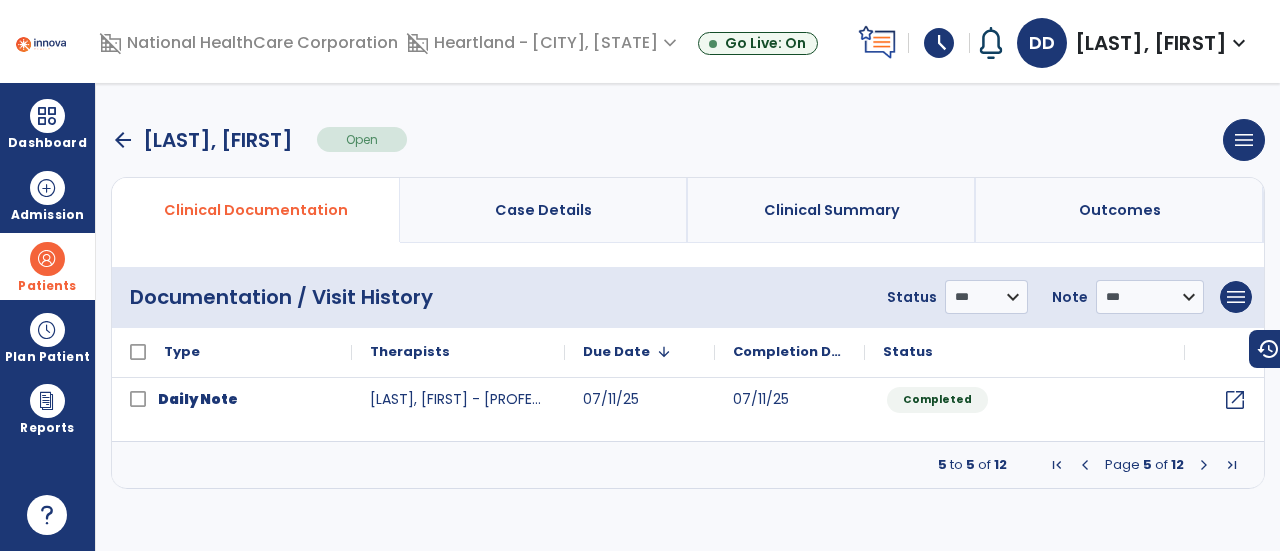 click at bounding box center (1085, 465) 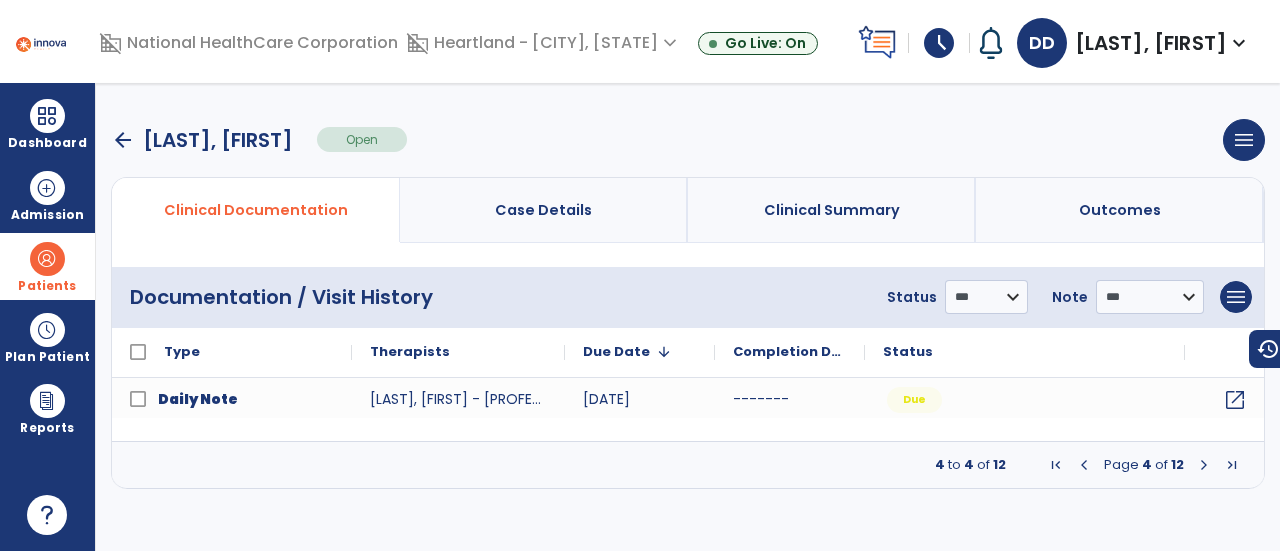 click at bounding box center [1084, 465] 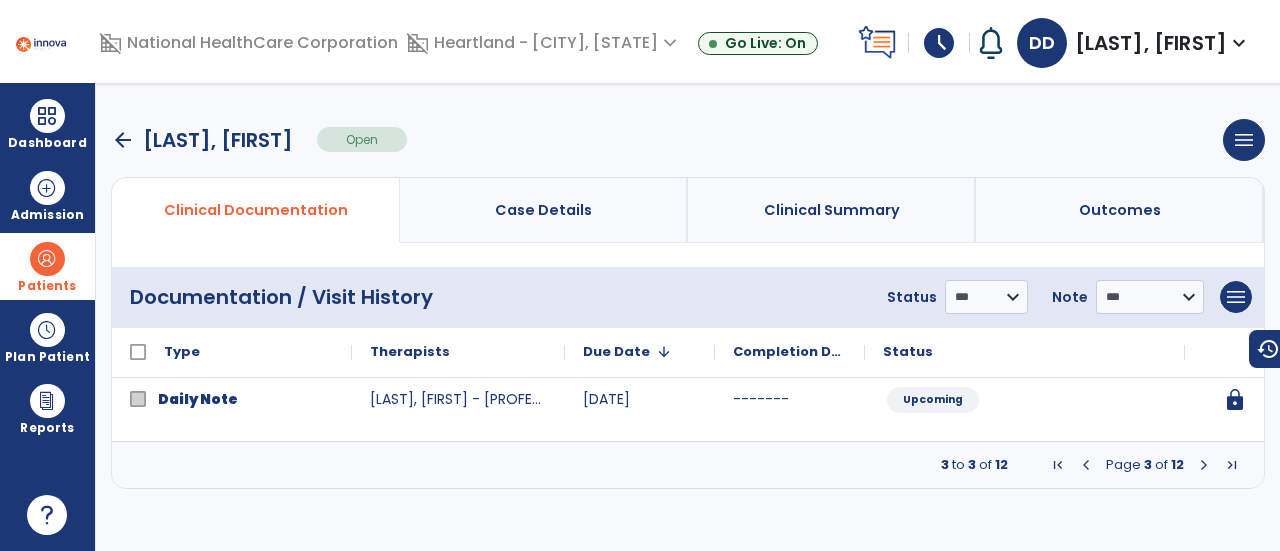 click at bounding box center (1086, 465) 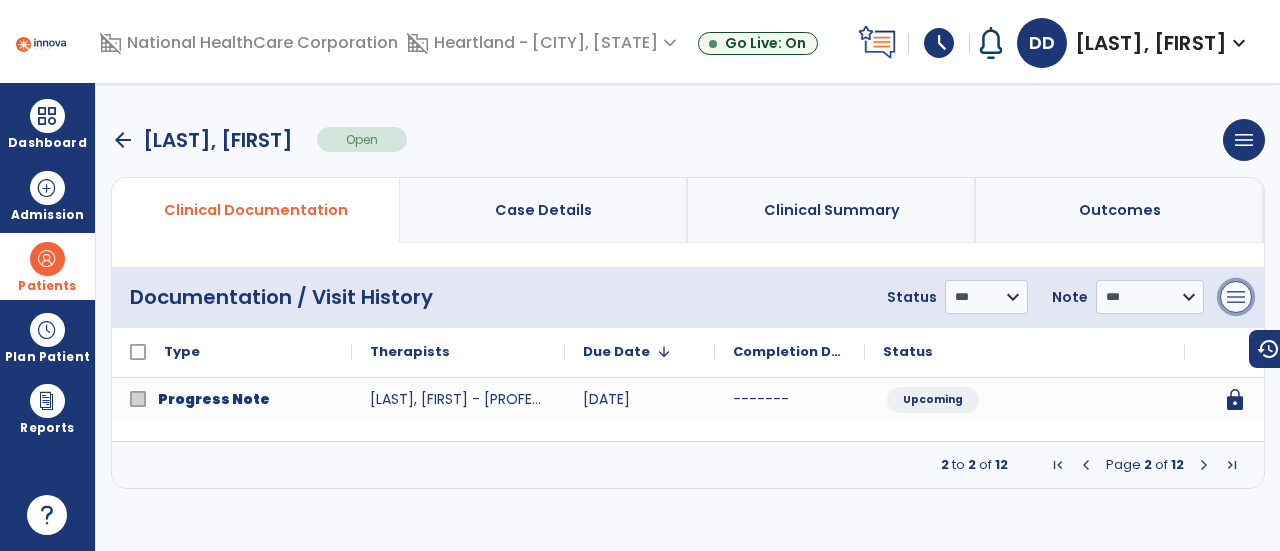 click on "menu" at bounding box center (1236, 297) 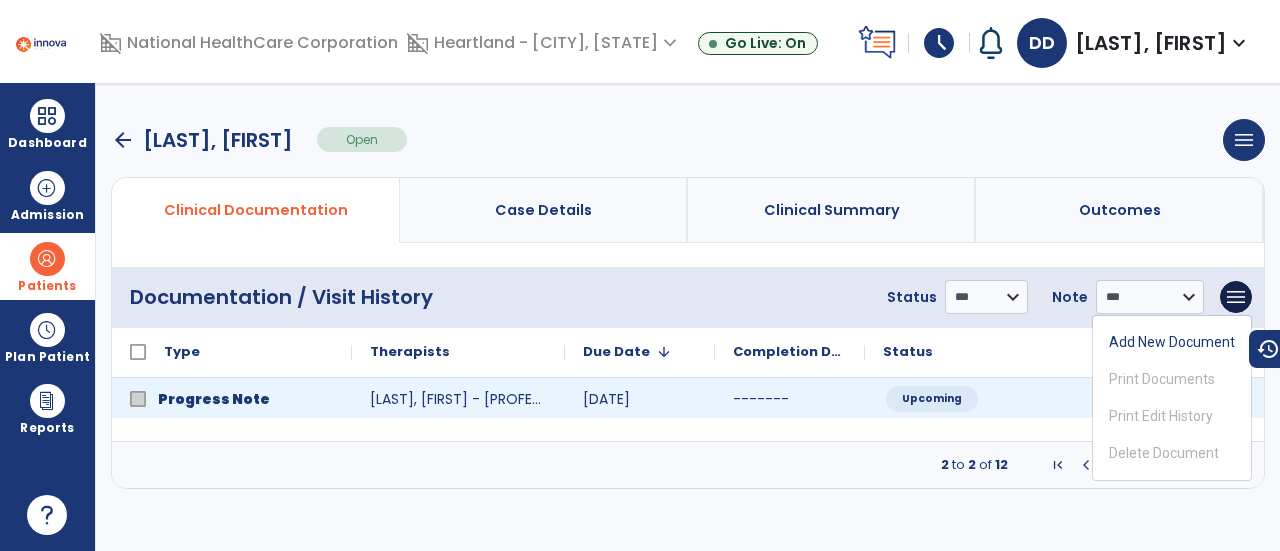 click on "Upcoming" 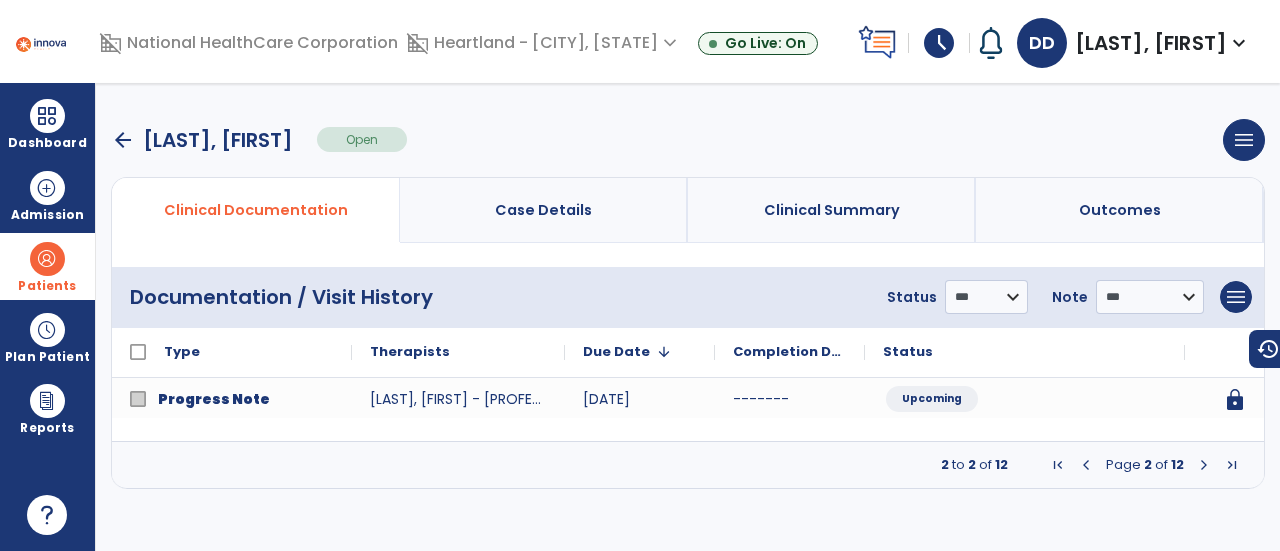 click at bounding box center [1204, 465] 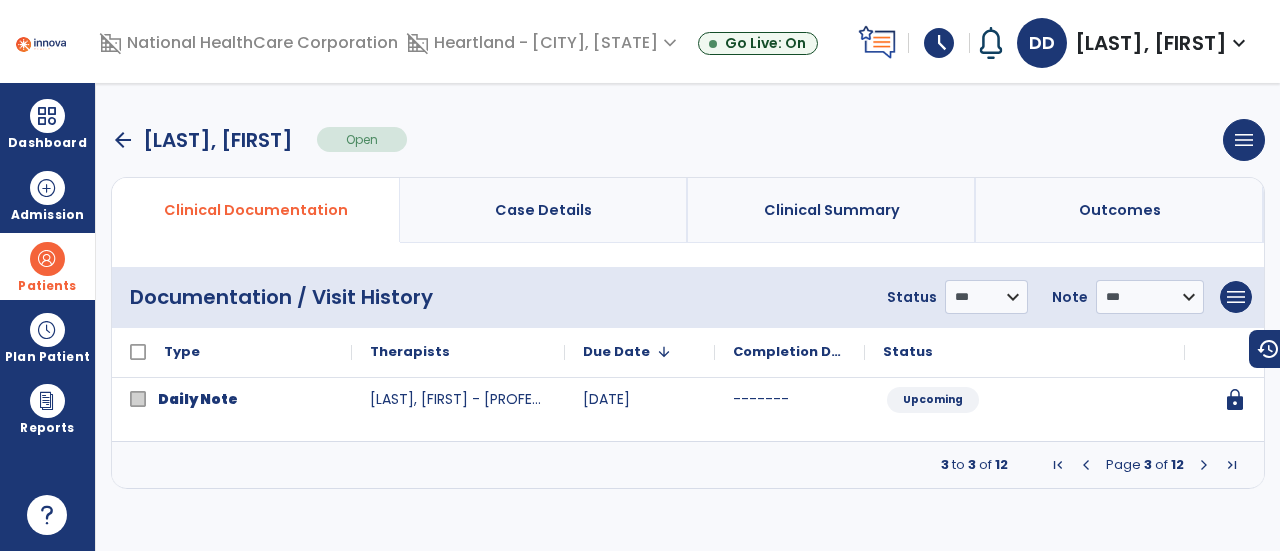 click at bounding box center (1204, 465) 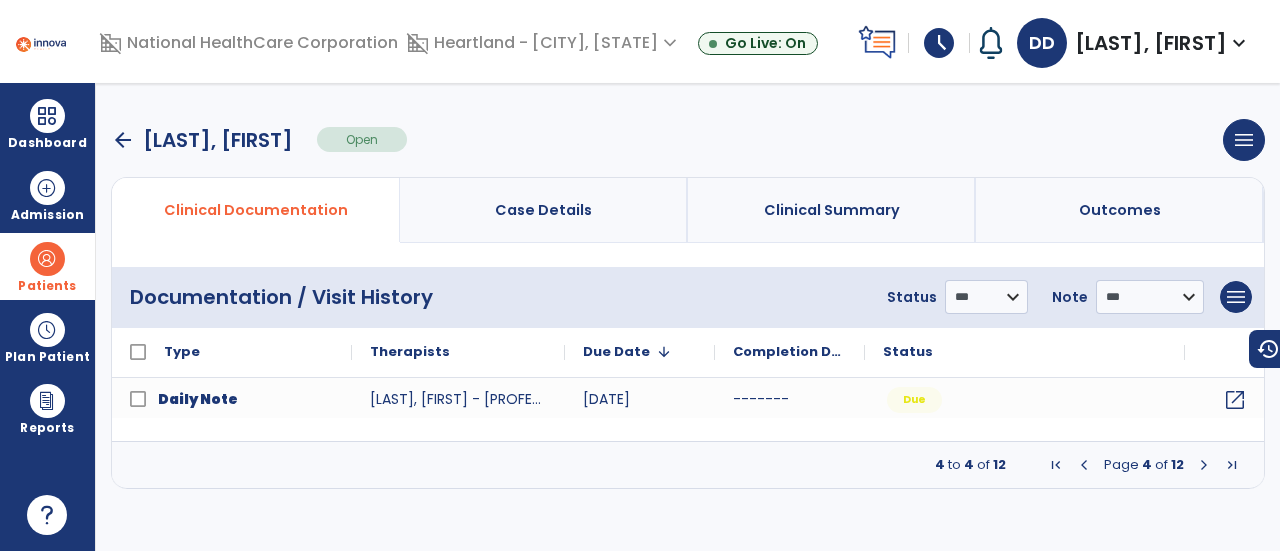 click at bounding box center [1204, 465] 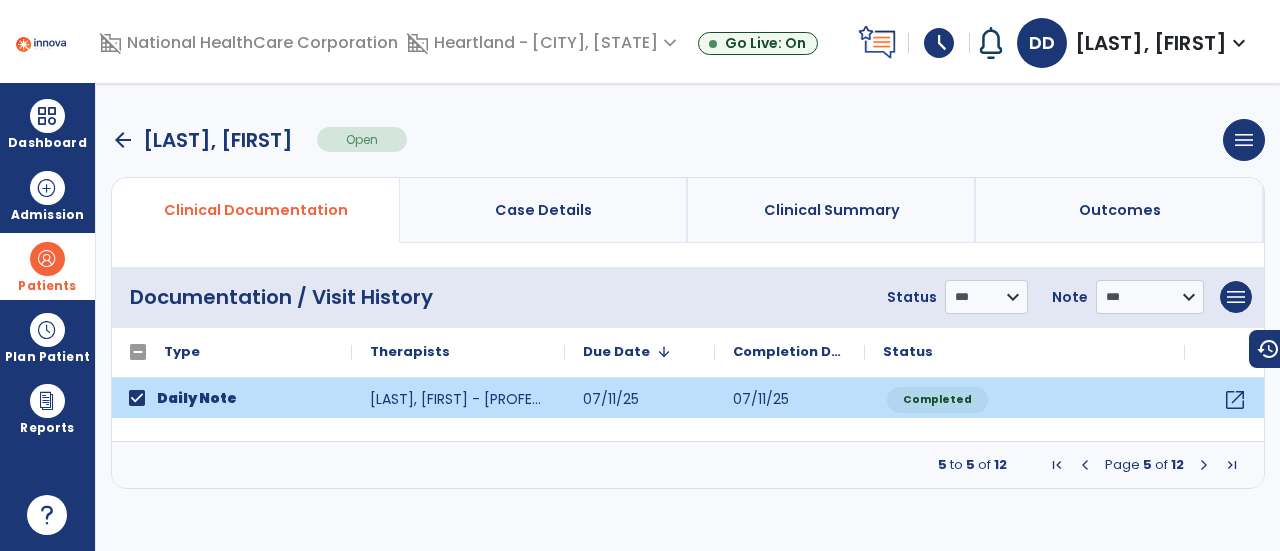click at bounding box center (1204, 465) 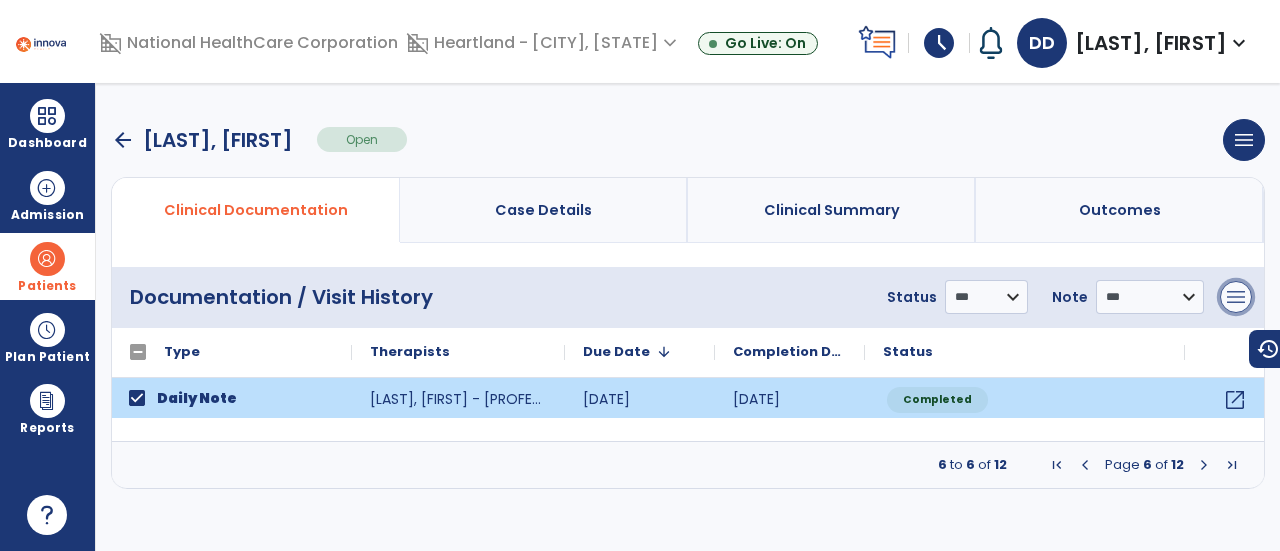 click on "menu" at bounding box center [1236, 297] 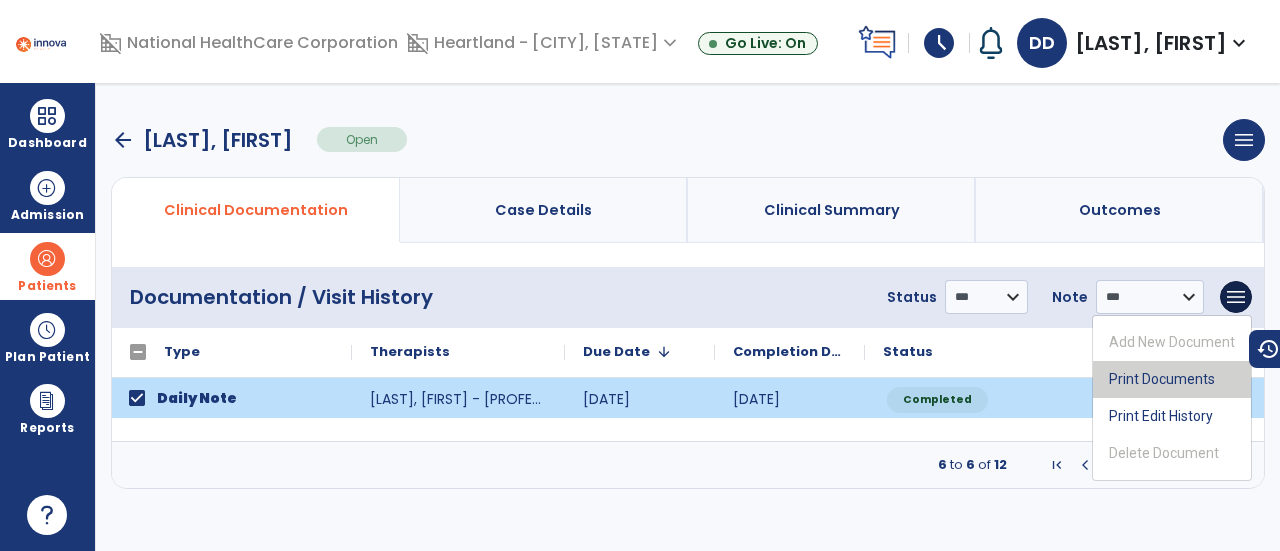 click on "Print Documents" at bounding box center [1172, 379] 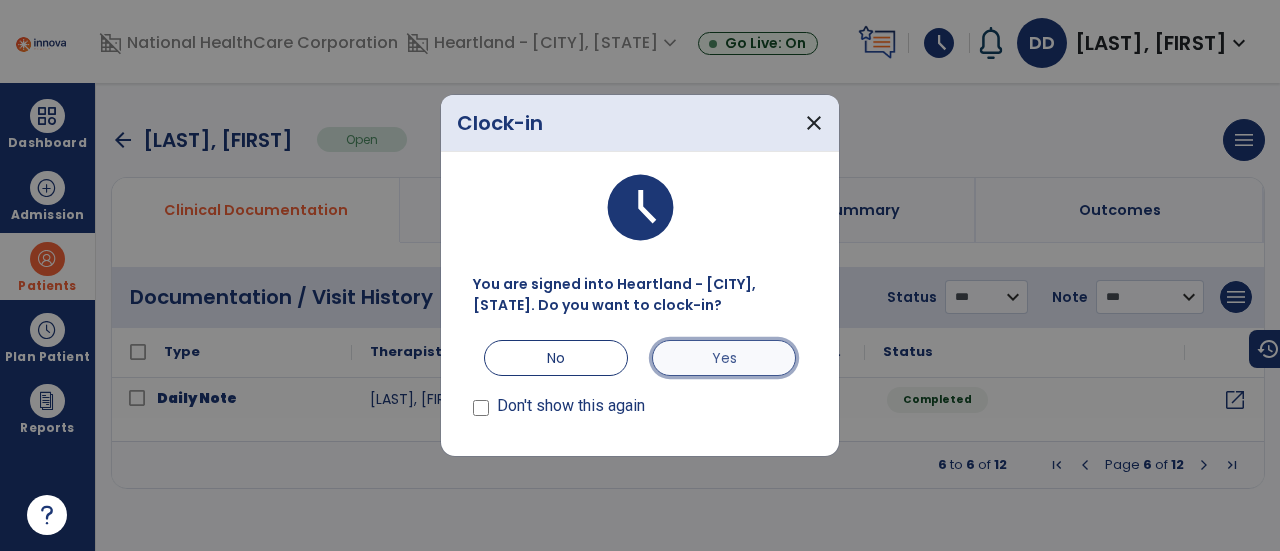 click on "Yes" at bounding box center (724, 358) 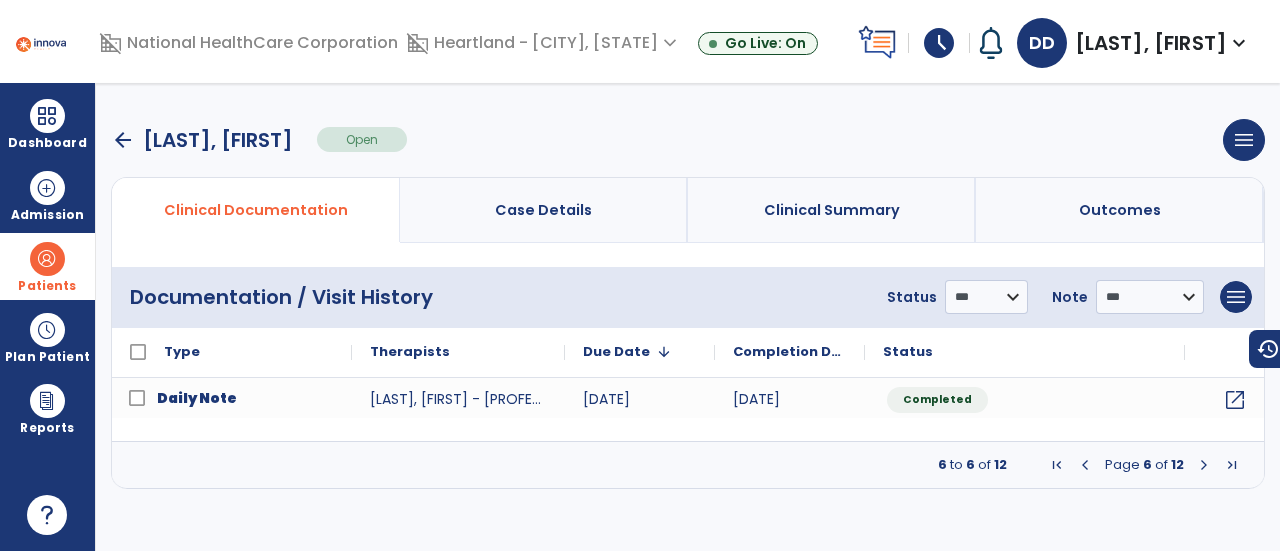 click on "Completion Date" 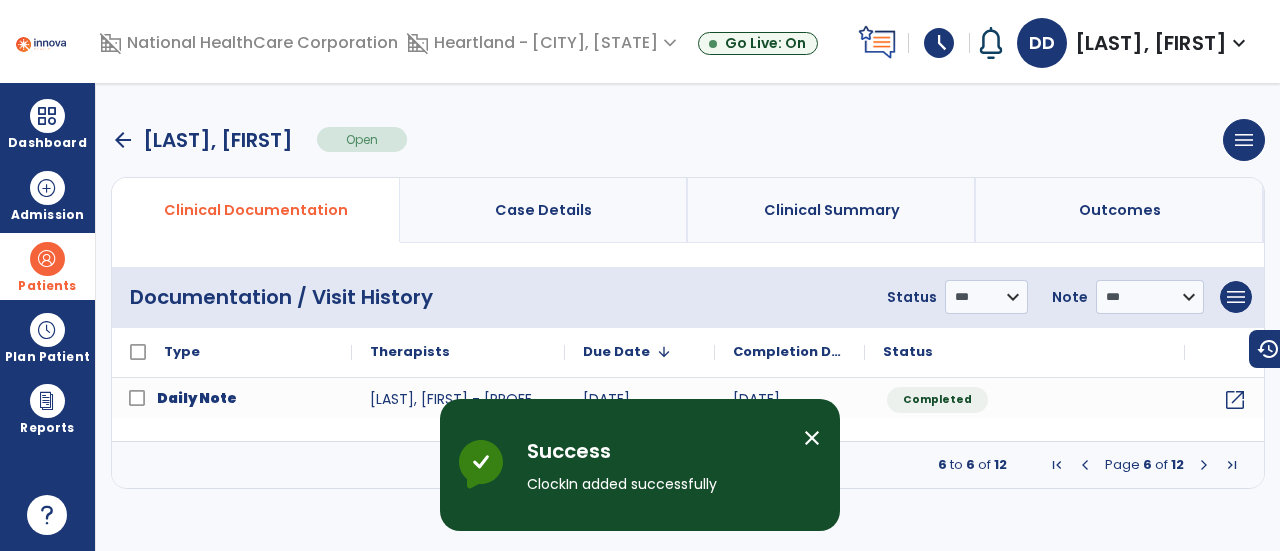 click on "Completion Date" 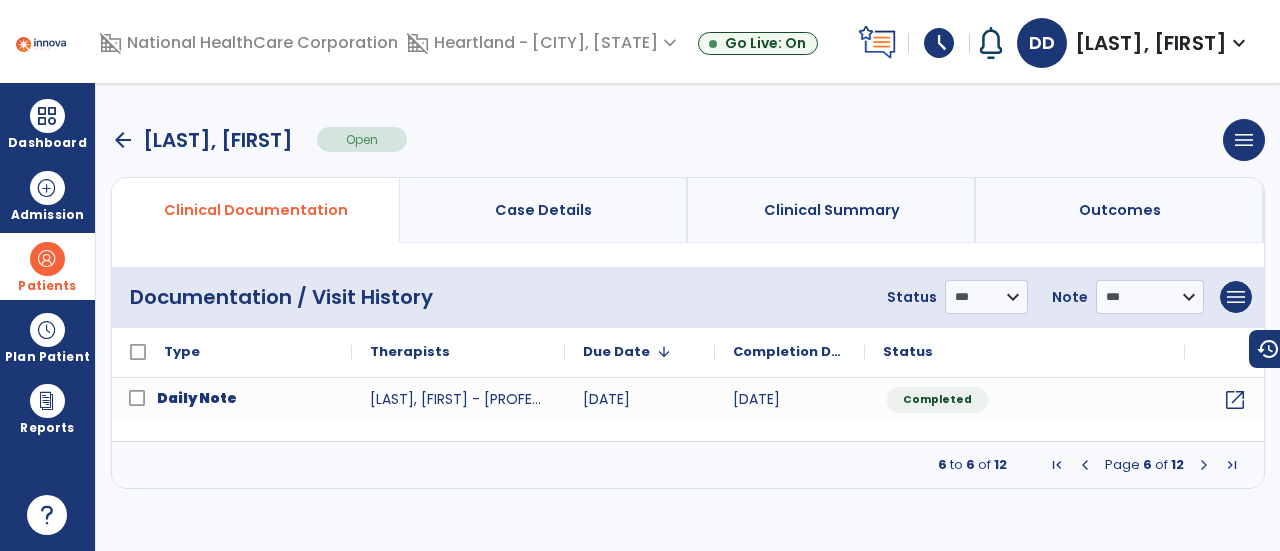 click at bounding box center [47, 259] 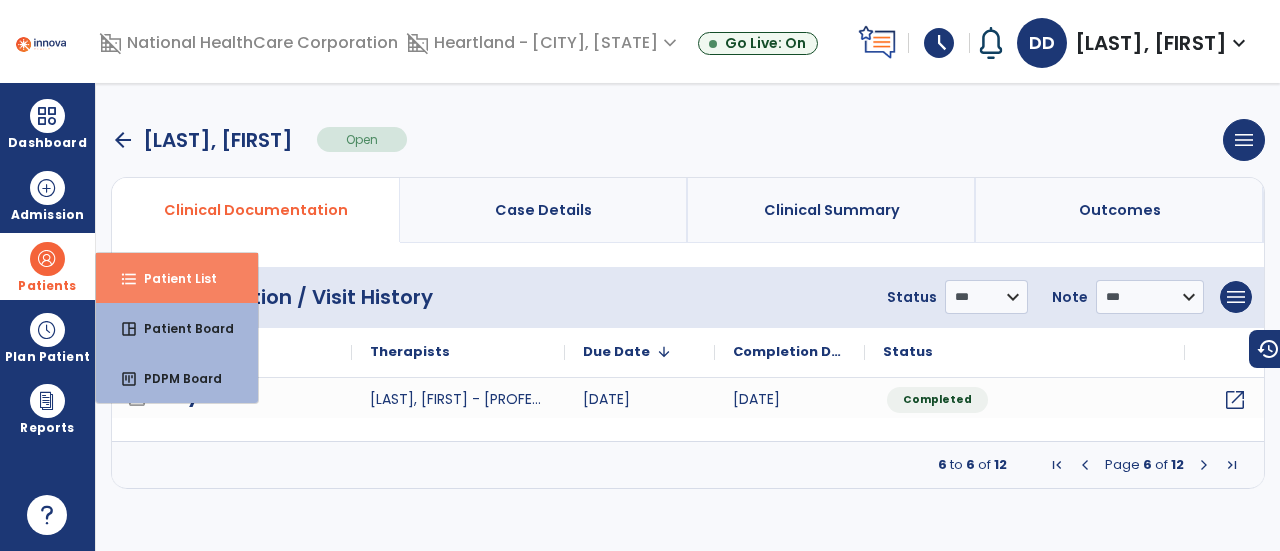 click on "Patient List" at bounding box center [172, 278] 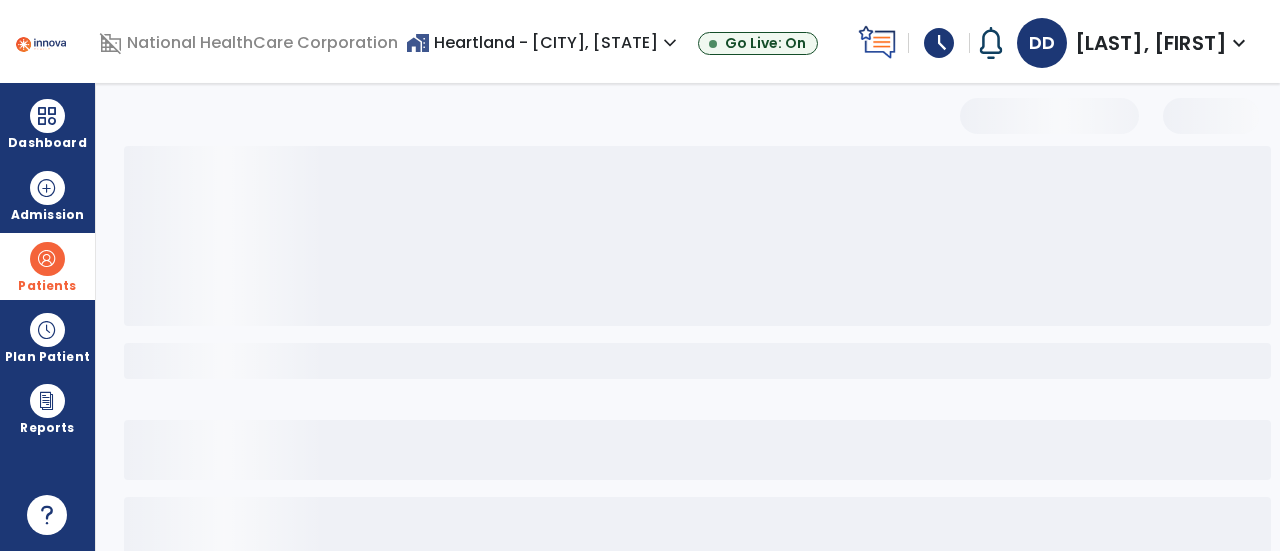 select on "***" 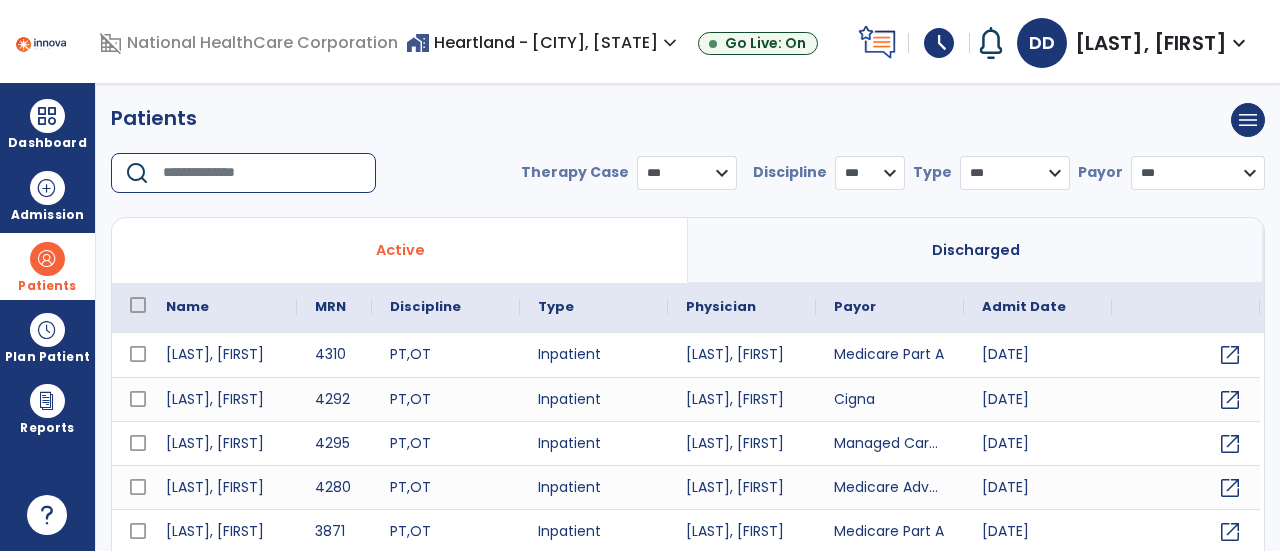 click at bounding box center [262, 173] 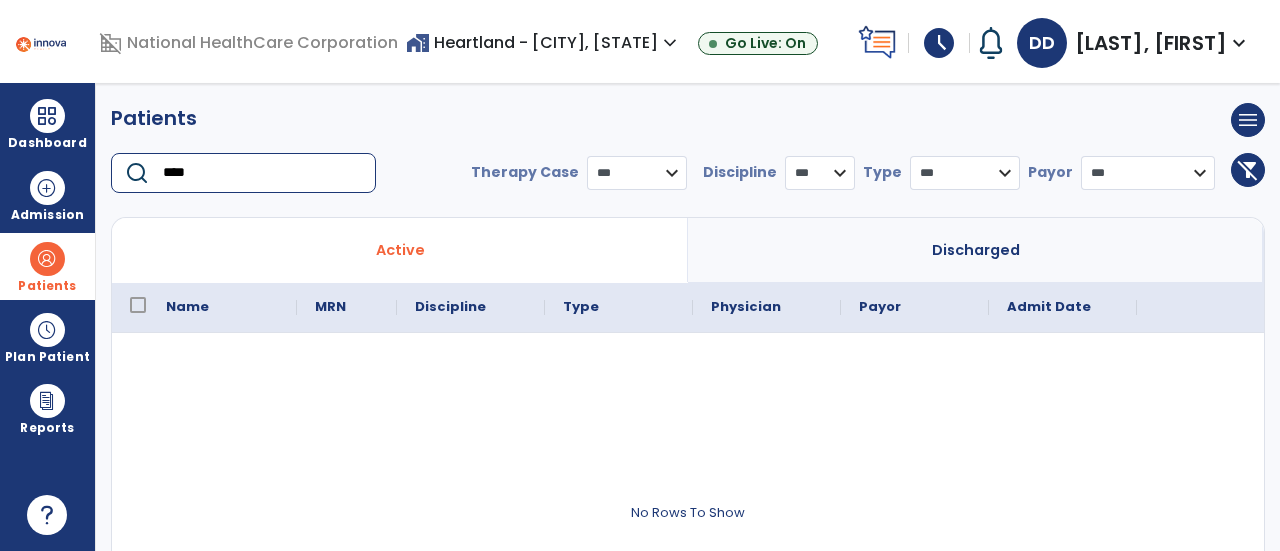 type on "****" 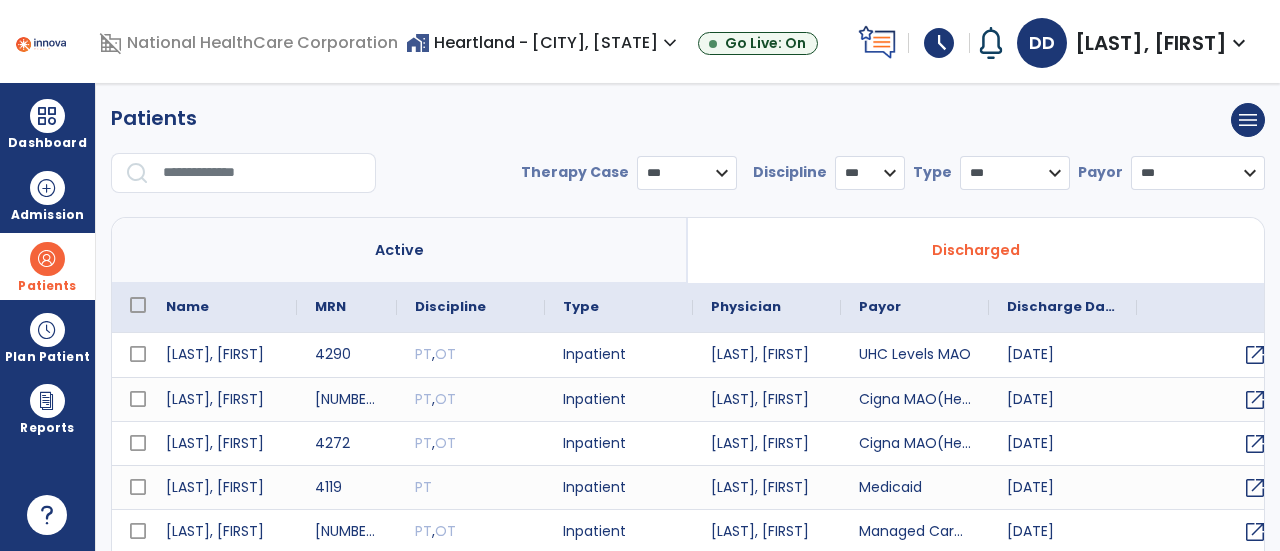 click at bounding box center (262, 173) 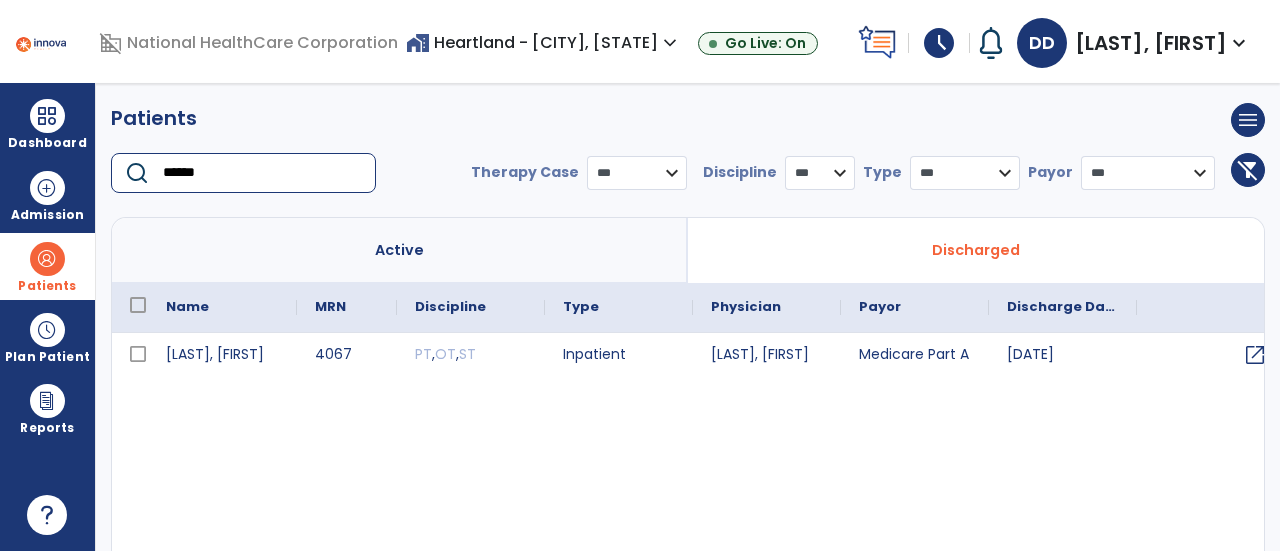 type on "******" 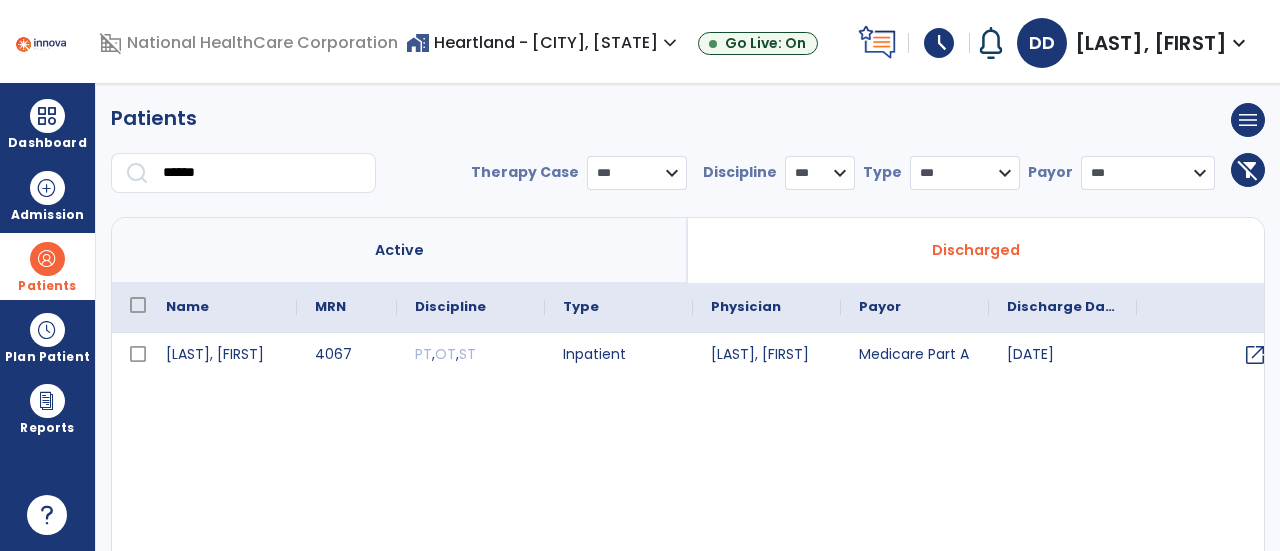 click on "Patient requires skilled PT to address impairments/deficits which include pain management, functional mobility, ." at bounding box center (688, 511) 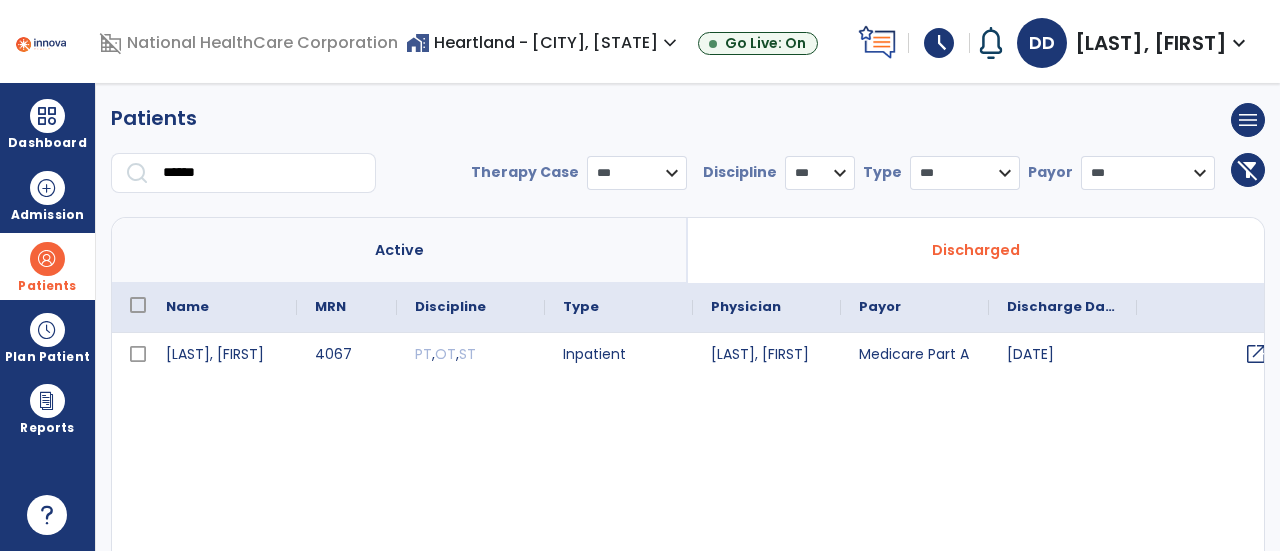 click on "open_in_new" at bounding box center (1256, 354) 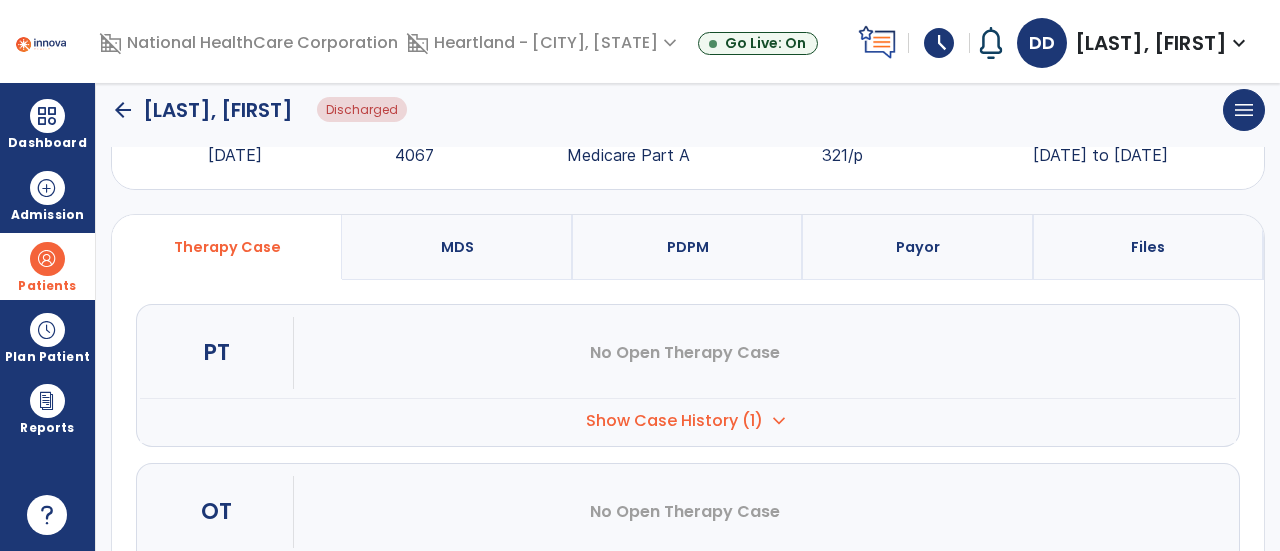 scroll, scrollTop: 83, scrollLeft: 0, axis: vertical 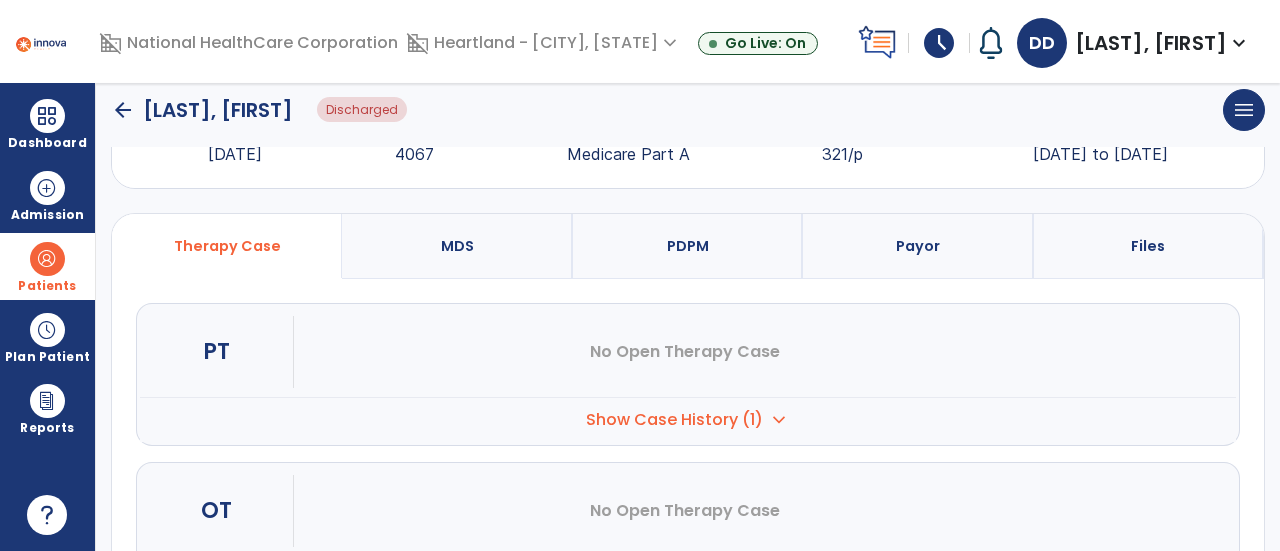click on "Show Case History (1)     expand_more" at bounding box center [688, 419] 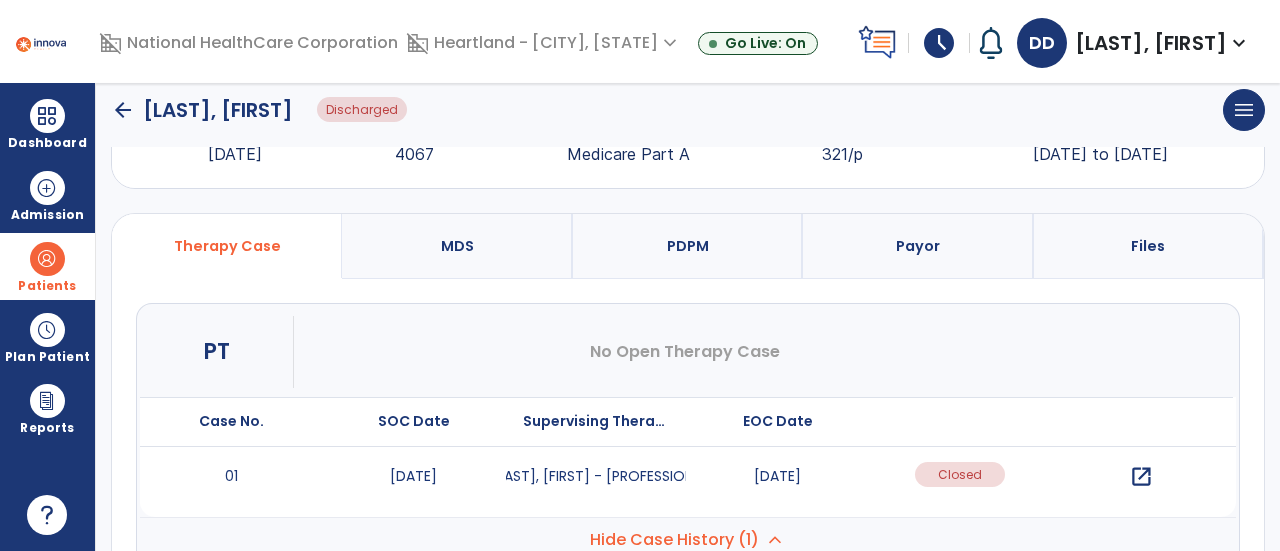 click on "open_in_new" at bounding box center (1141, 477) 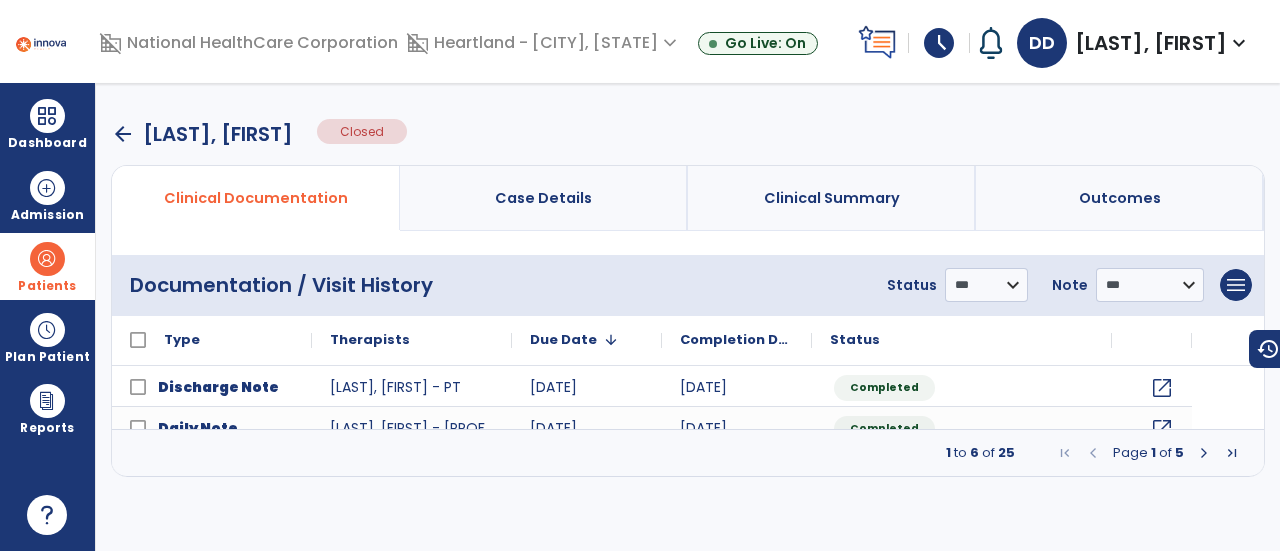 scroll, scrollTop: 0, scrollLeft: 0, axis: both 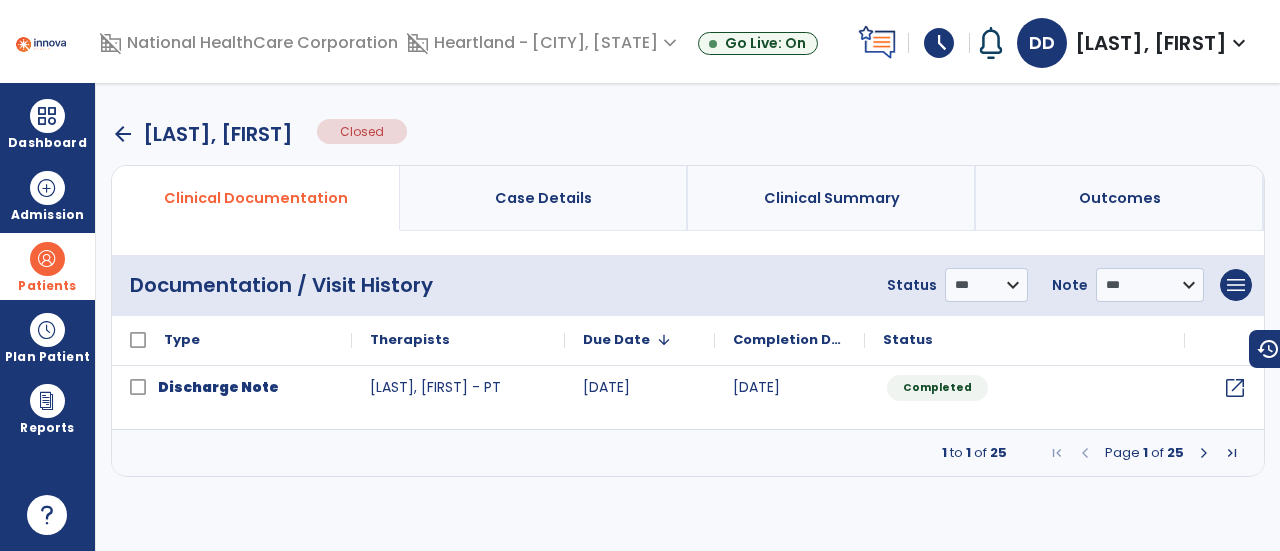 click at bounding box center [1204, 453] 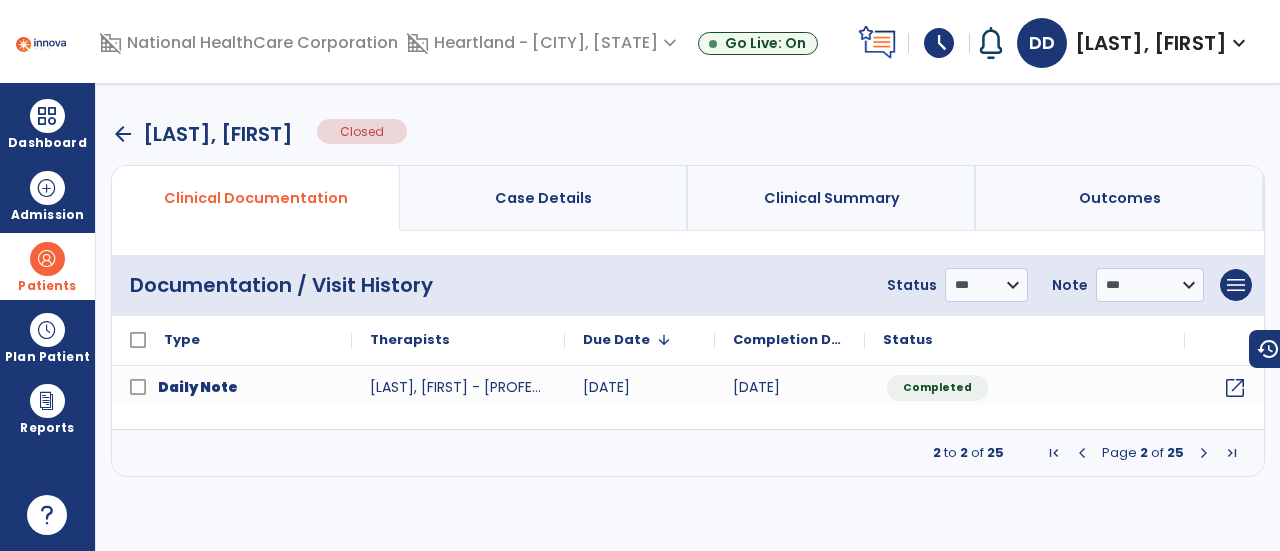 click at bounding box center [1204, 453] 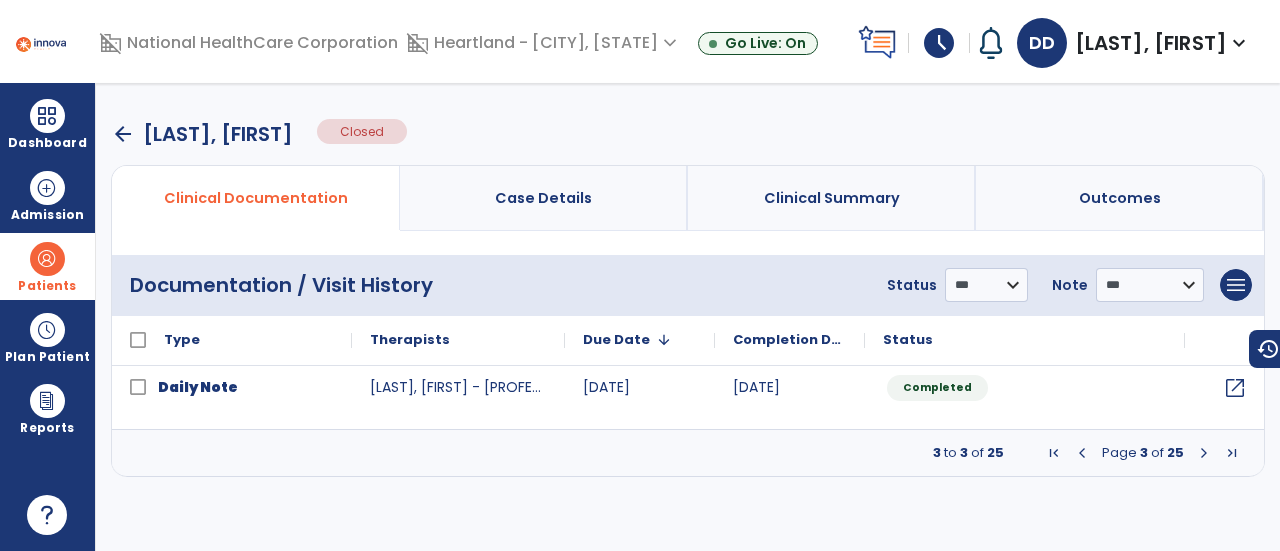 click at bounding box center [1204, 453] 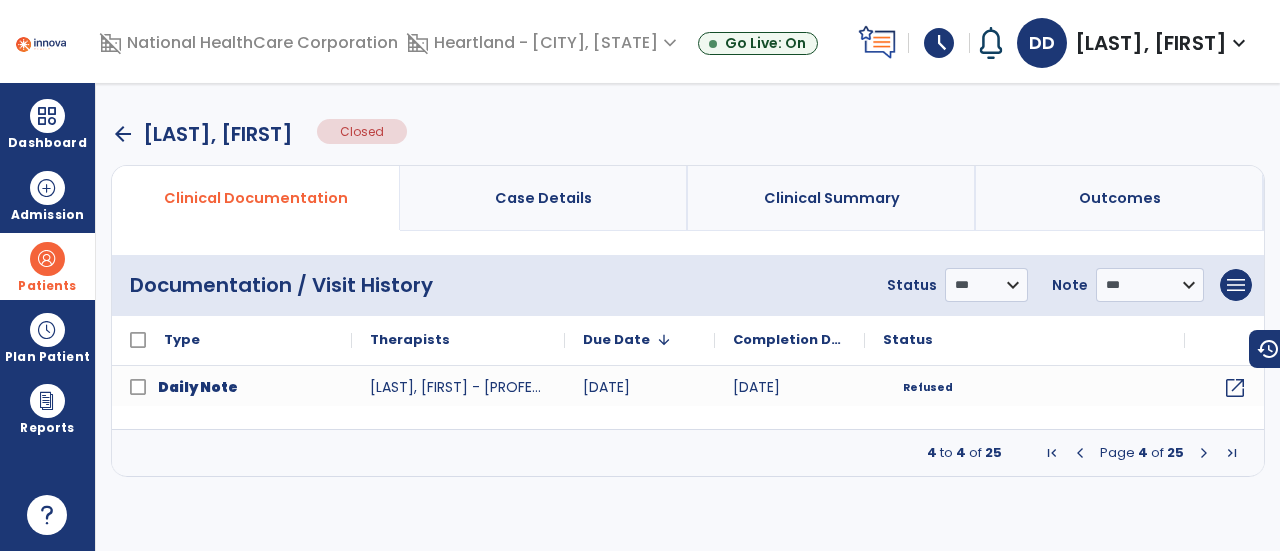 click at bounding box center (1204, 453) 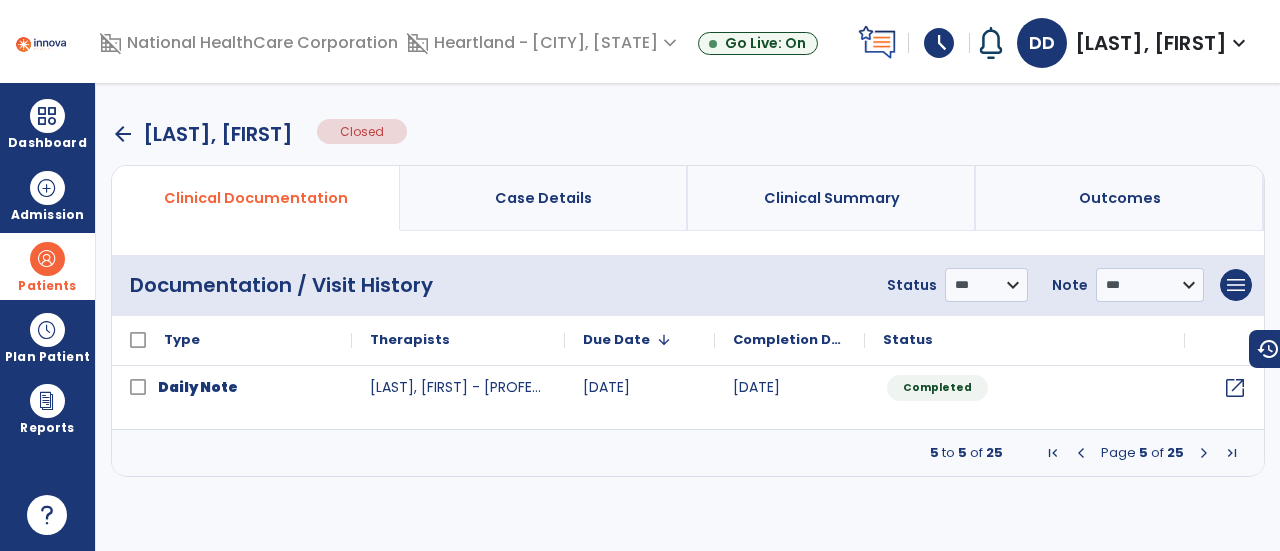 click at bounding box center [1204, 453] 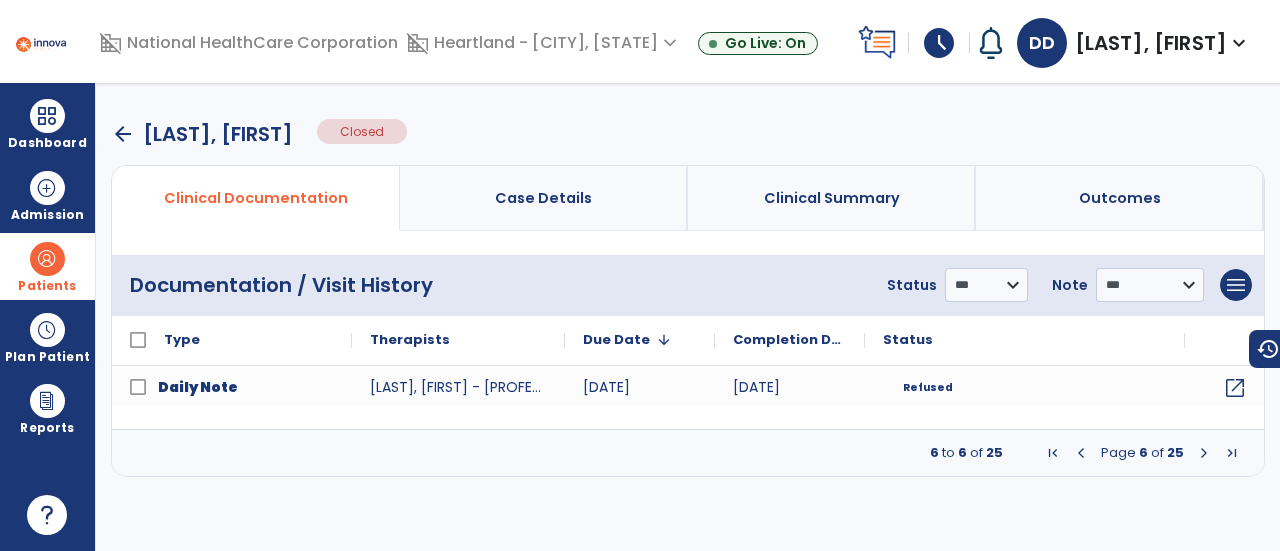 click at bounding box center (1204, 453) 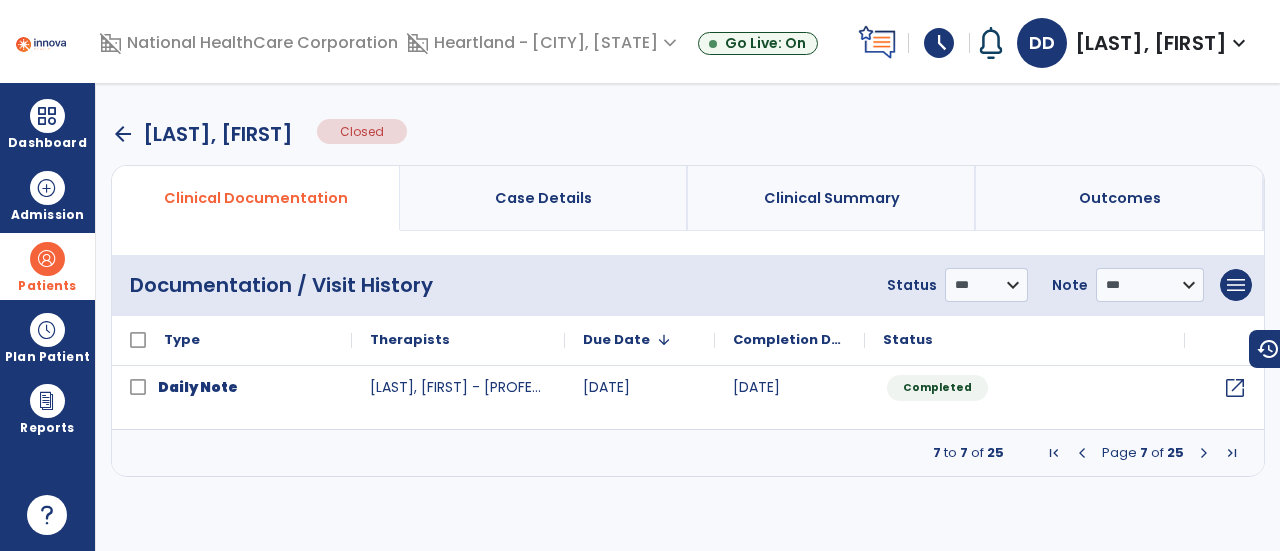 click at bounding box center (1204, 453) 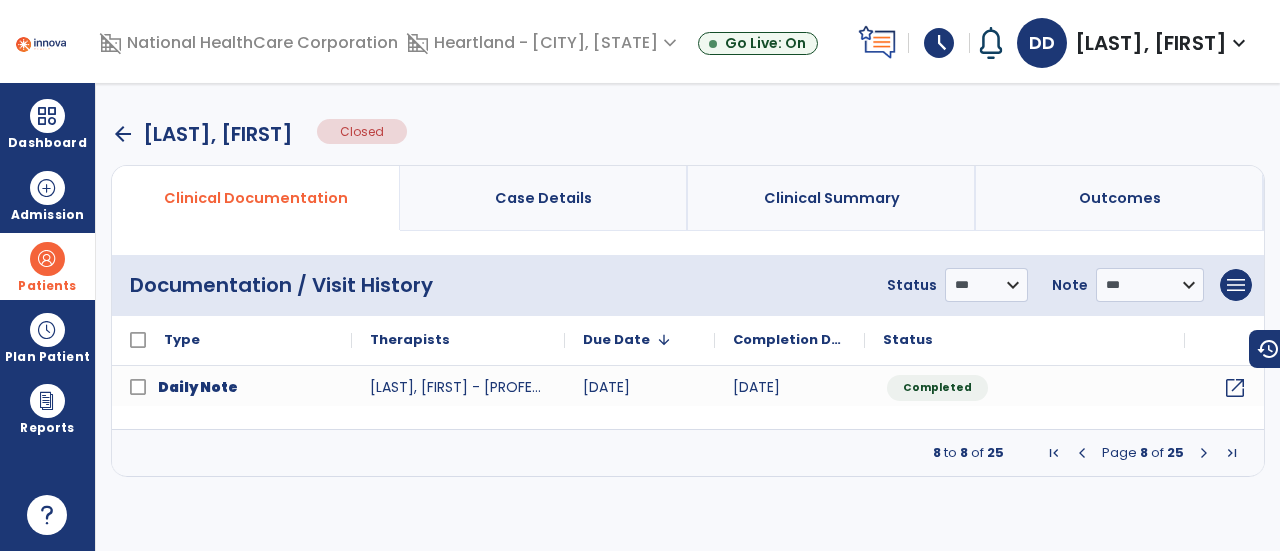 click at bounding box center [1204, 453] 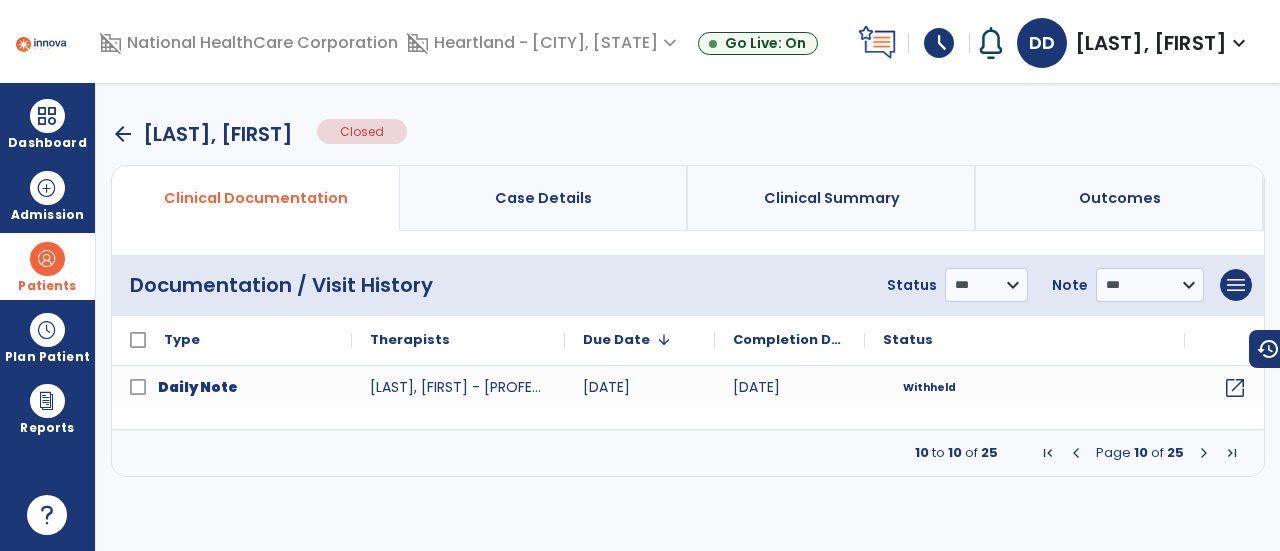 click at bounding box center [1204, 453] 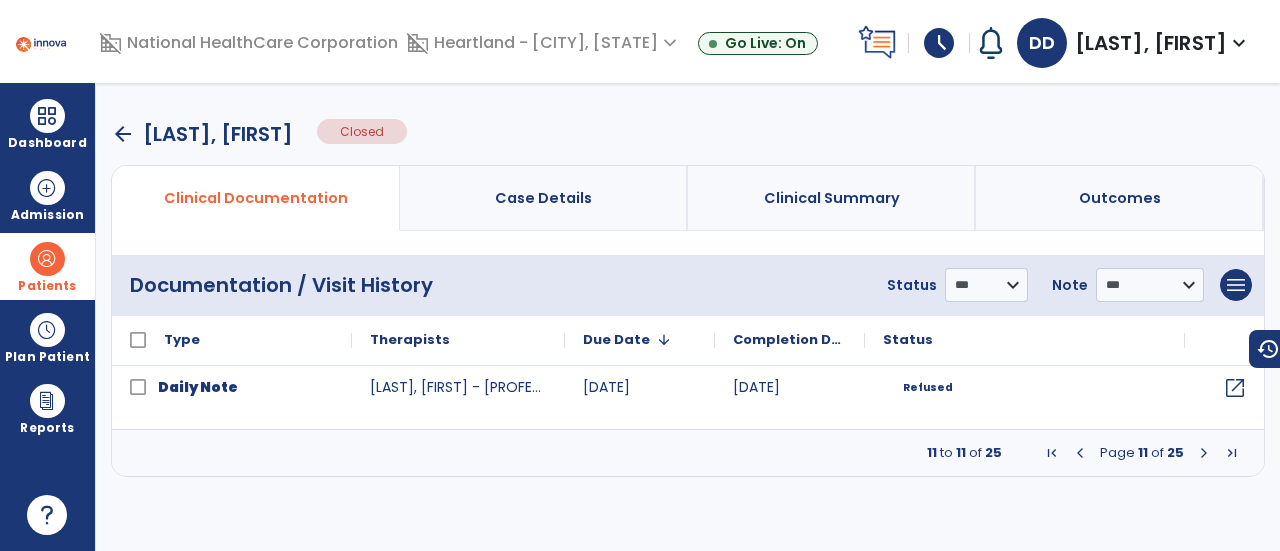 click at bounding box center (1204, 453) 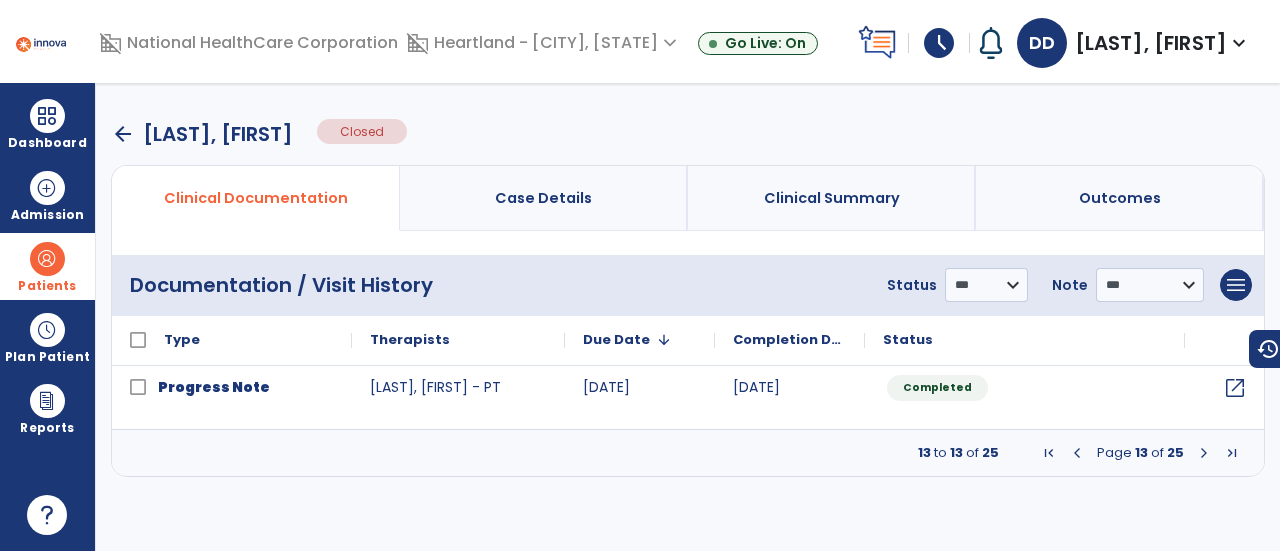 click at bounding box center (1204, 453) 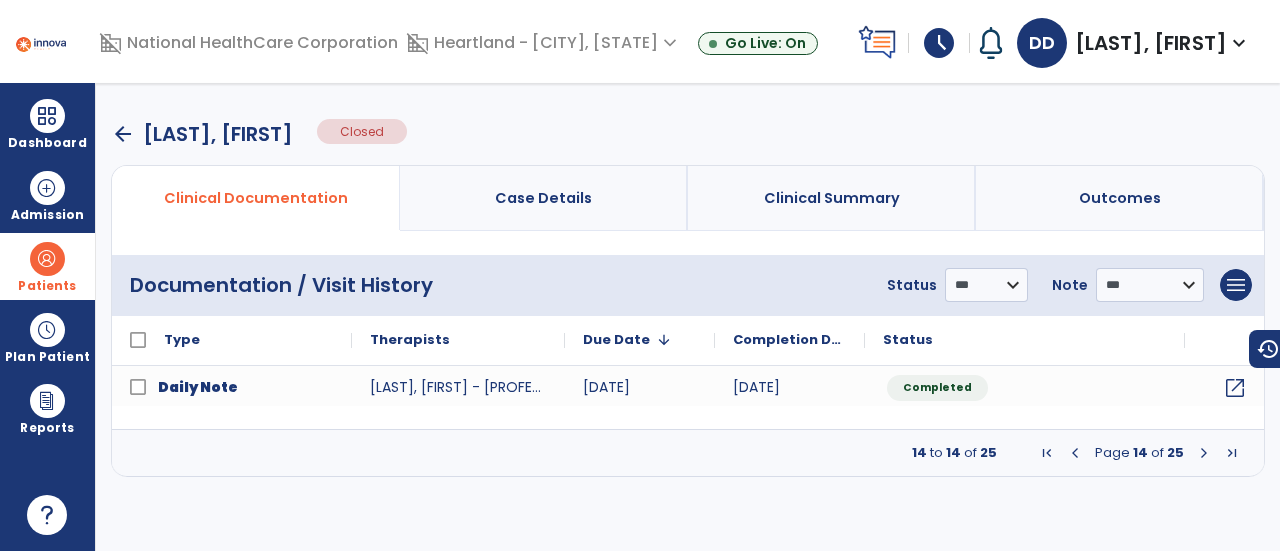 click at bounding box center [1204, 453] 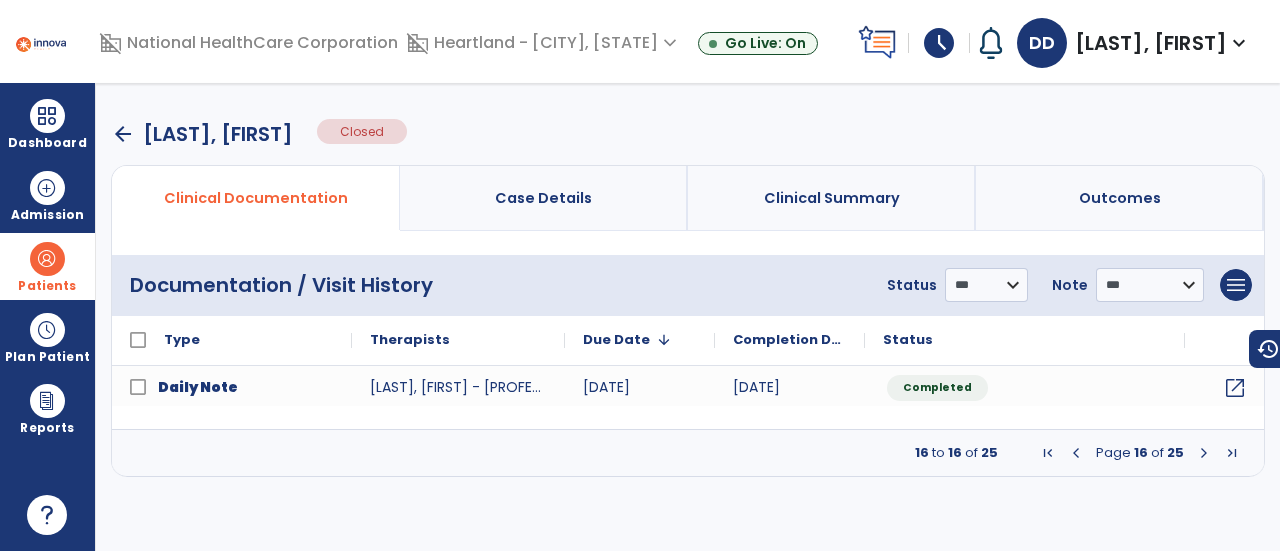 click at bounding box center (1204, 453) 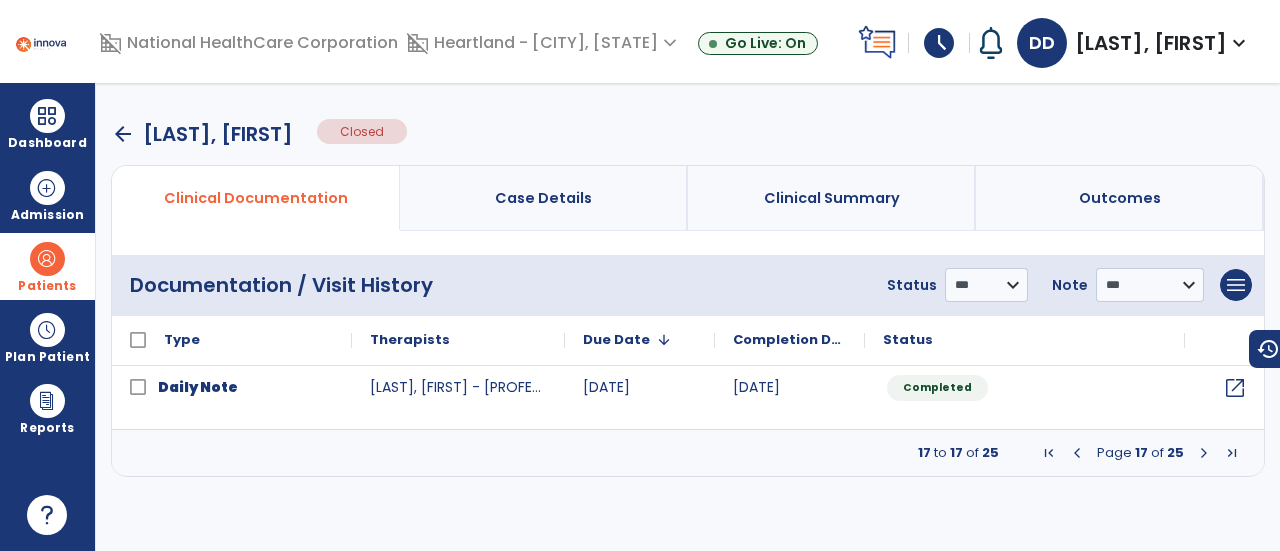 click at bounding box center [1204, 453] 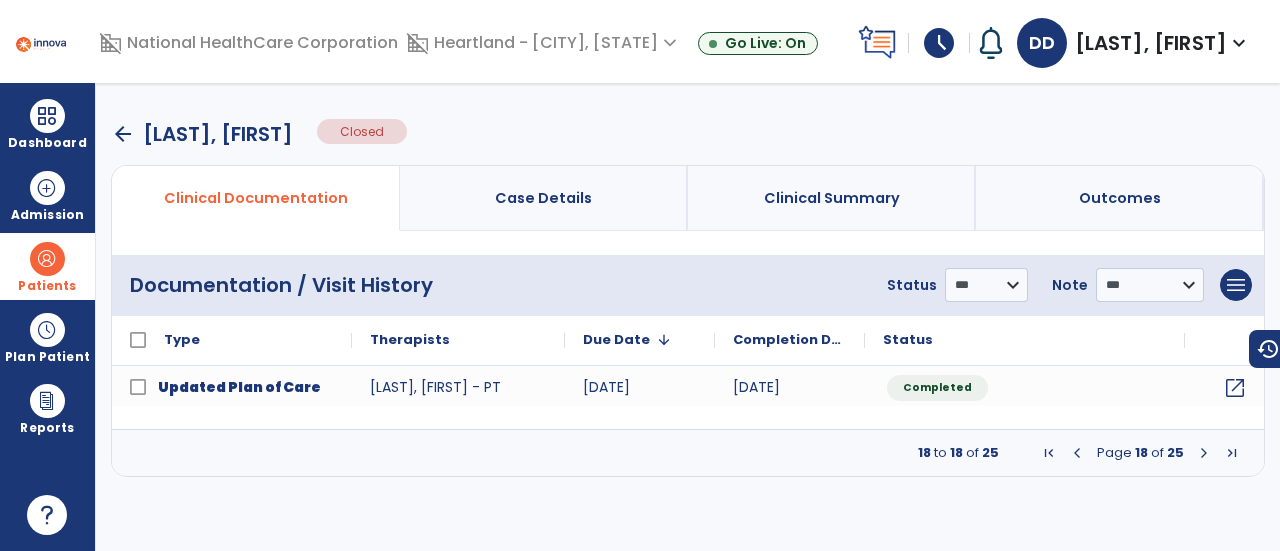 click at bounding box center [1204, 453] 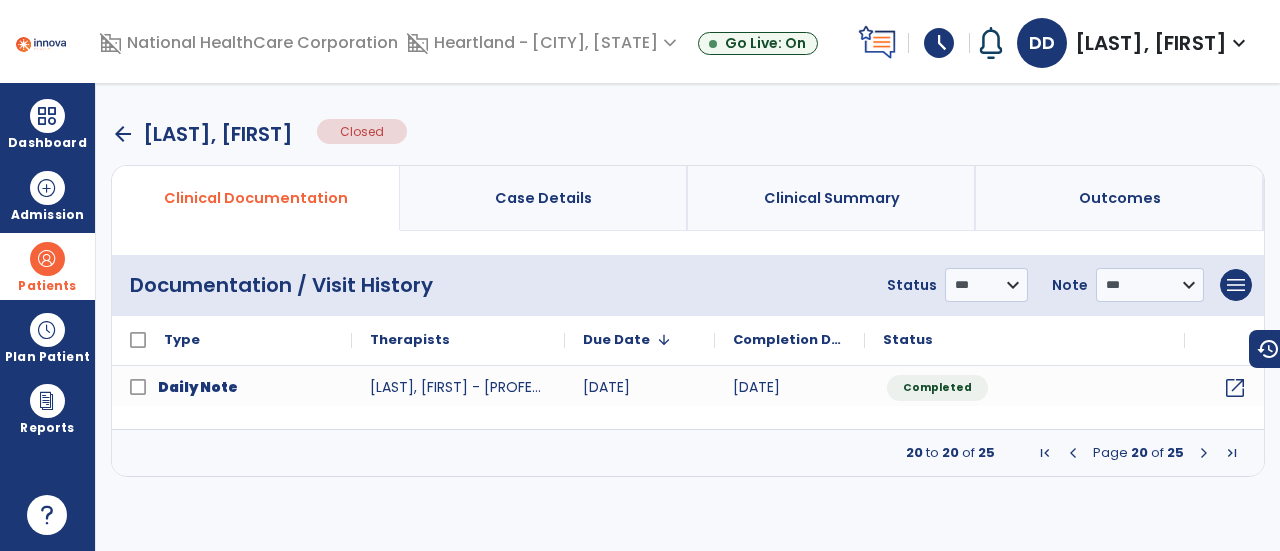 click at bounding box center [1204, 453] 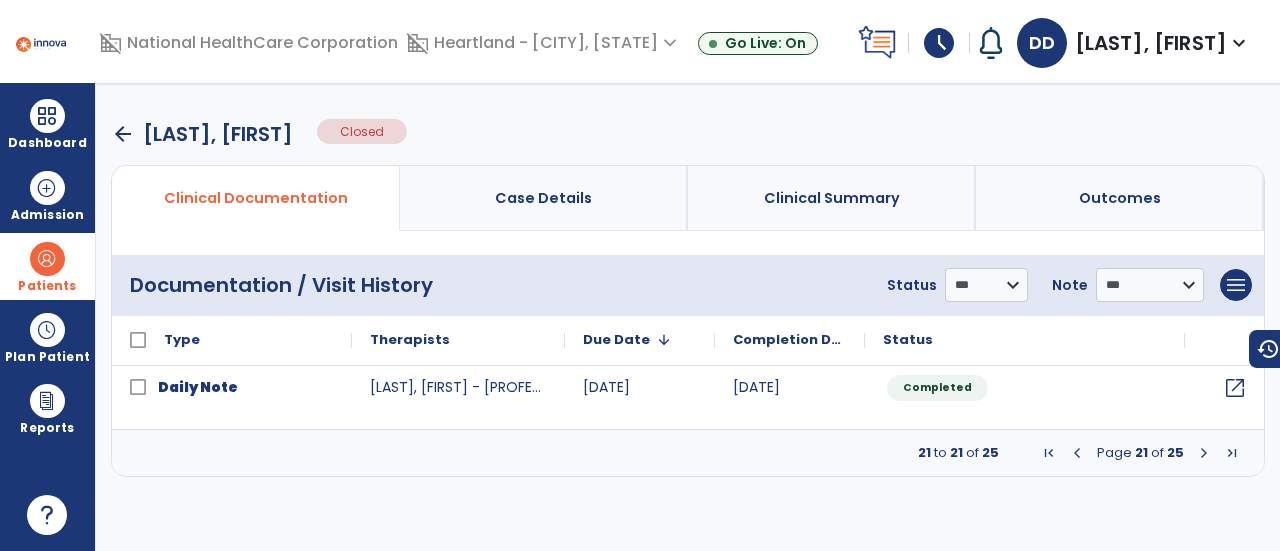 click at bounding box center [1204, 453] 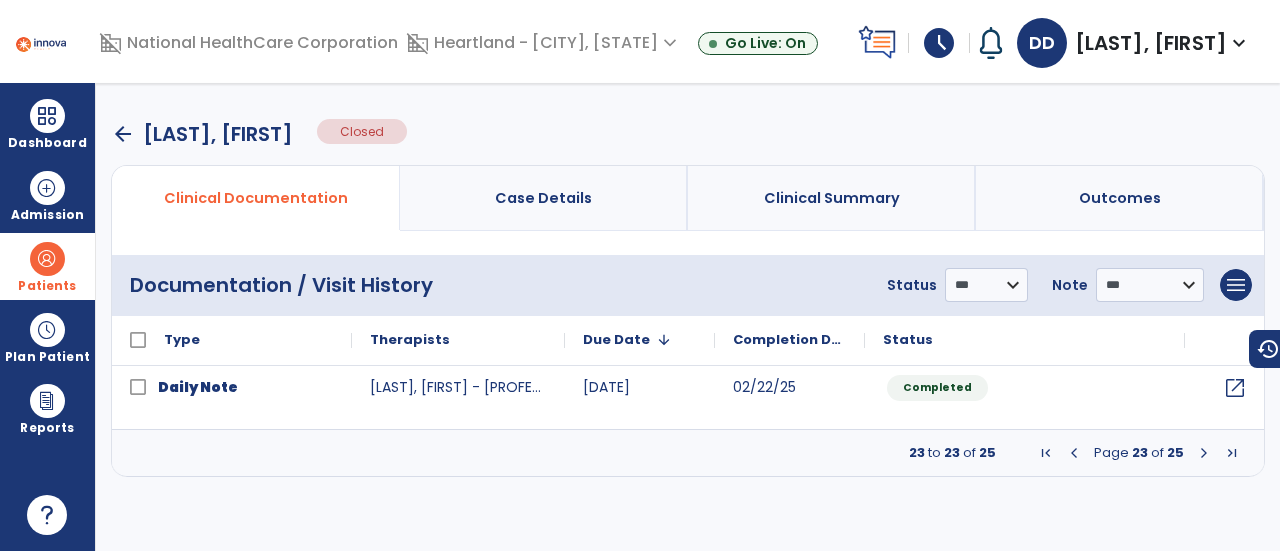 click at bounding box center (1204, 453) 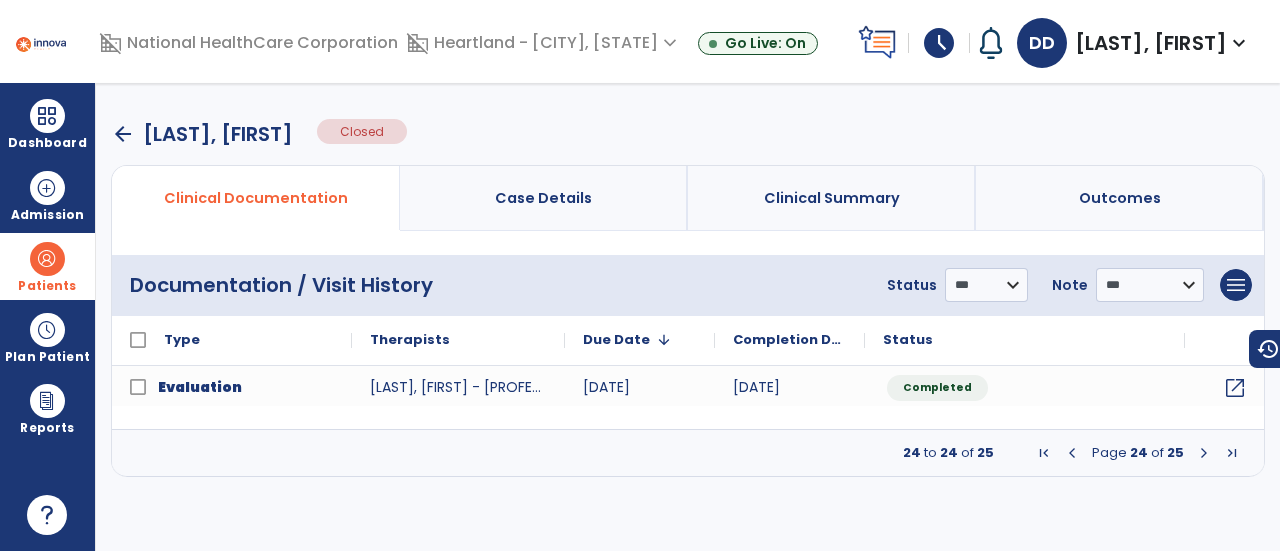 click at bounding box center (1204, 453) 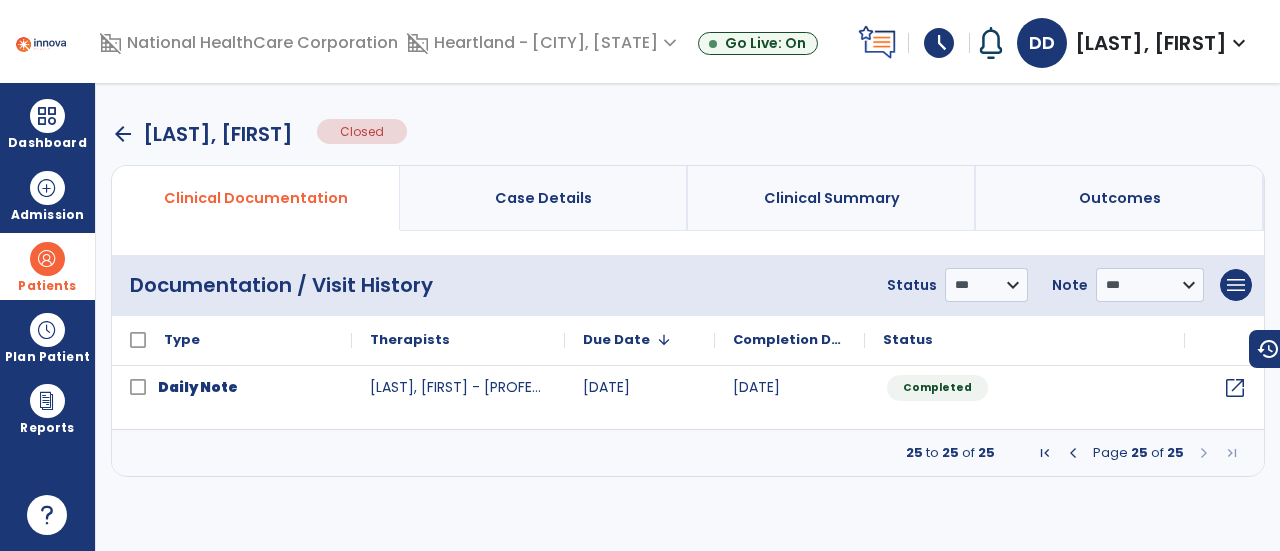 click at bounding box center [1073, 453] 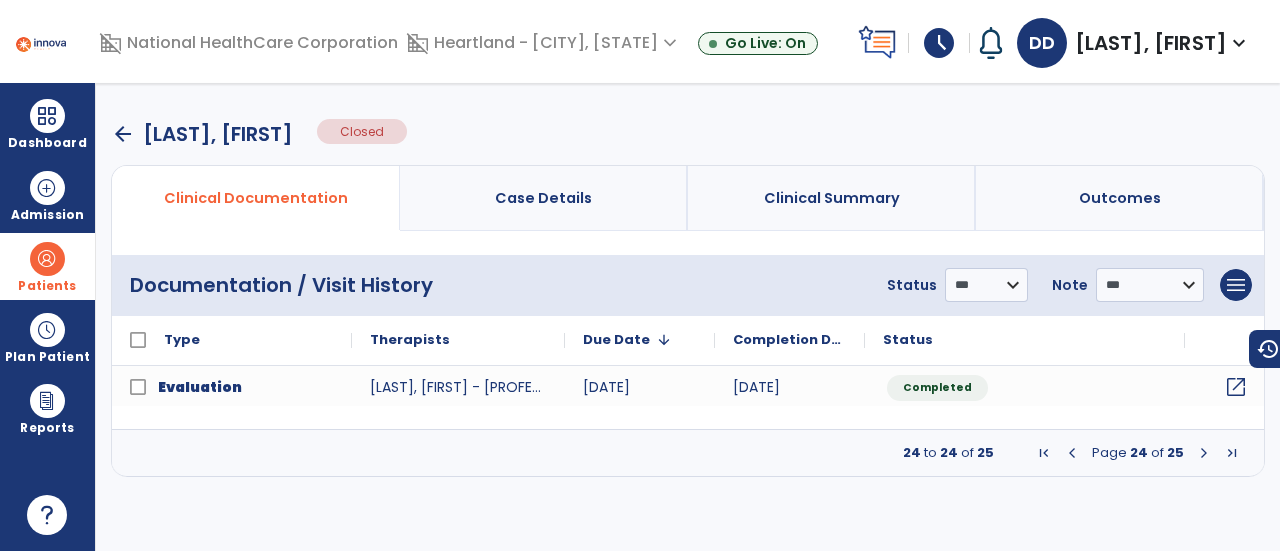 click on "open_in_new" 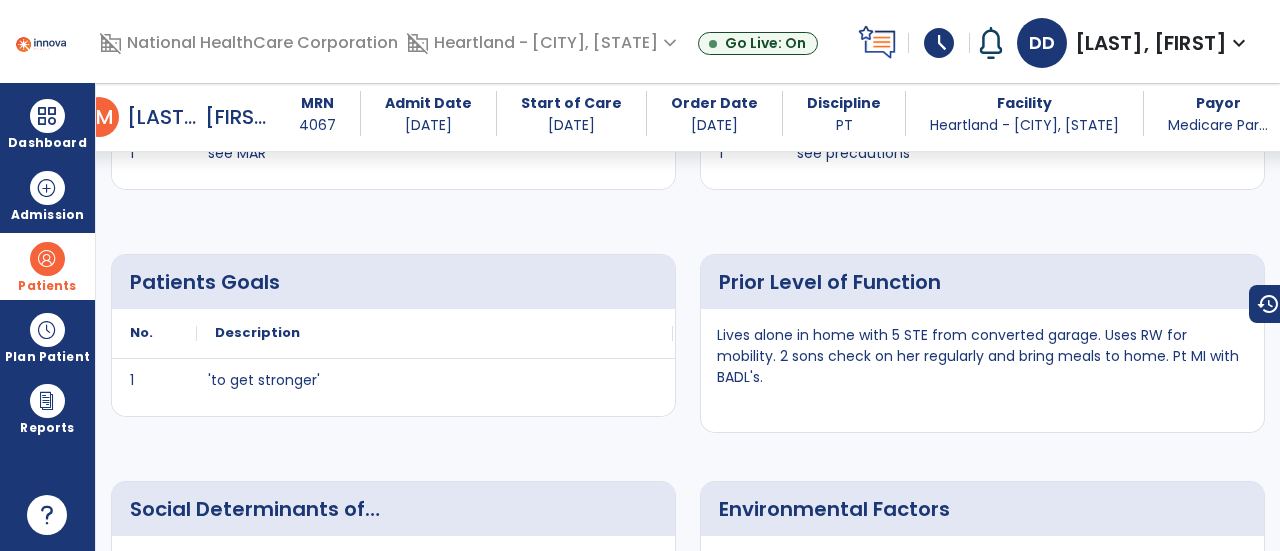 scroll, scrollTop: 0, scrollLeft: 0, axis: both 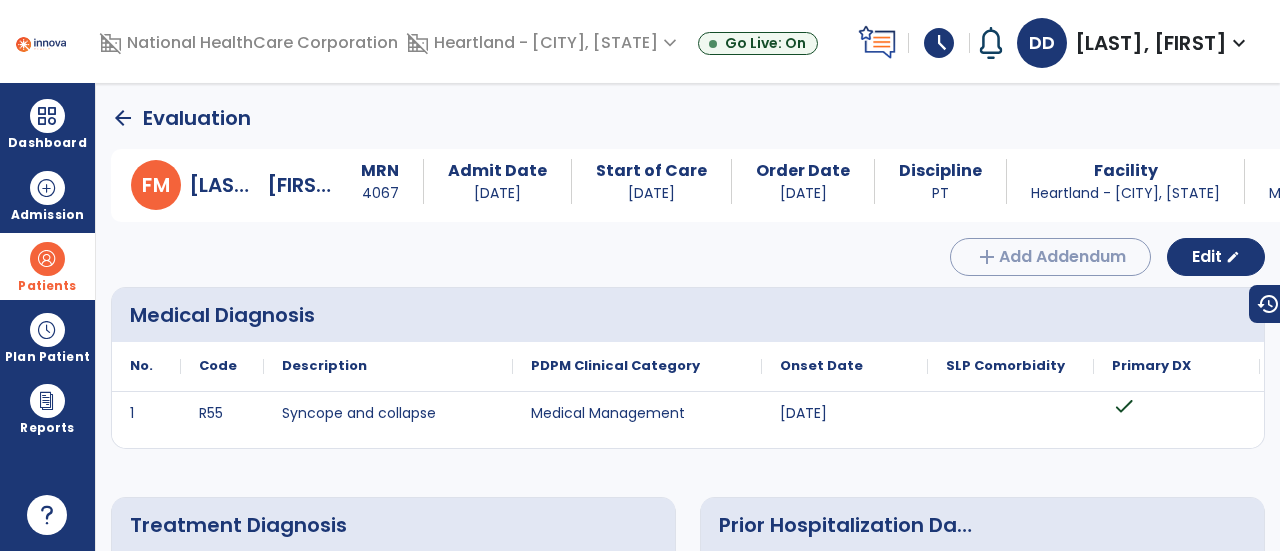 click on "arrow_back" 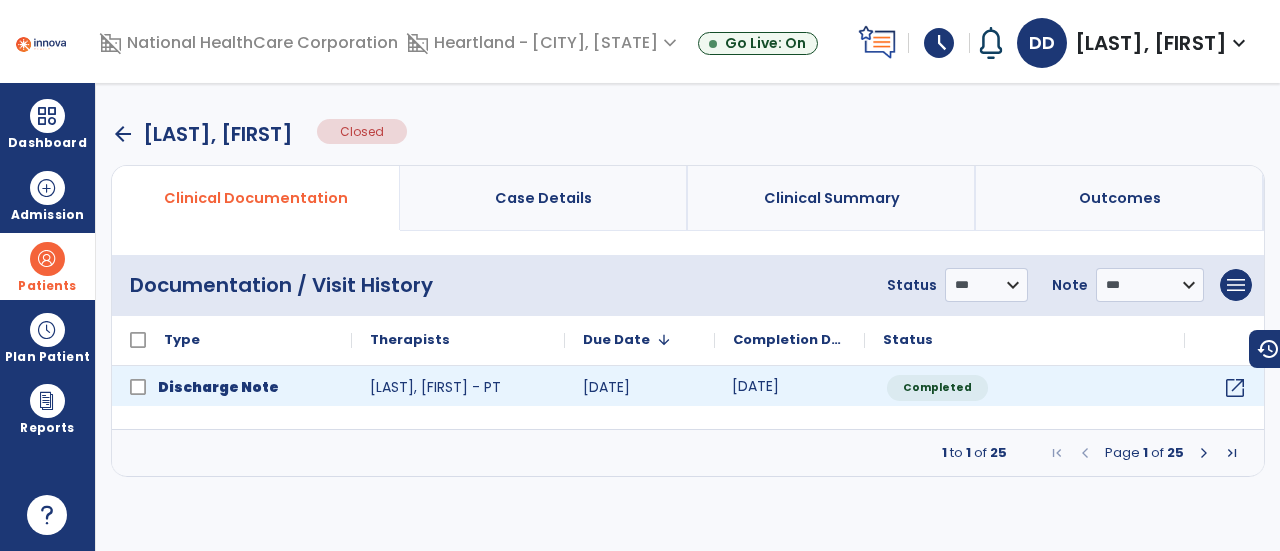 drag, startPoint x: 126, startPoint y: 114, endPoint x: 1234, endPoint y: 394, distance: 1142.8315 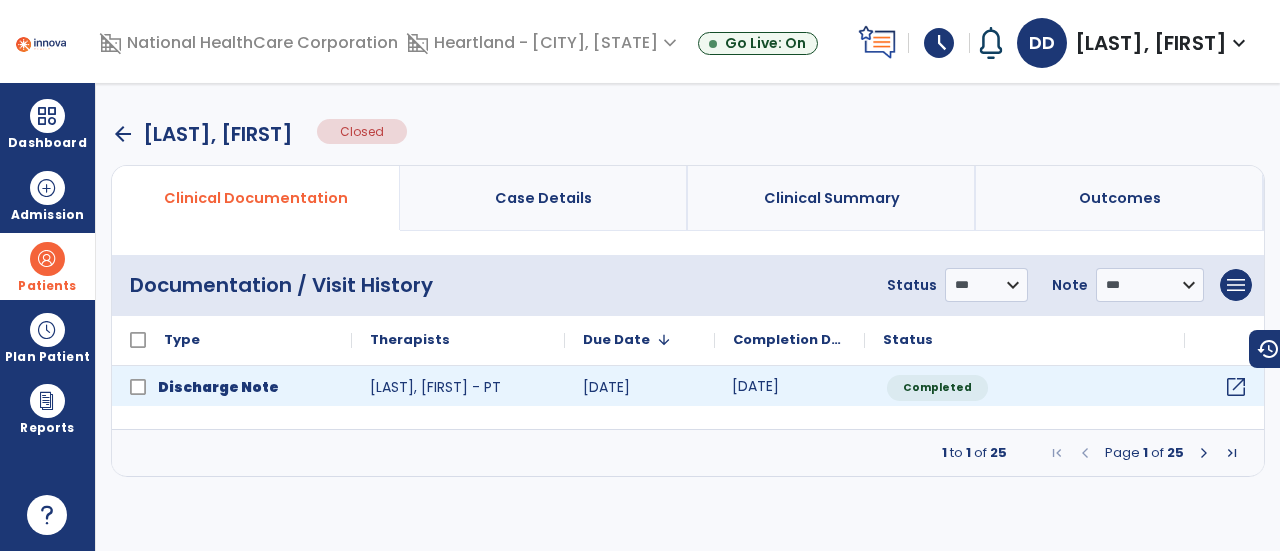 click on "open_in_new" 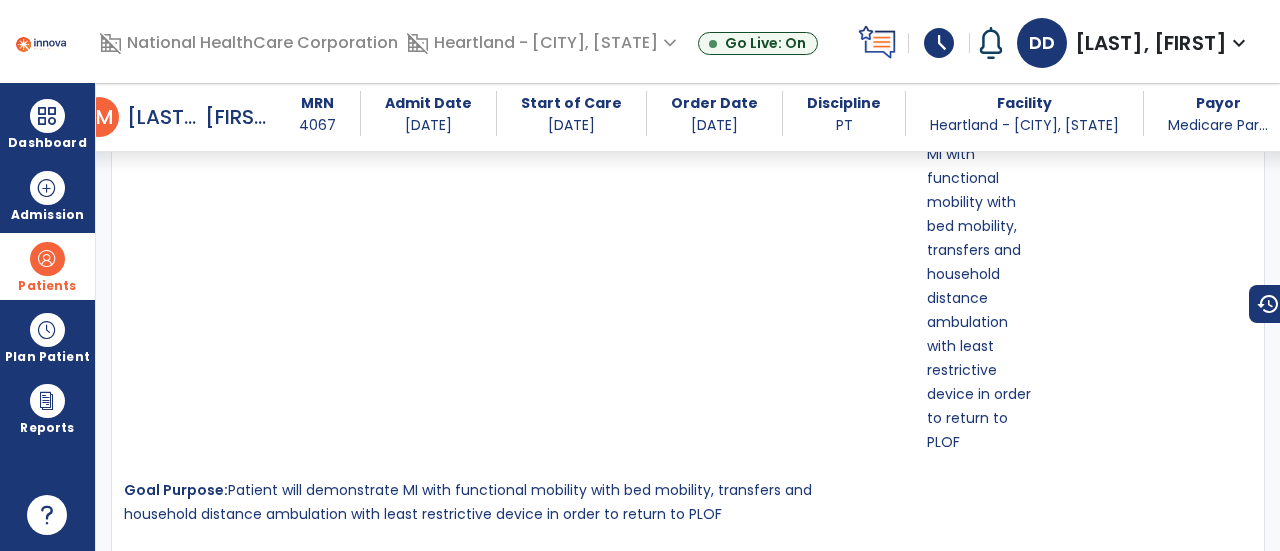 scroll, scrollTop: 0, scrollLeft: 0, axis: both 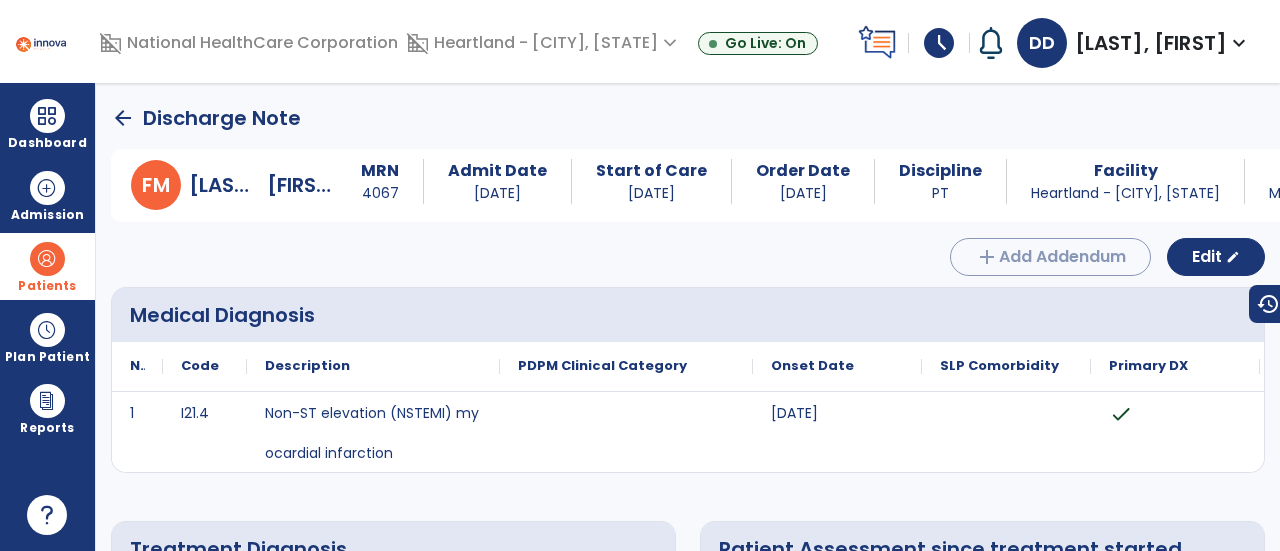 click on "arrow_back" 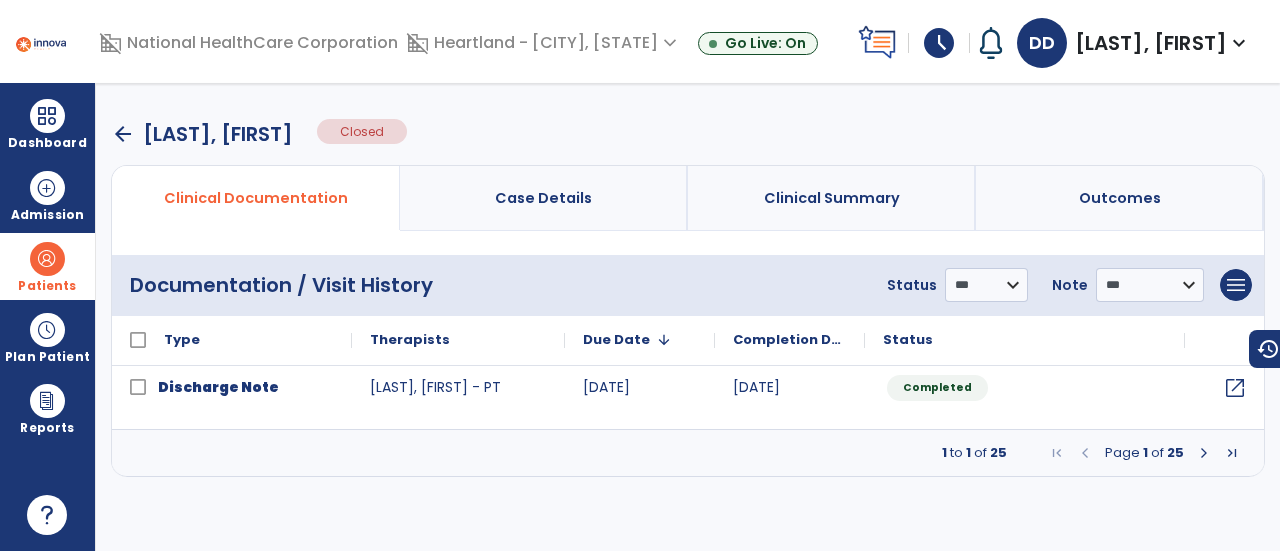click at bounding box center [1204, 453] 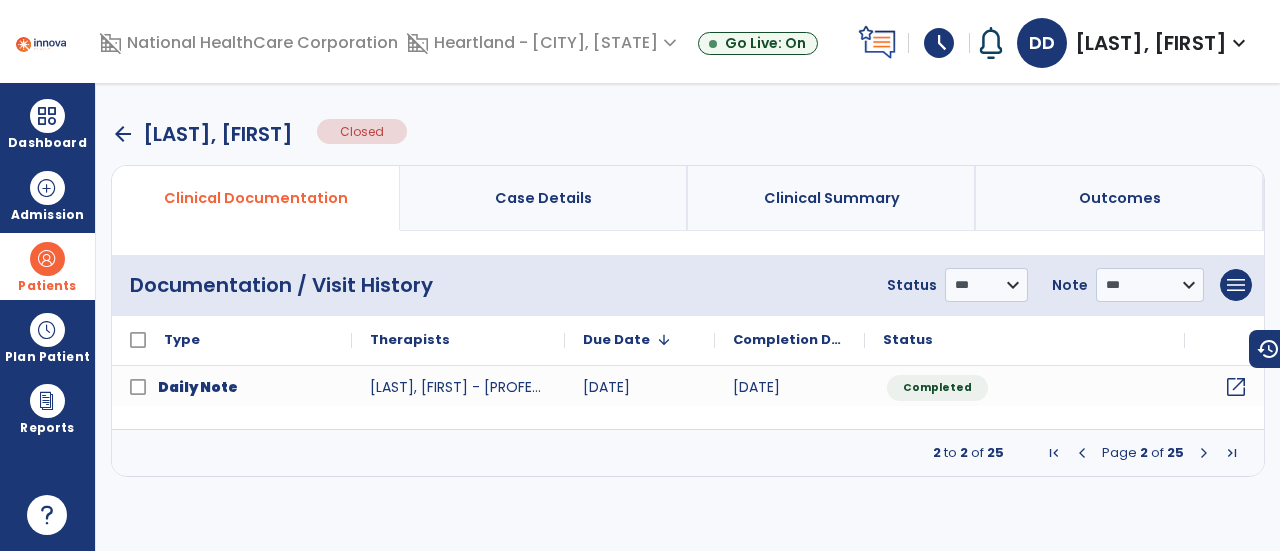 click on "open_in_new" 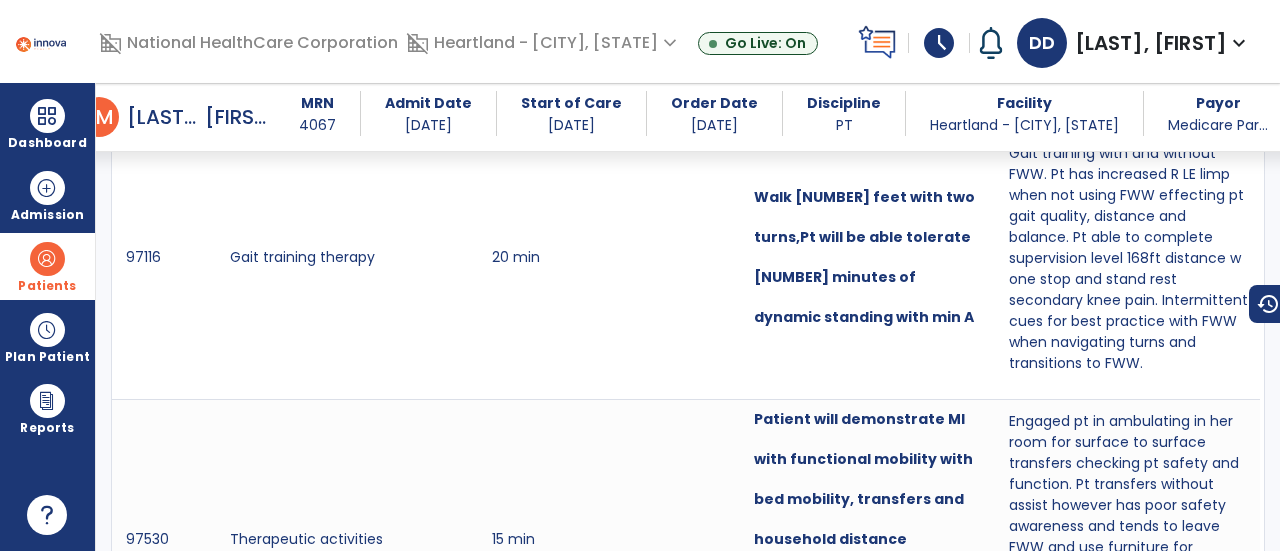 scroll, scrollTop: 1246, scrollLeft: 0, axis: vertical 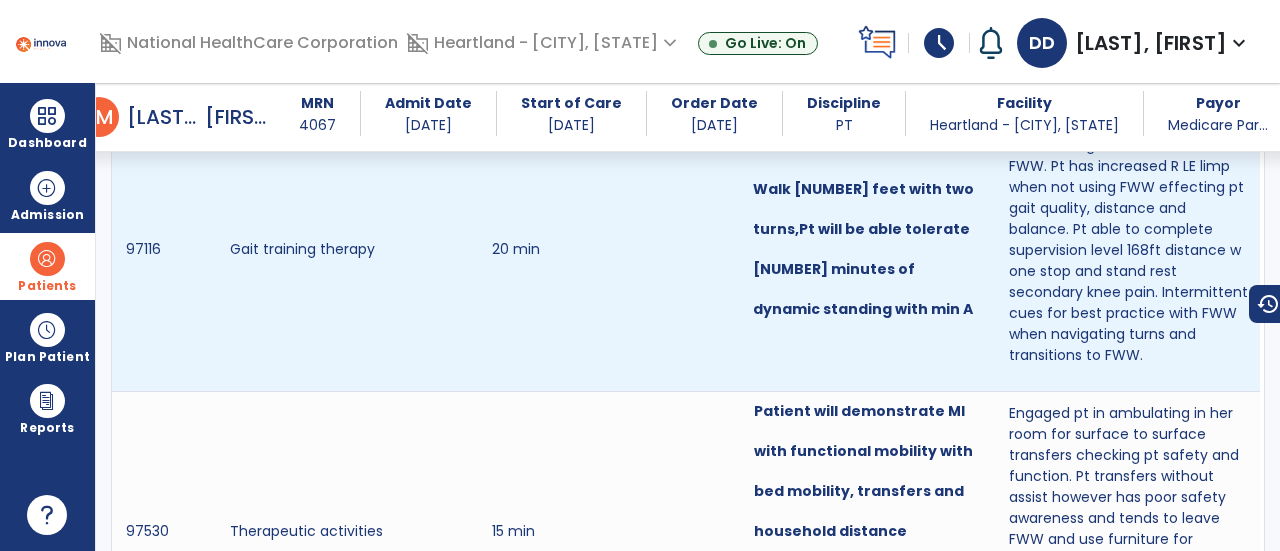 click on "Walk [NUMBER] feet with two turns,Pt will be able tolerate [NUMBER] minutes of dynamic standing with min A" at bounding box center [867, 257] 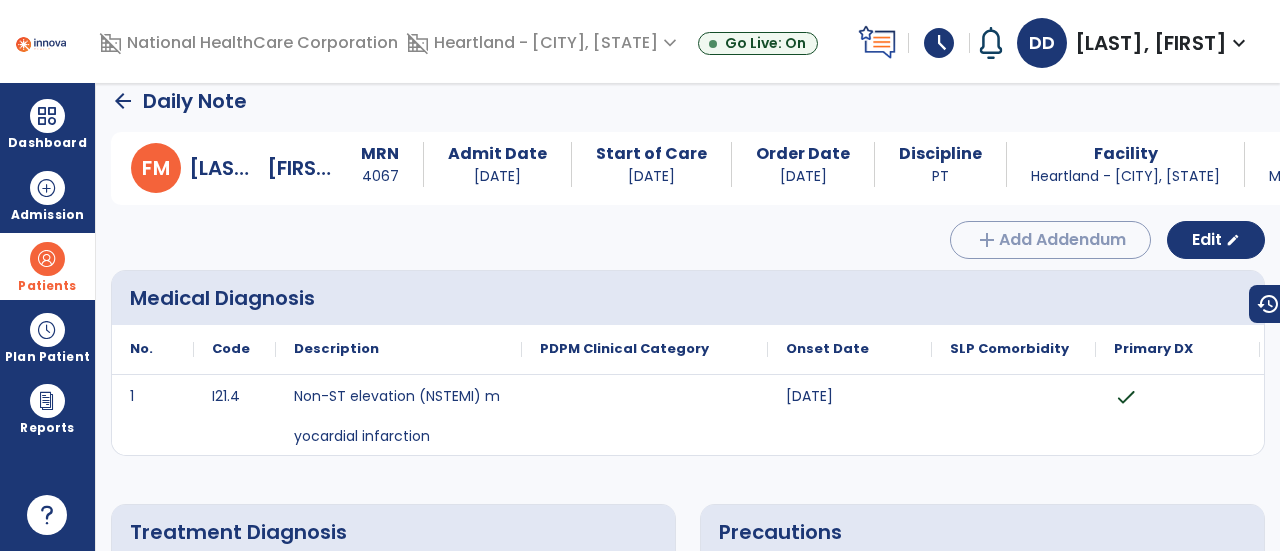 scroll, scrollTop: 12, scrollLeft: 0, axis: vertical 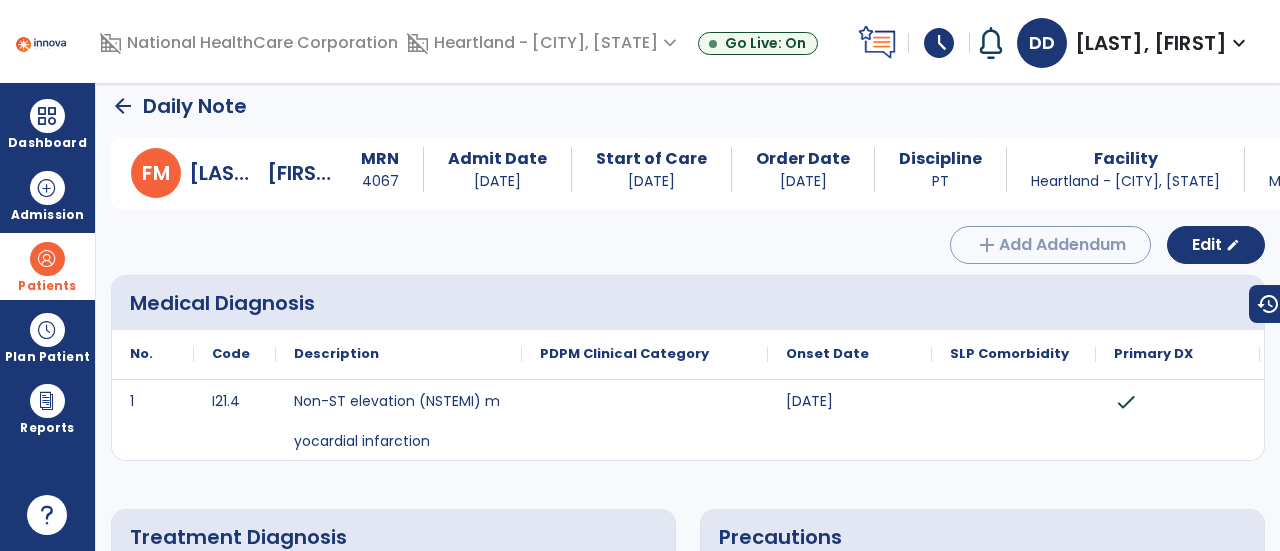 click on "arrow_back" 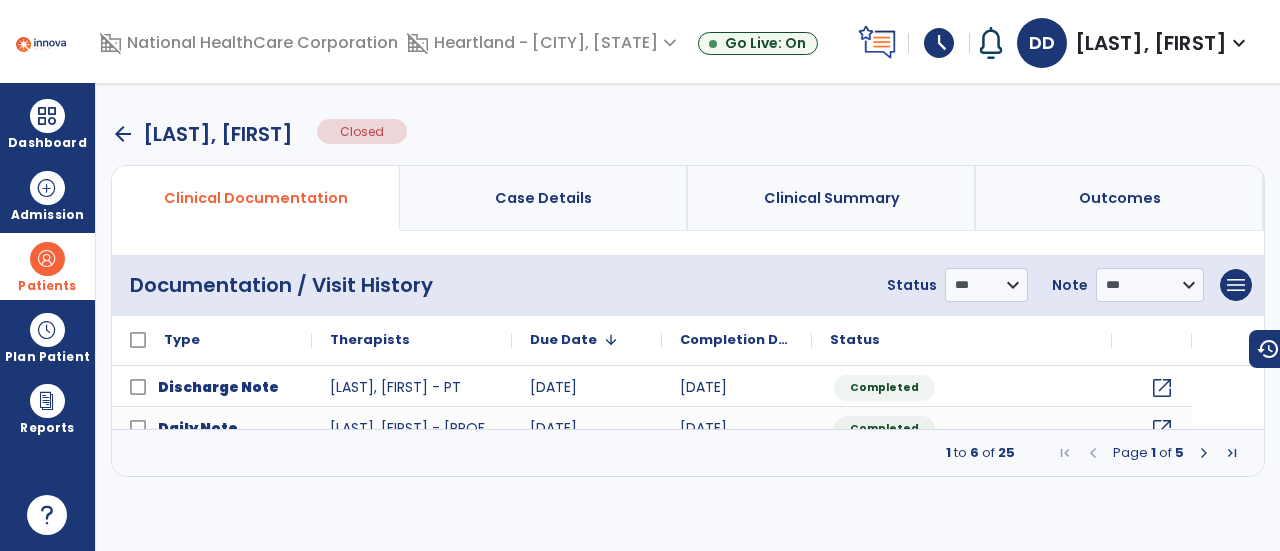 scroll, scrollTop: 0, scrollLeft: 0, axis: both 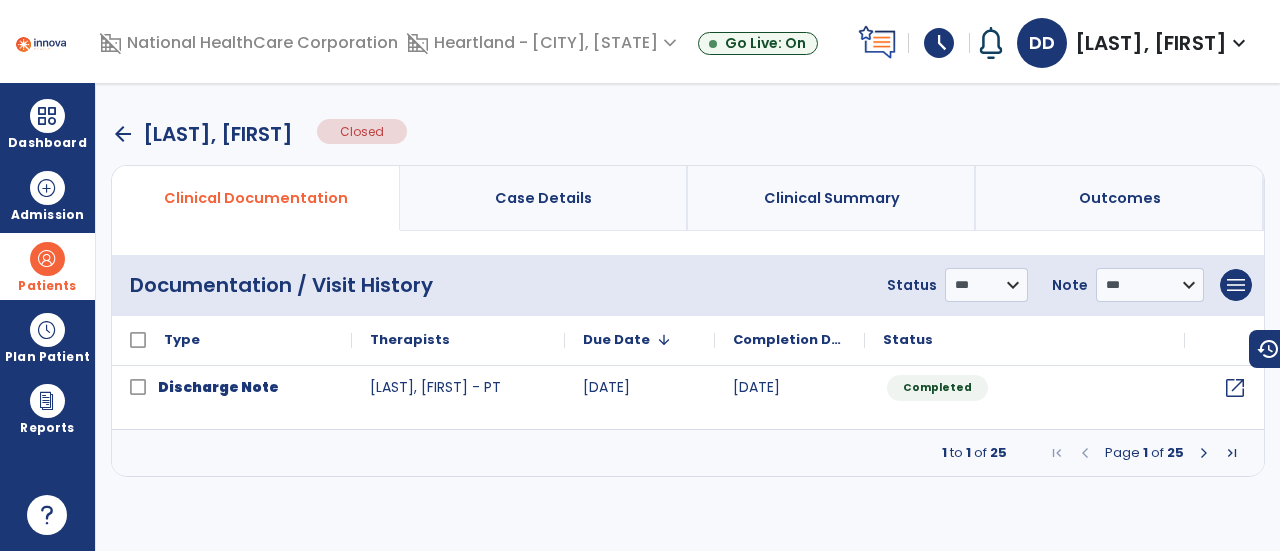 click on "Patients" at bounding box center [47, 266] 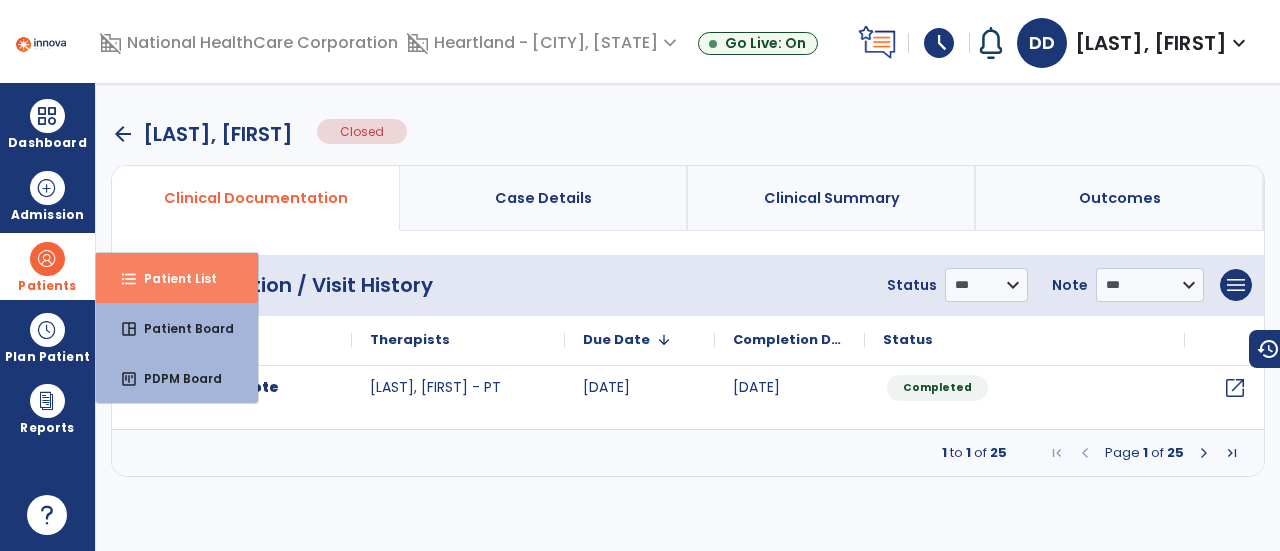 click on "Patient List" at bounding box center (172, 278) 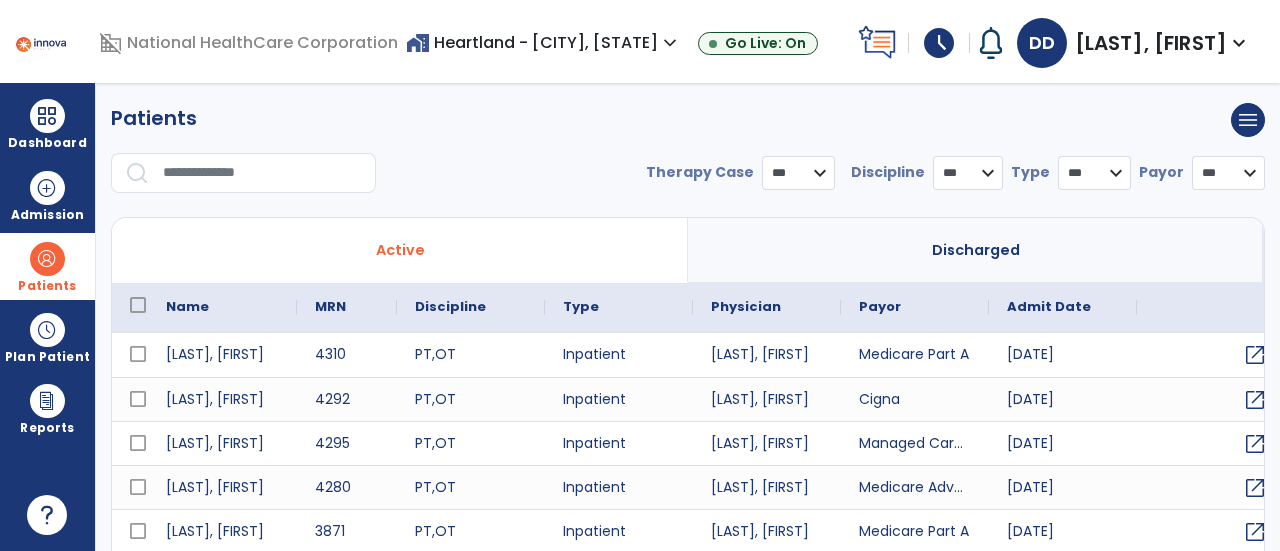 select on "***" 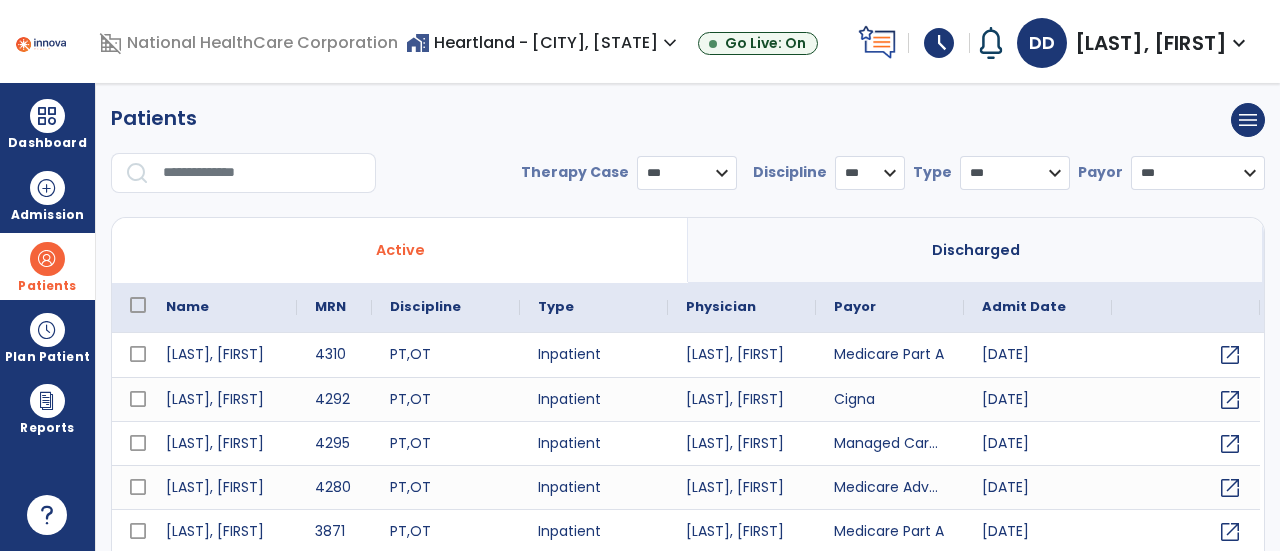 click at bounding box center [262, 173] 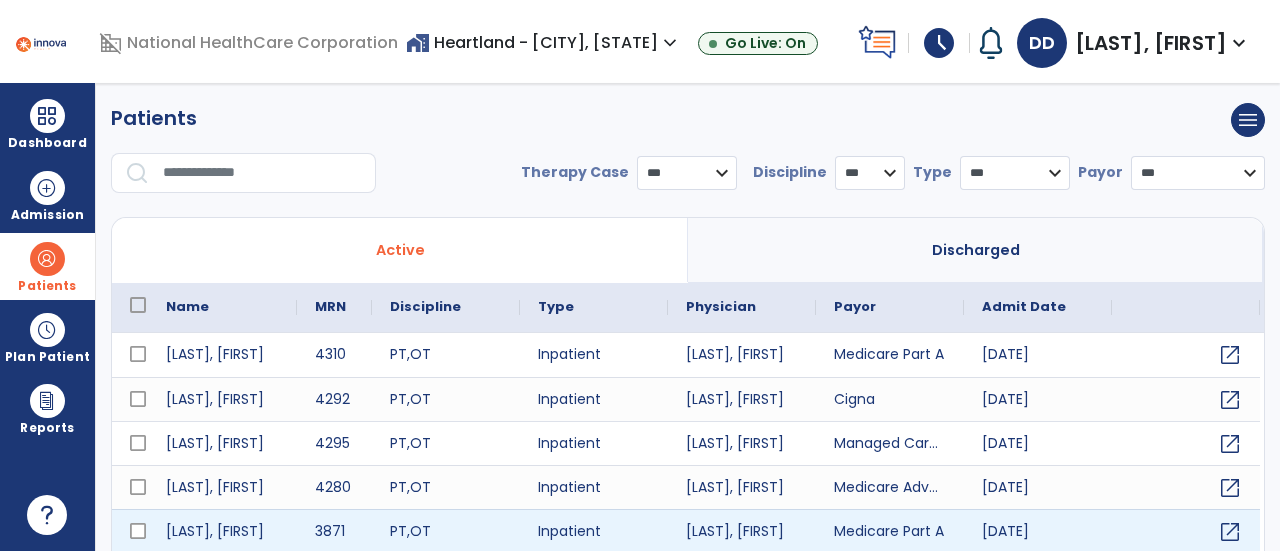 click at bounding box center [262, 173] 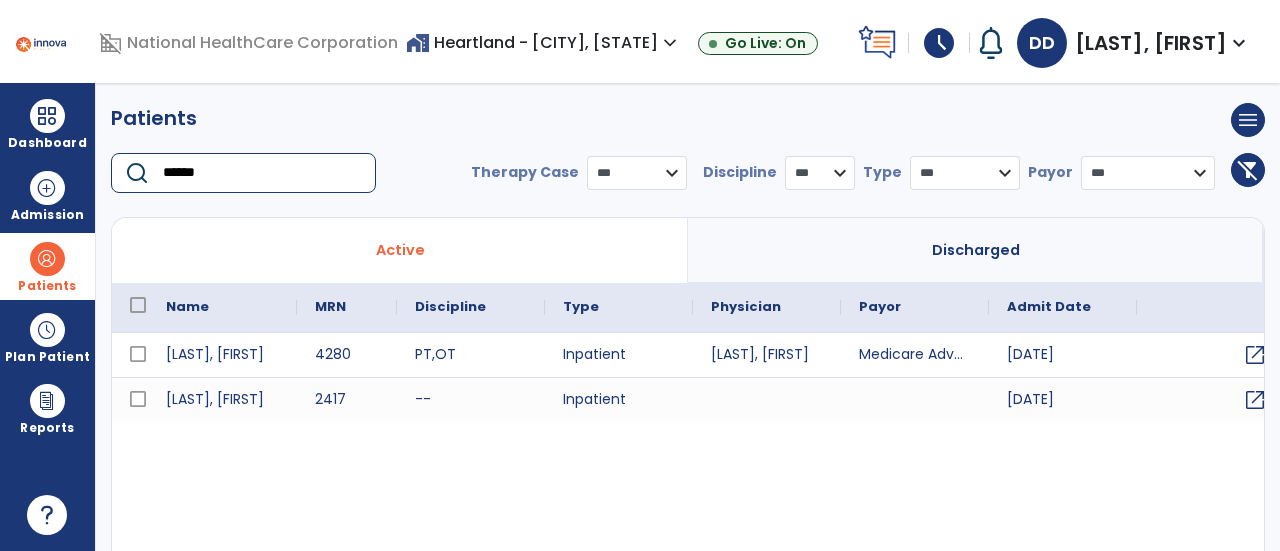 type on "******" 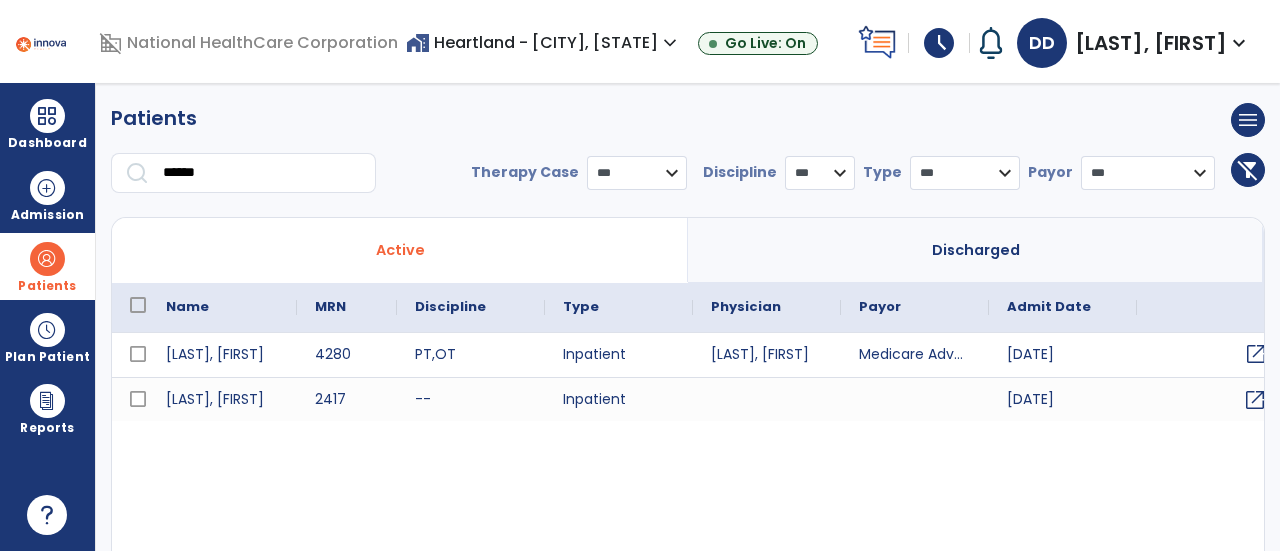 click on "open_in_new" at bounding box center [1256, 354] 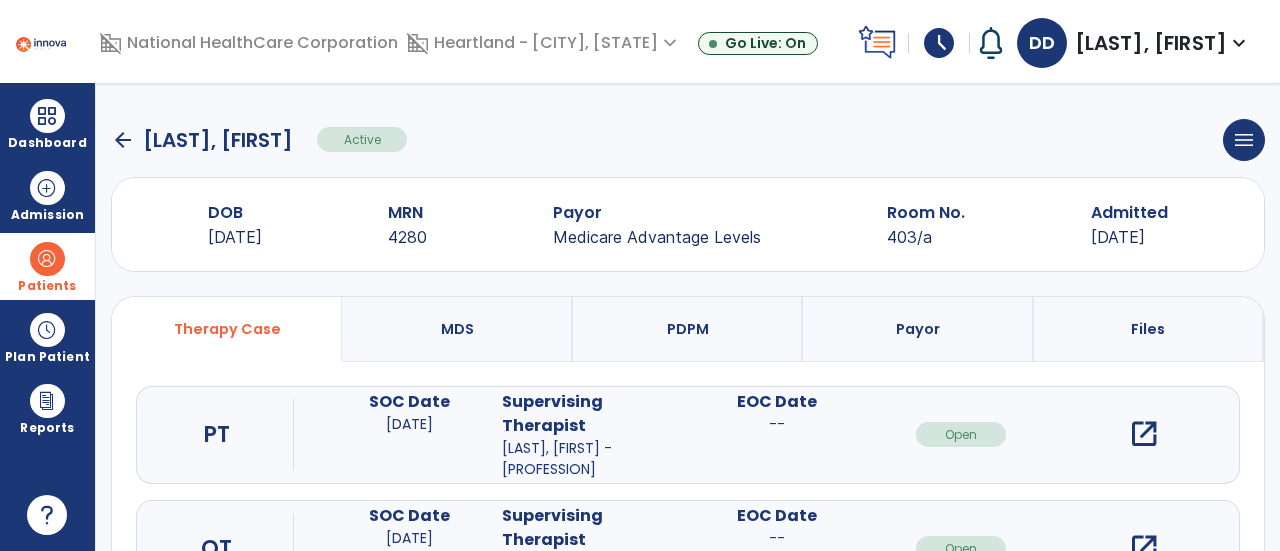 click on "open_in_new" at bounding box center (1144, 434) 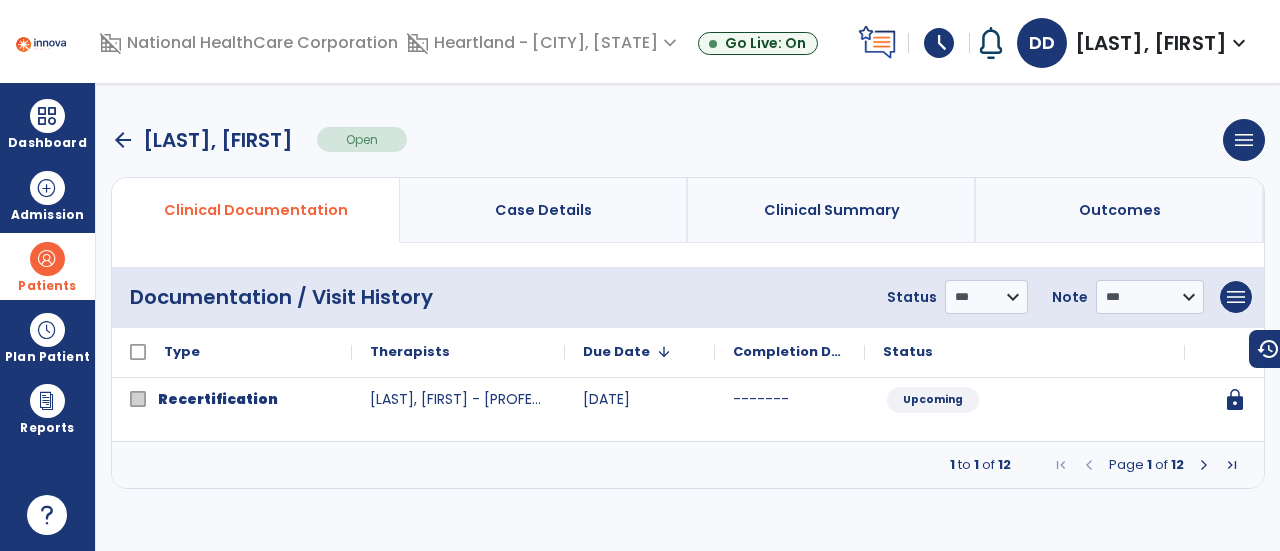 click at bounding box center (1204, 465) 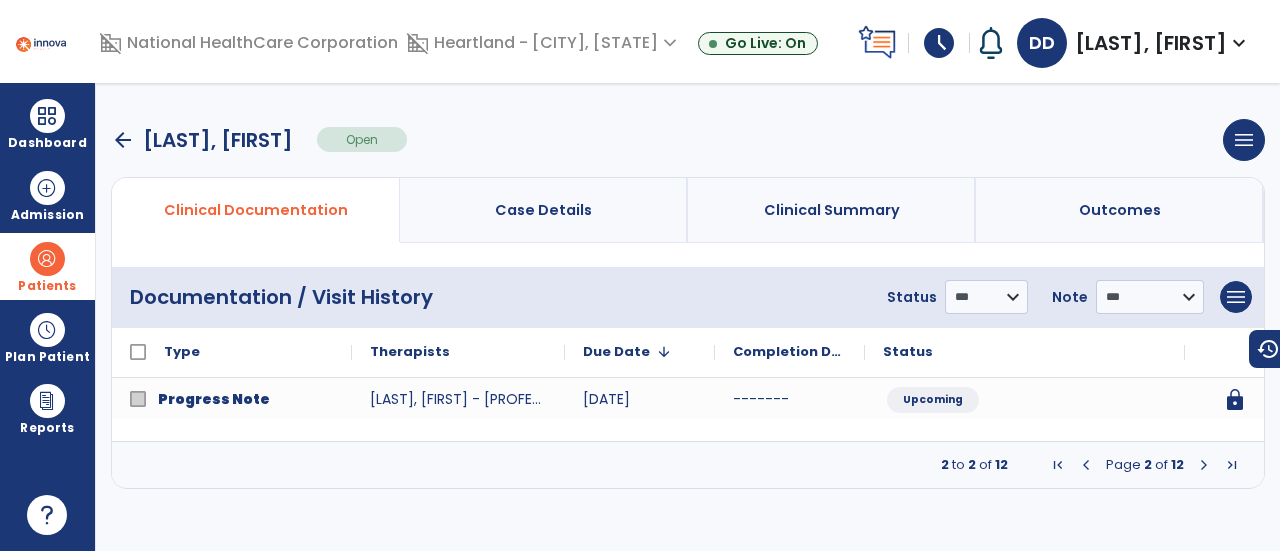 click at bounding box center (1204, 465) 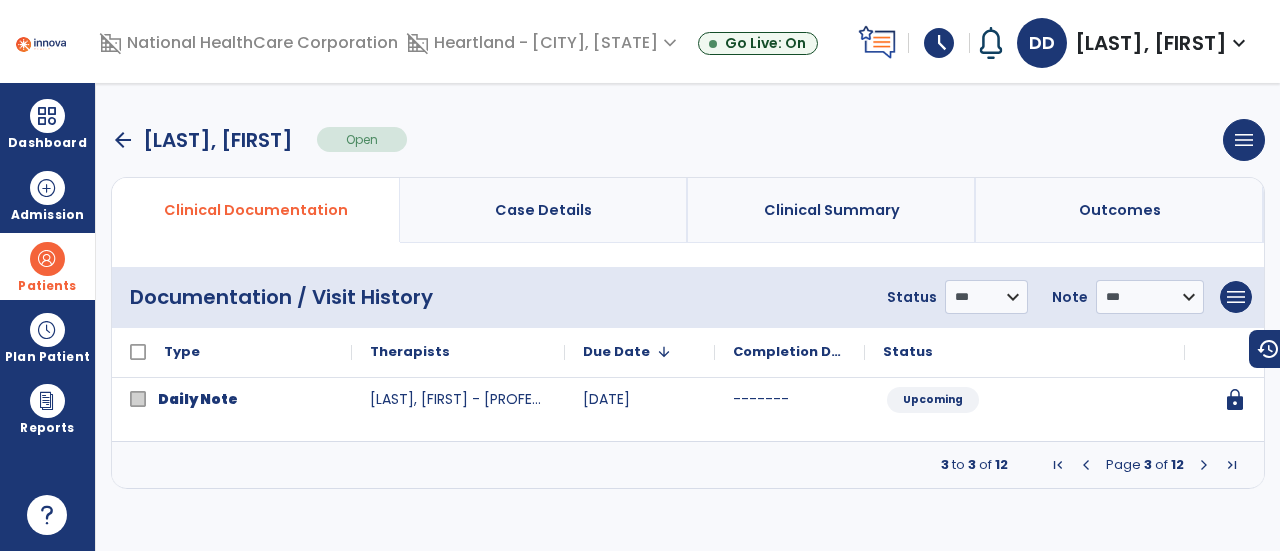 click at bounding box center (1204, 465) 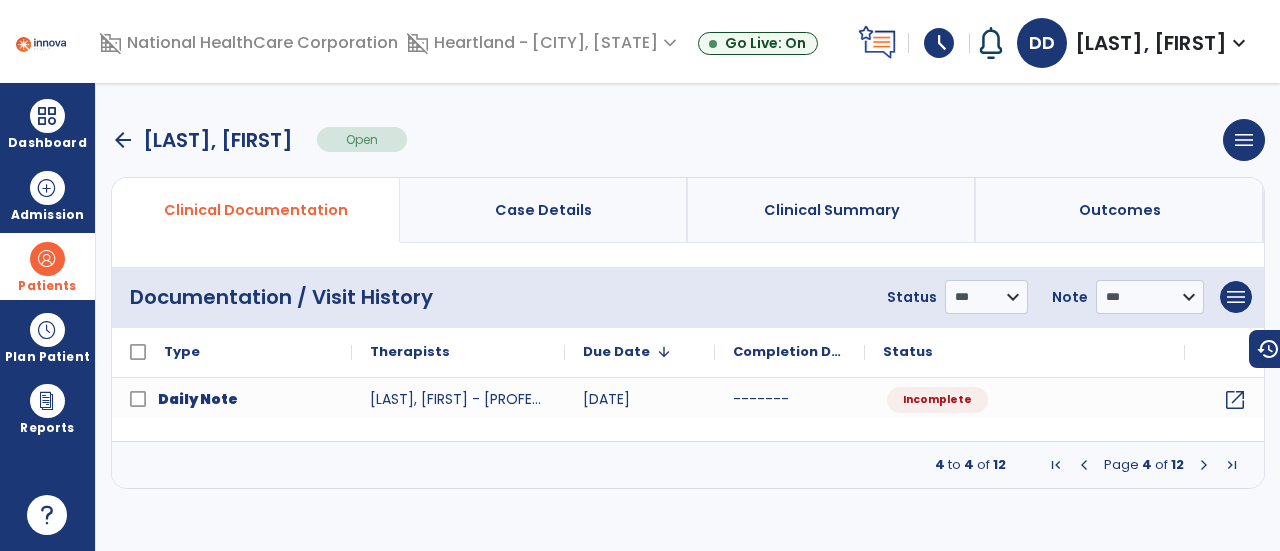 click at bounding box center (1204, 465) 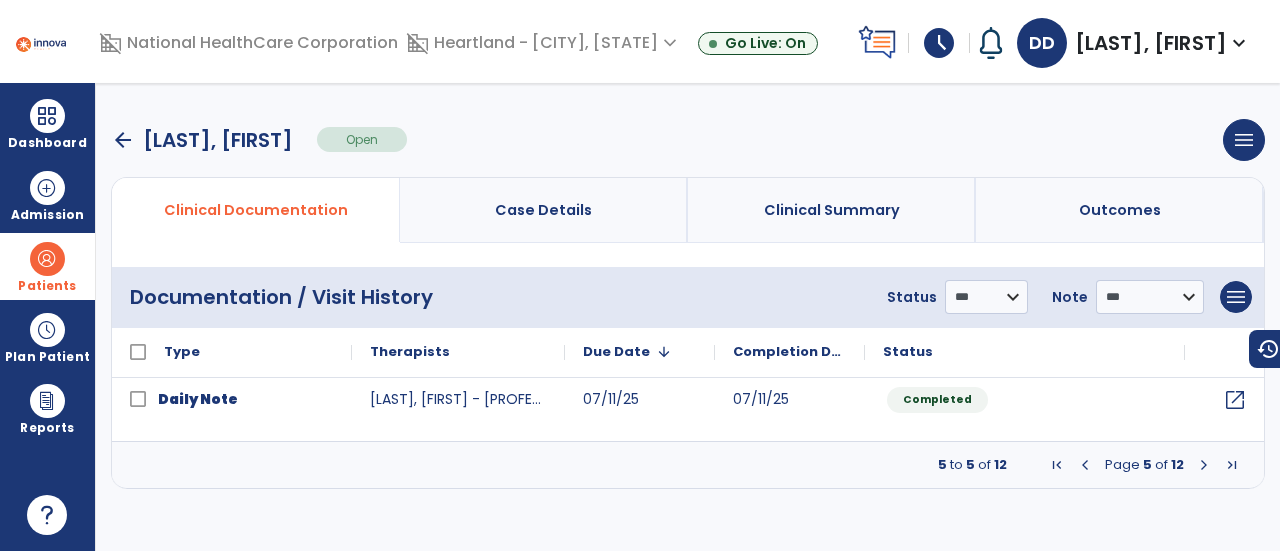 click at bounding box center (1204, 465) 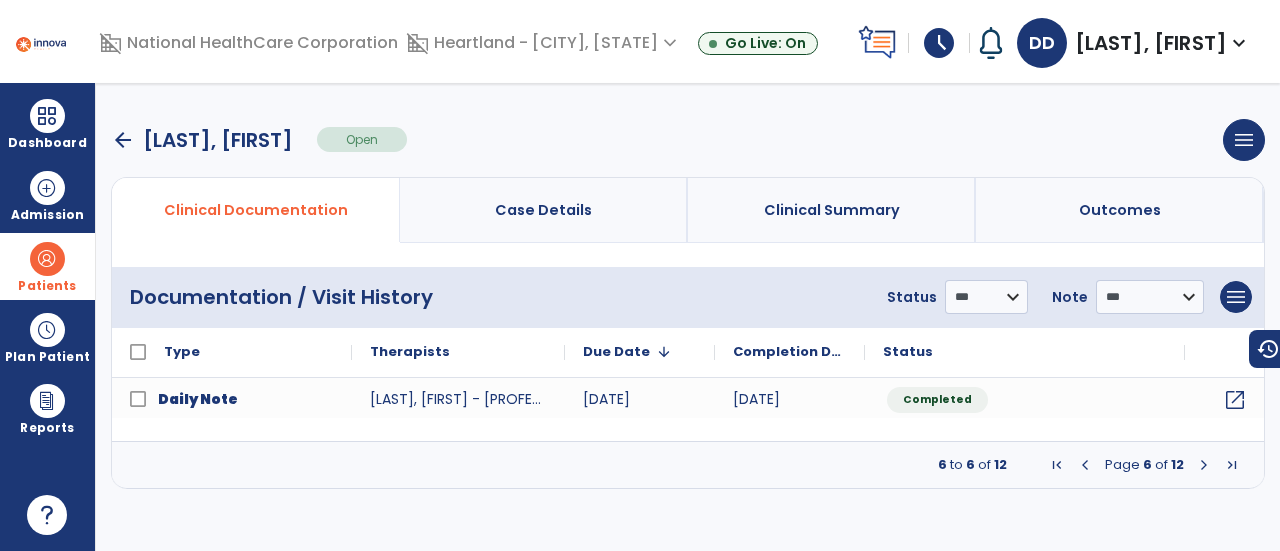 click at bounding box center [1204, 465] 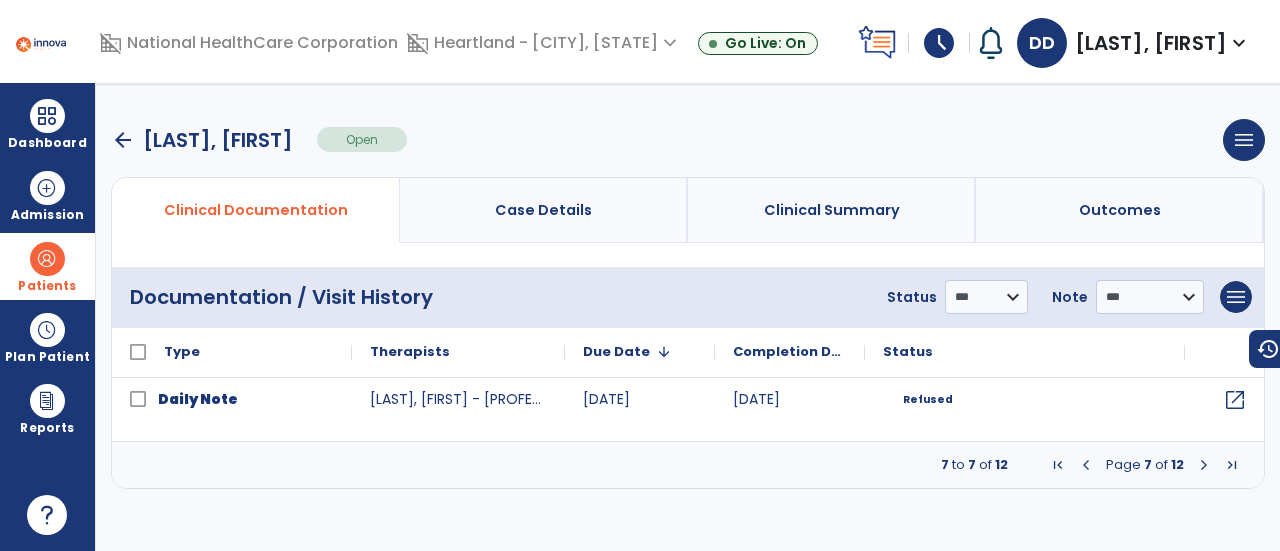 click at bounding box center [1204, 465] 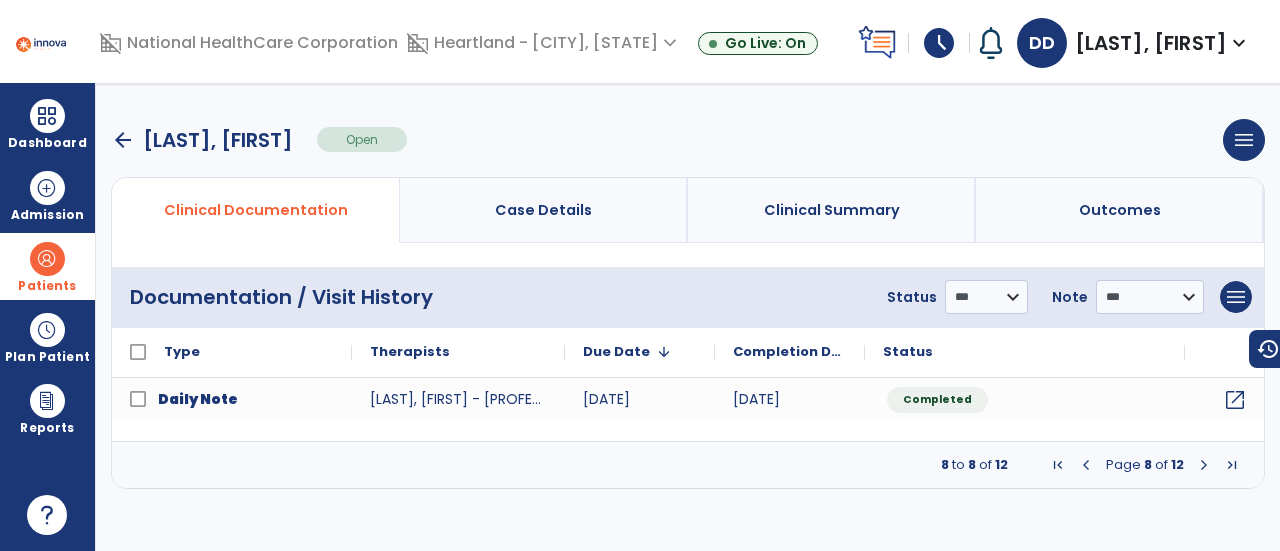 click at bounding box center (1204, 465) 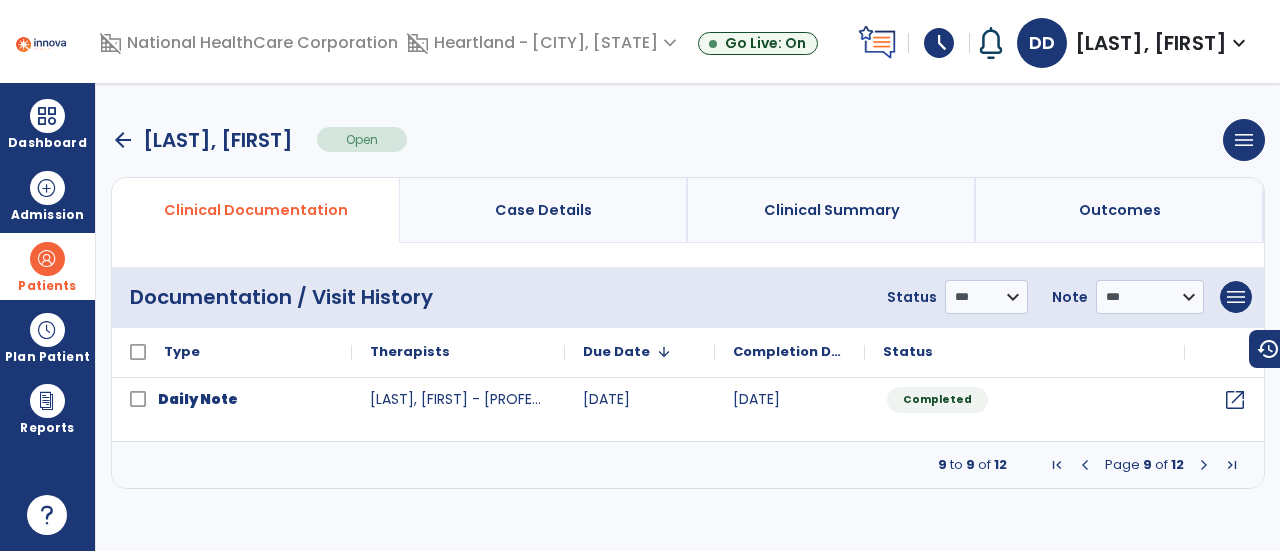 click at bounding box center (1204, 465) 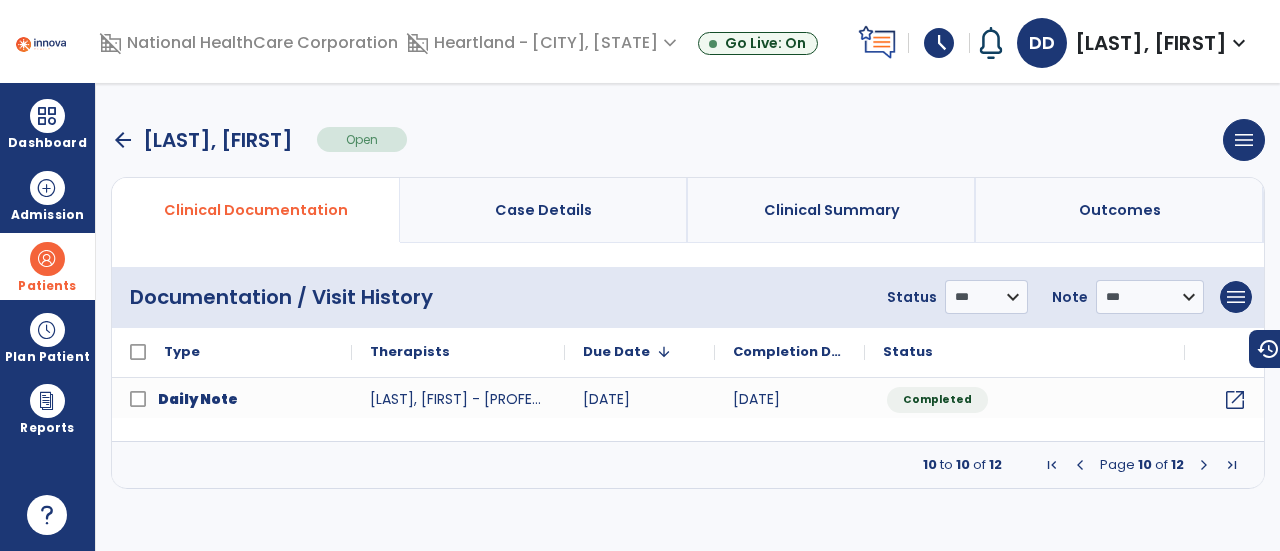 click at bounding box center [1204, 465] 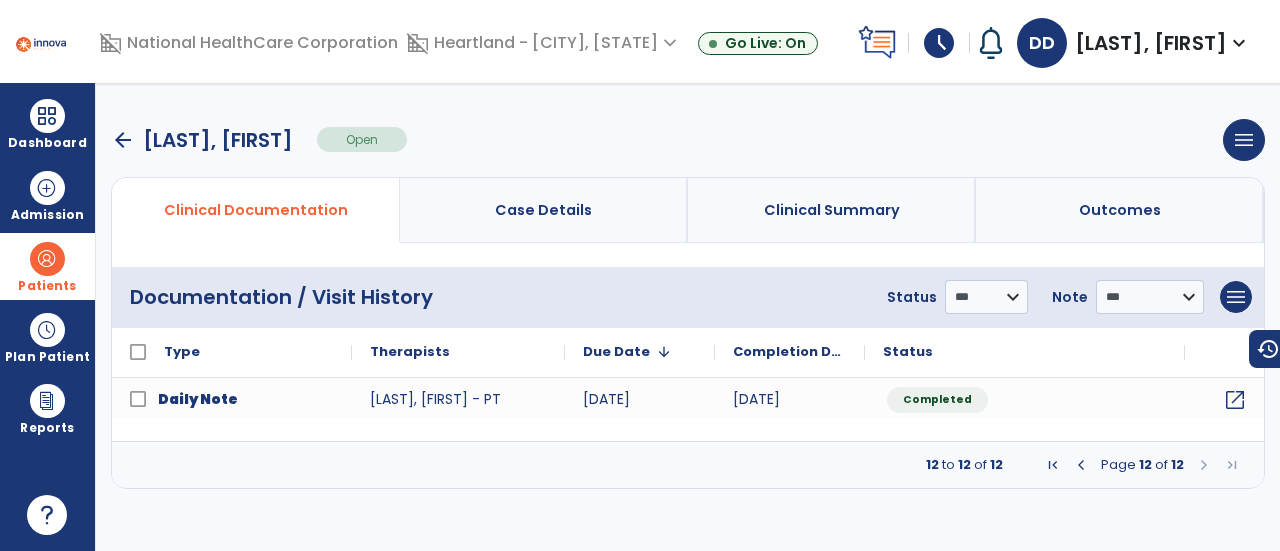click at bounding box center (1204, 465) 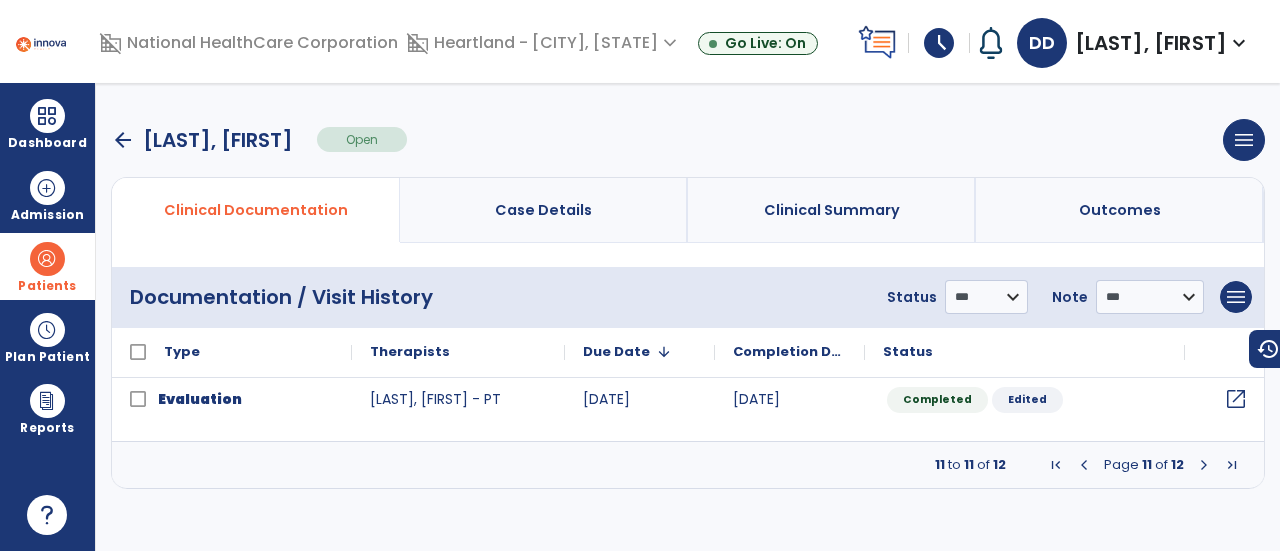 click on "open_in_new" 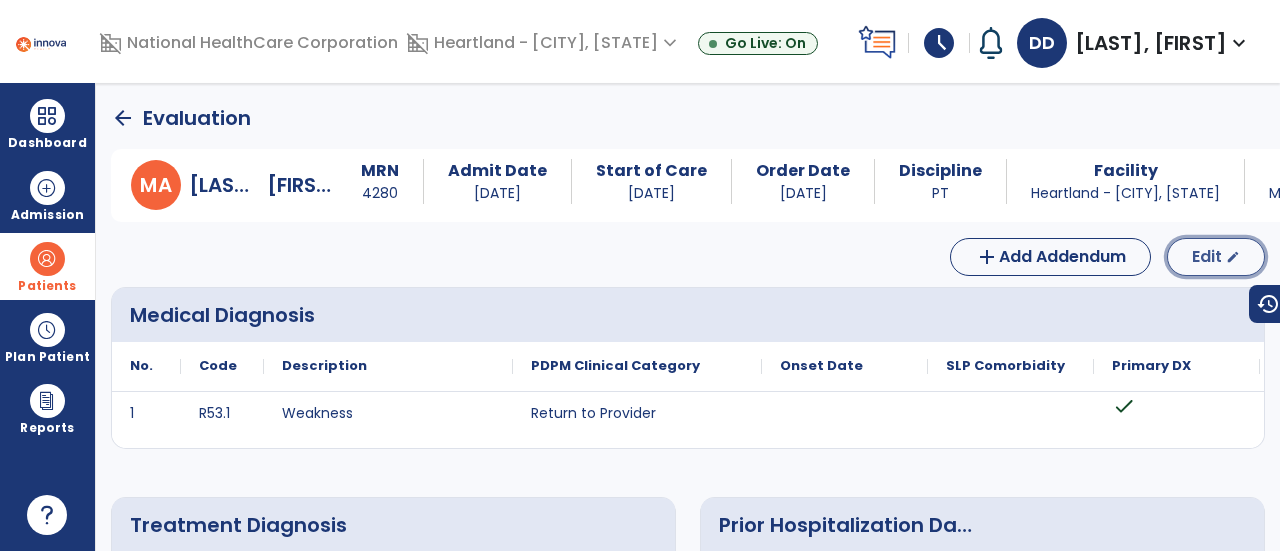 click on "Edit  edit" 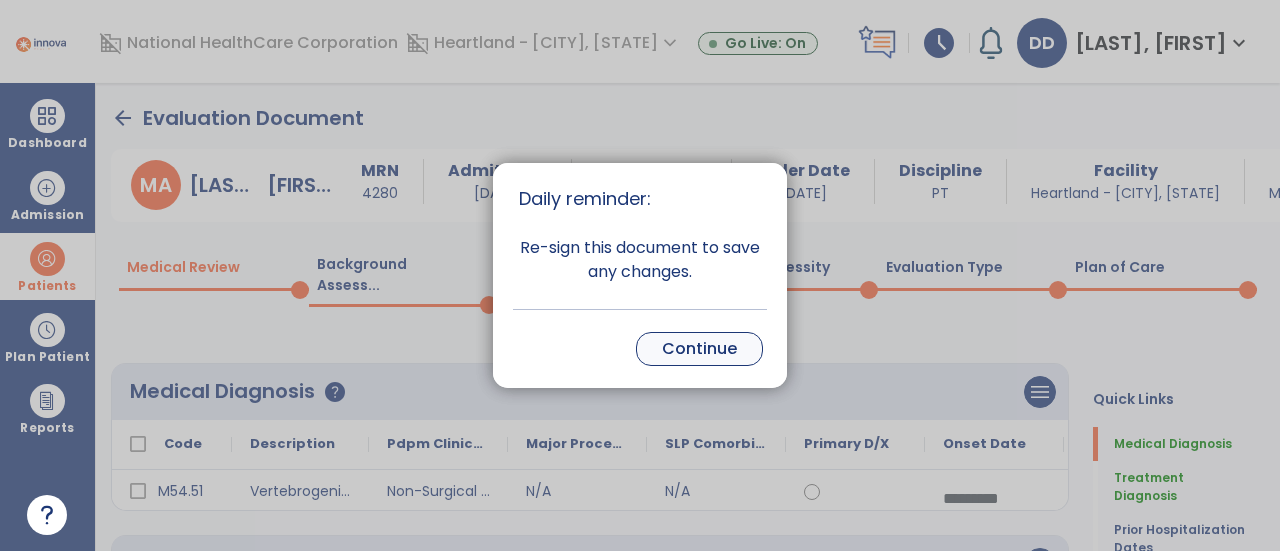 click on "Continue" at bounding box center [699, 349] 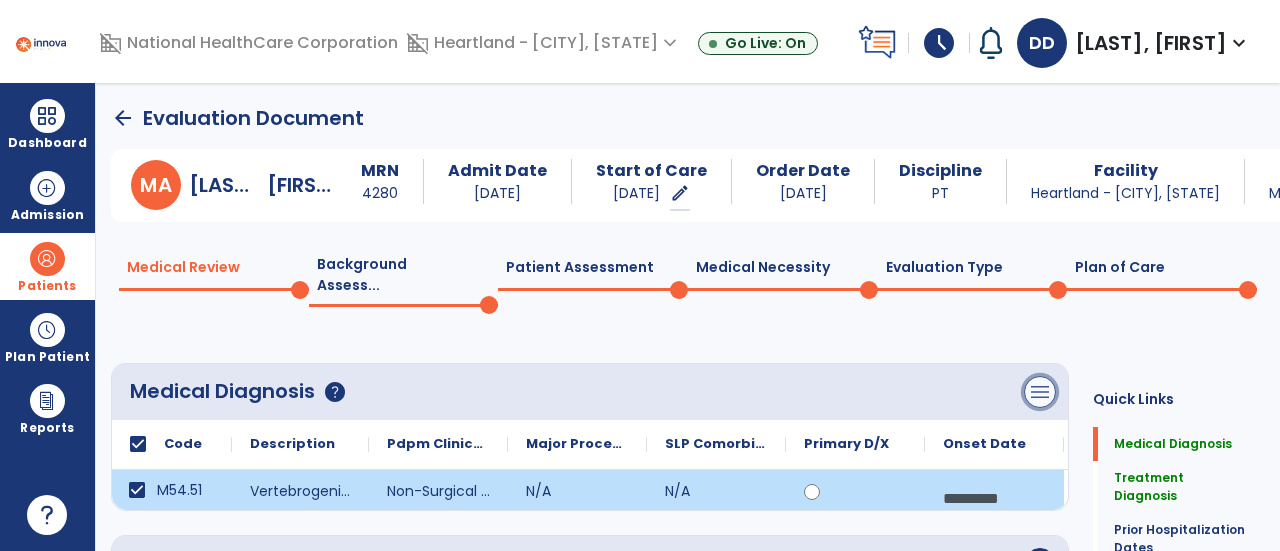 click on "menu" at bounding box center (1040, 392) 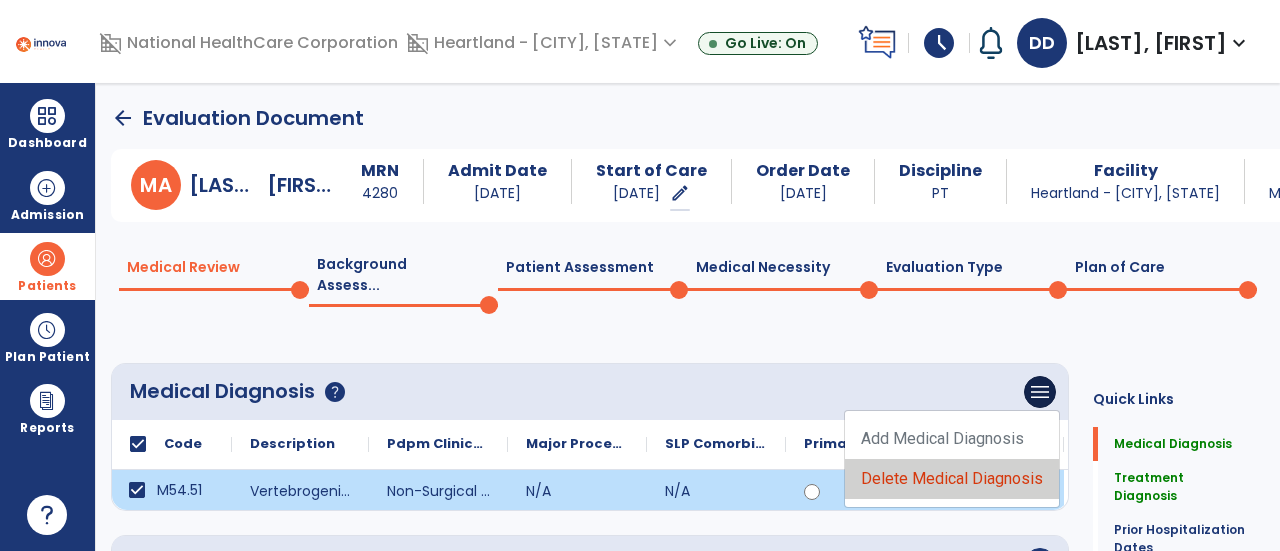 click on "Delete Medical Diagnosis" 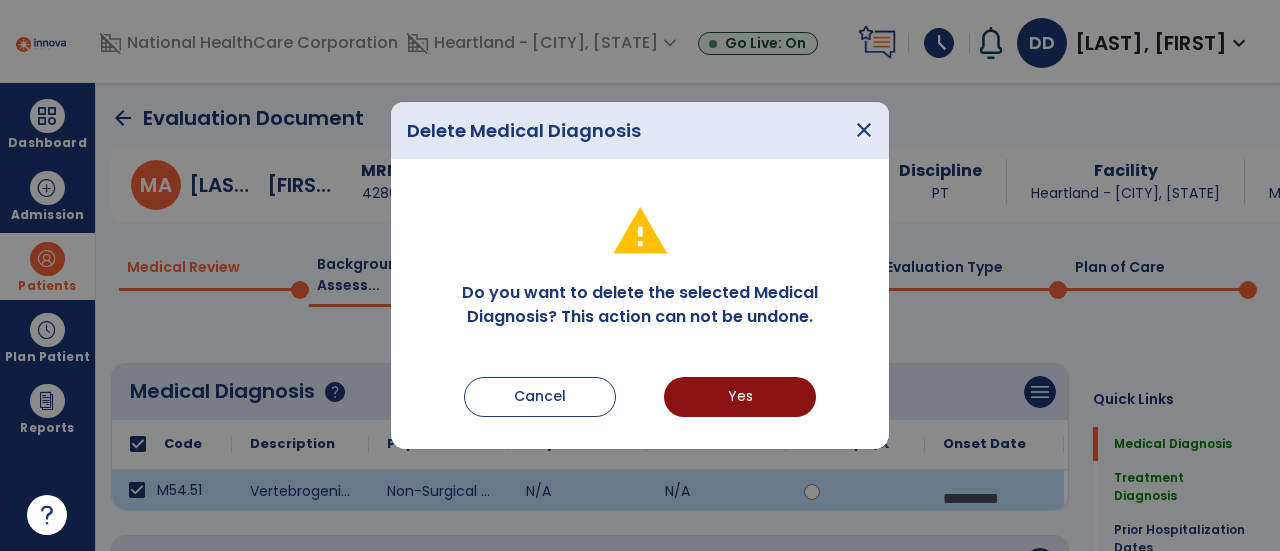 click on "Yes" at bounding box center (740, 397) 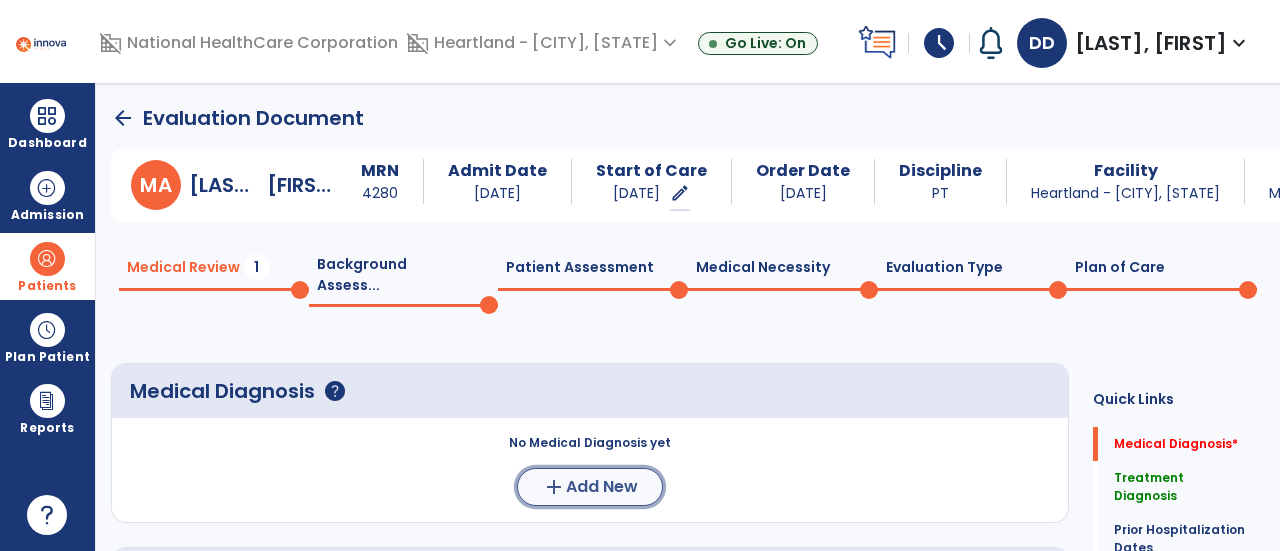 click on "Add New" 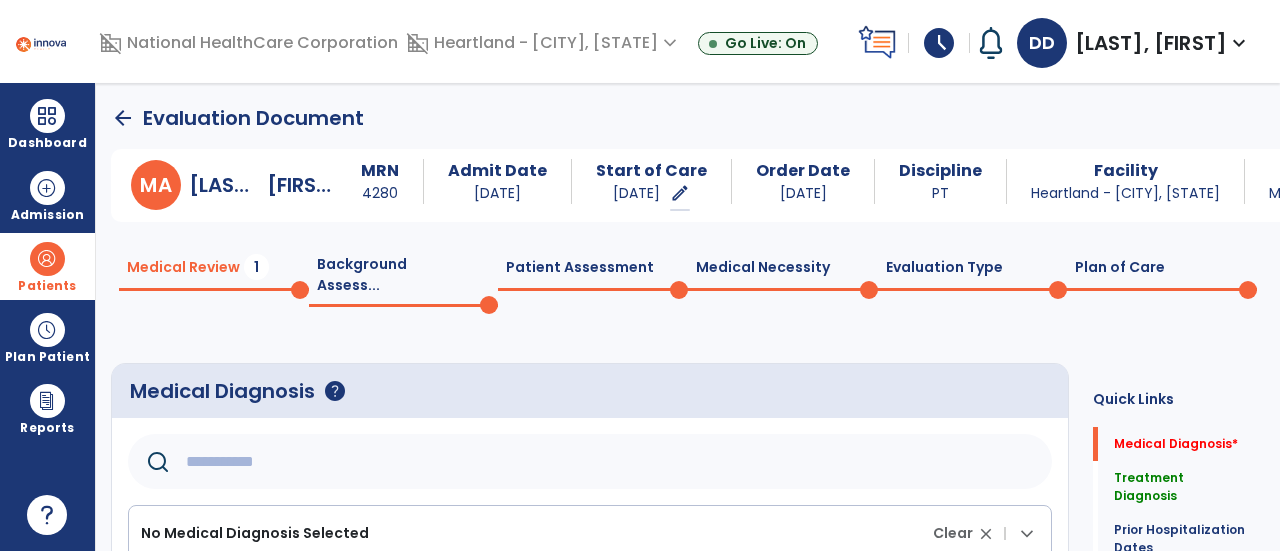 click 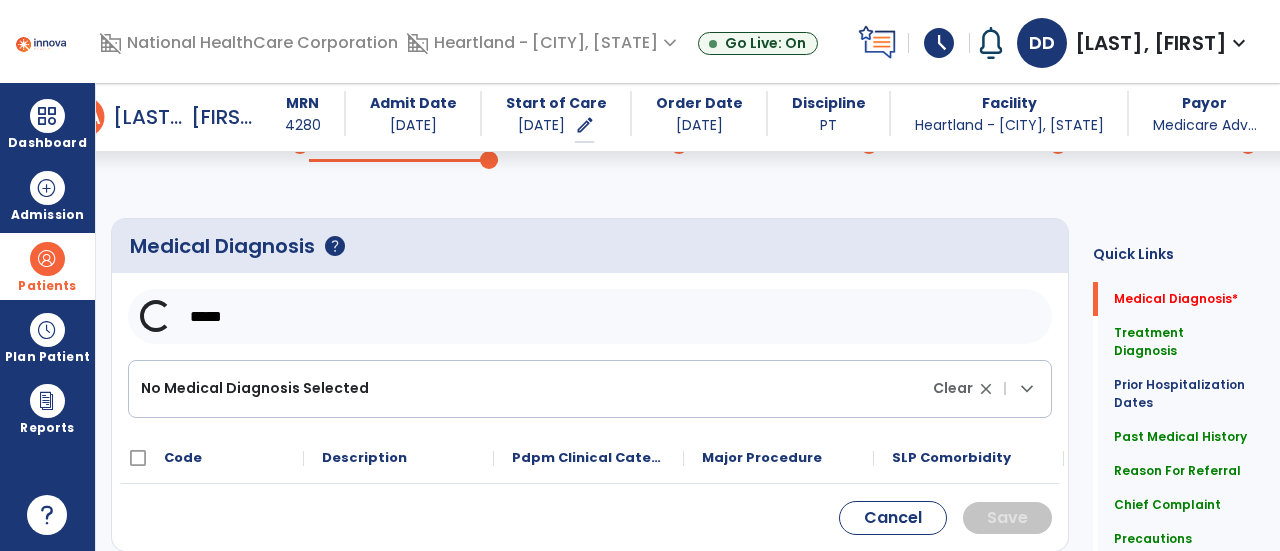 scroll, scrollTop: 142, scrollLeft: 0, axis: vertical 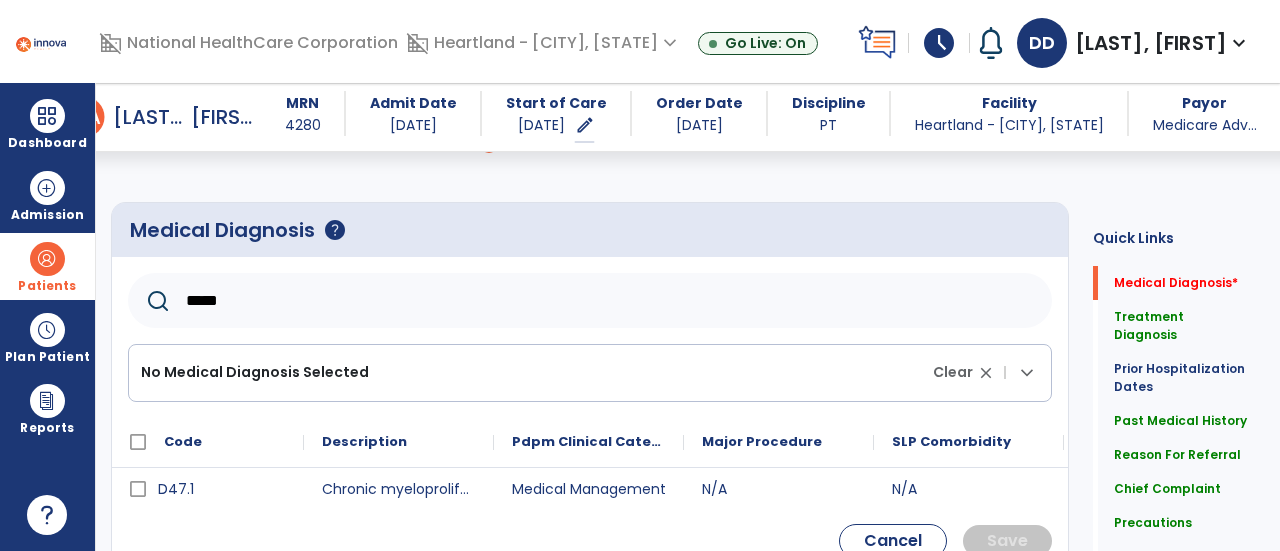 type on "*****" 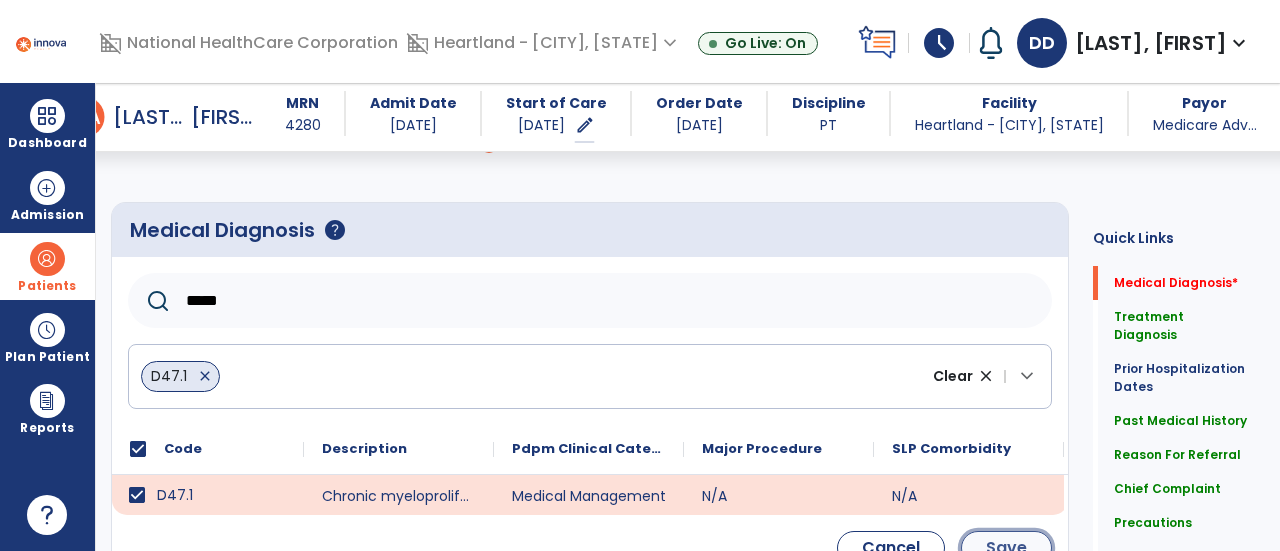 click on "Save" 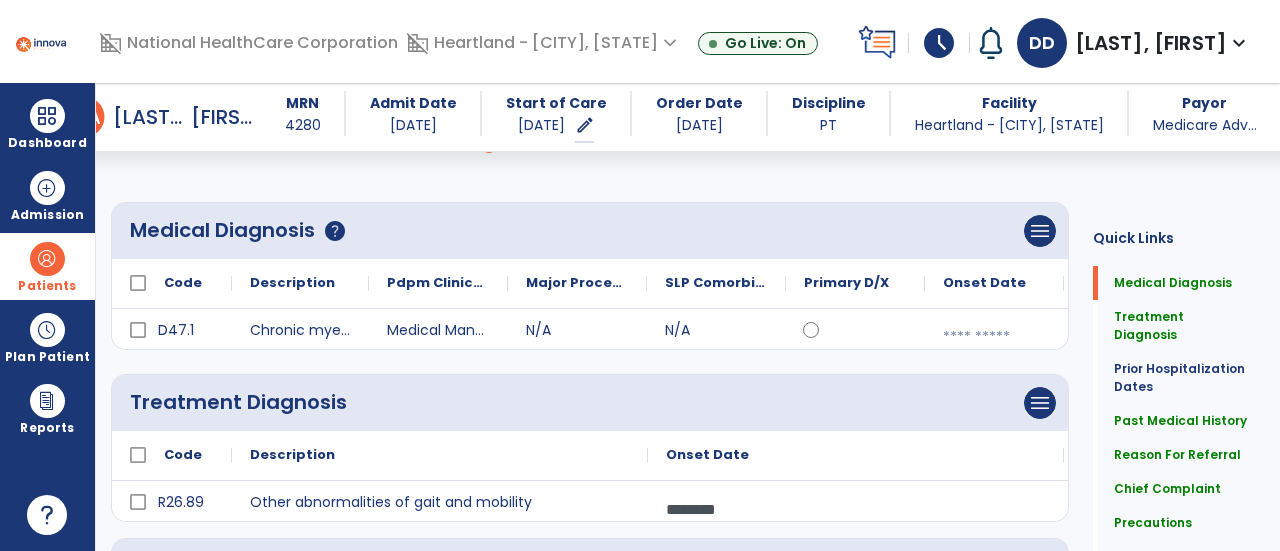 click at bounding box center [994, 337] 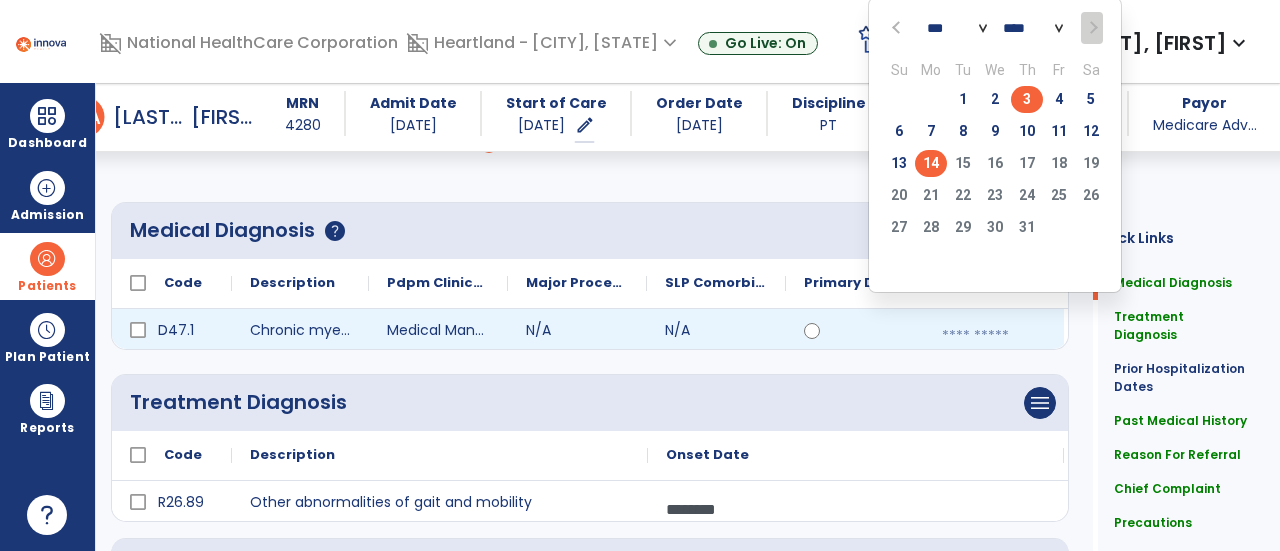 click on "3" 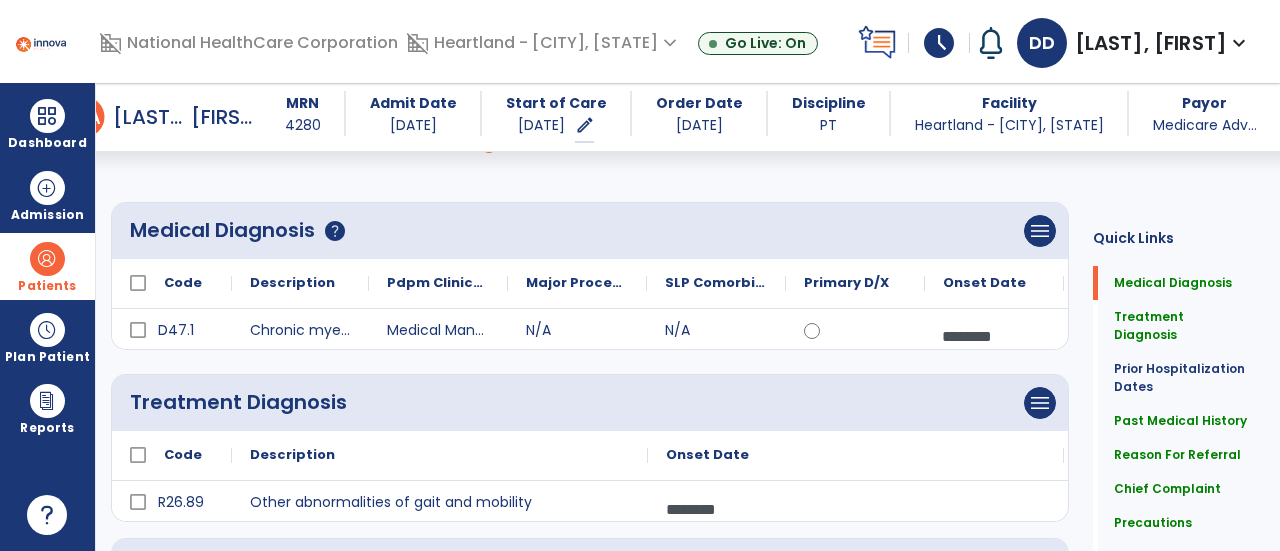 scroll, scrollTop: 0, scrollLeft: 0, axis: both 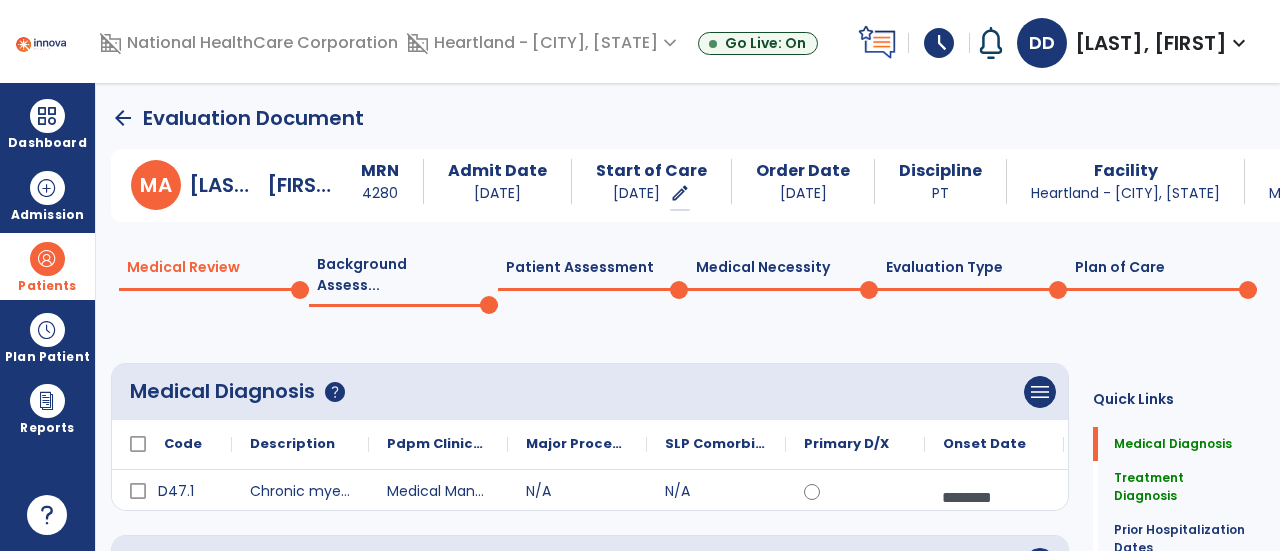 click on "Plan of Care  0" 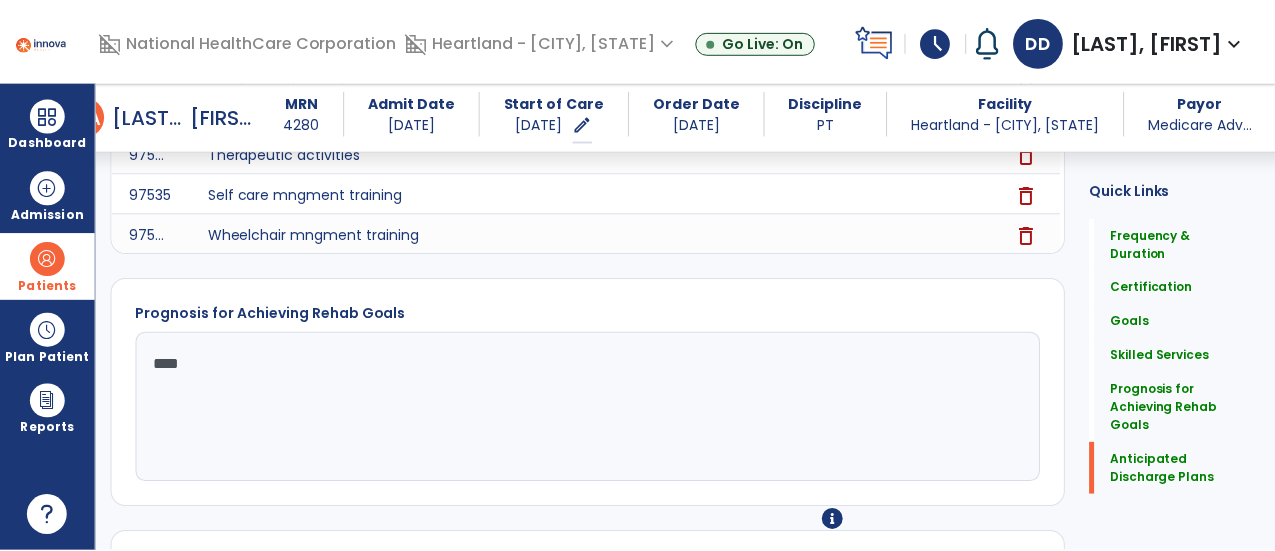 scroll, scrollTop: 2012, scrollLeft: 0, axis: vertical 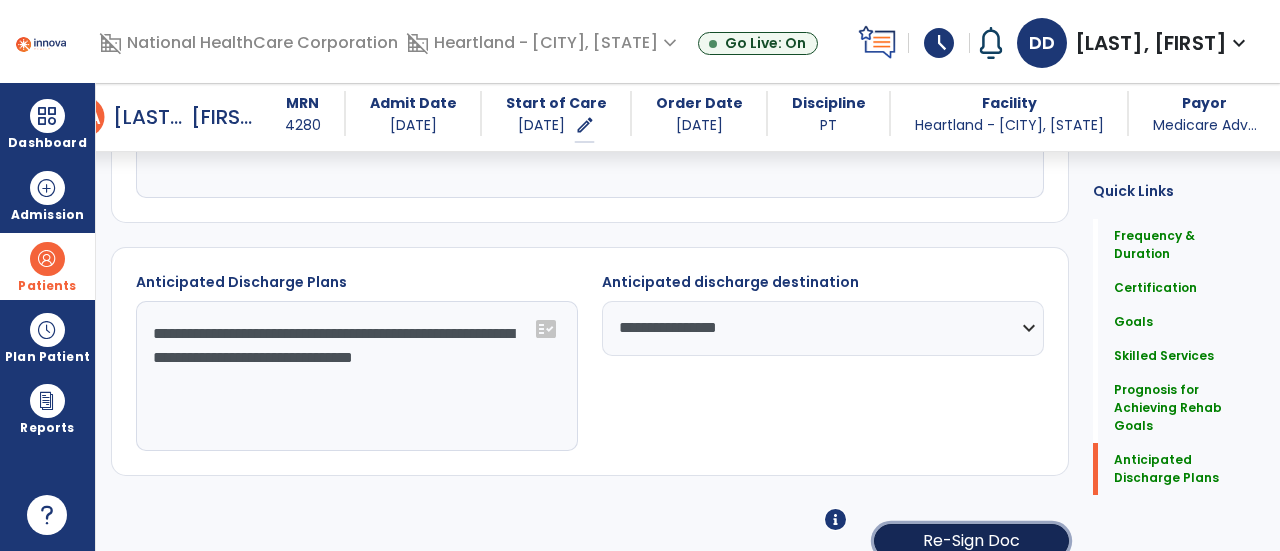 click on "Re-Sign Doc" 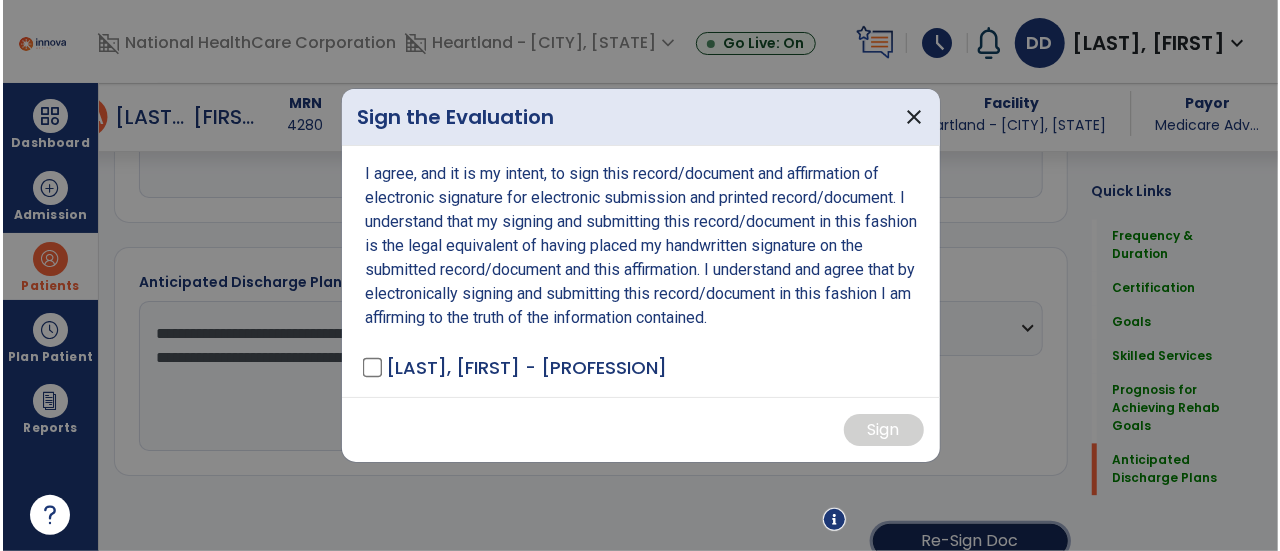 scroll, scrollTop: 2012, scrollLeft: 0, axis: vertical 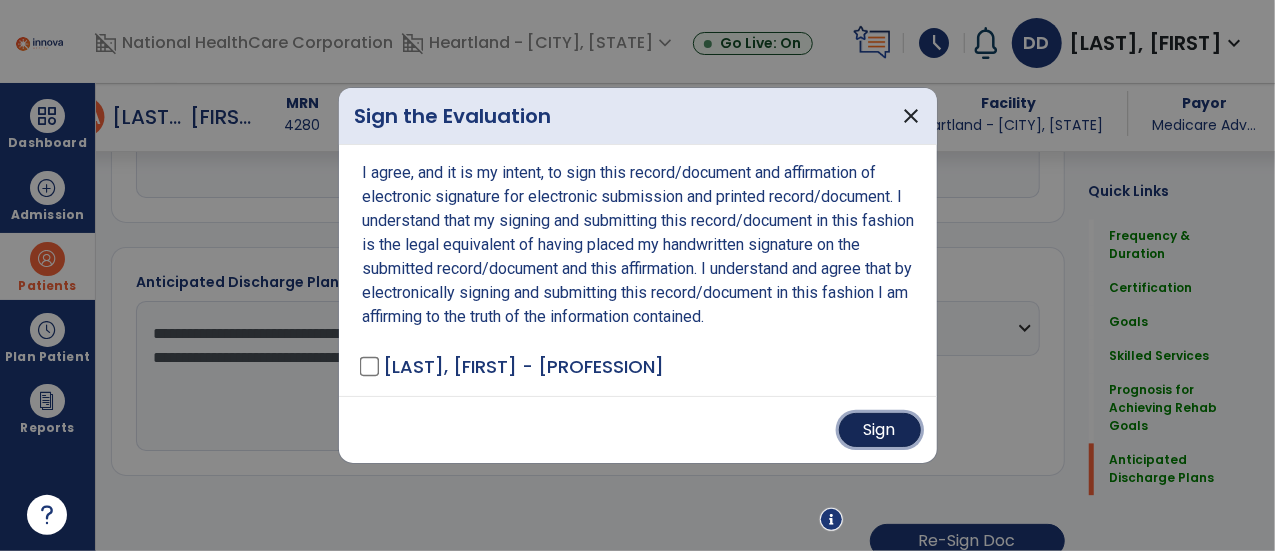 click on "Sign" at bounding box center (880, 430) 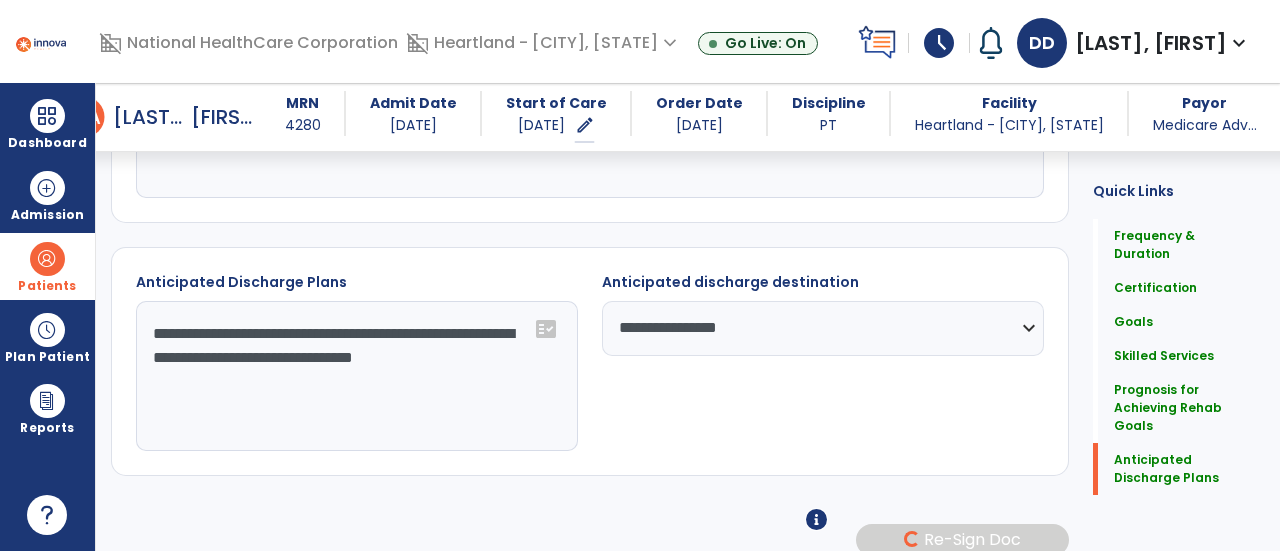 scroll, scrollTop: 2010, scrollLeft: 0, axis: vertical 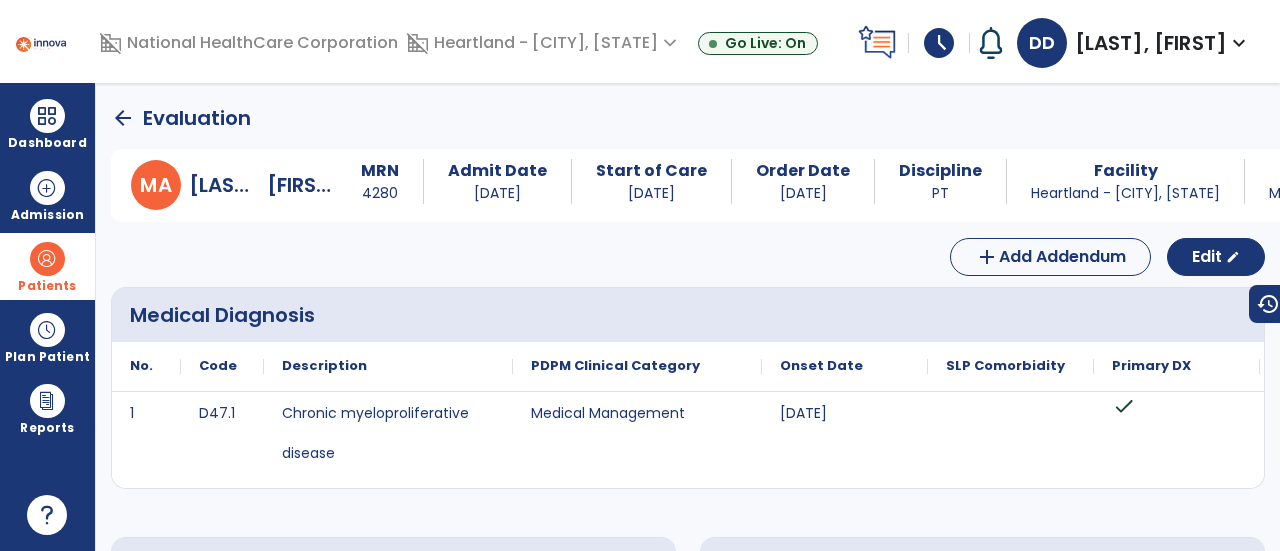 click at bounding box center (47, 259) 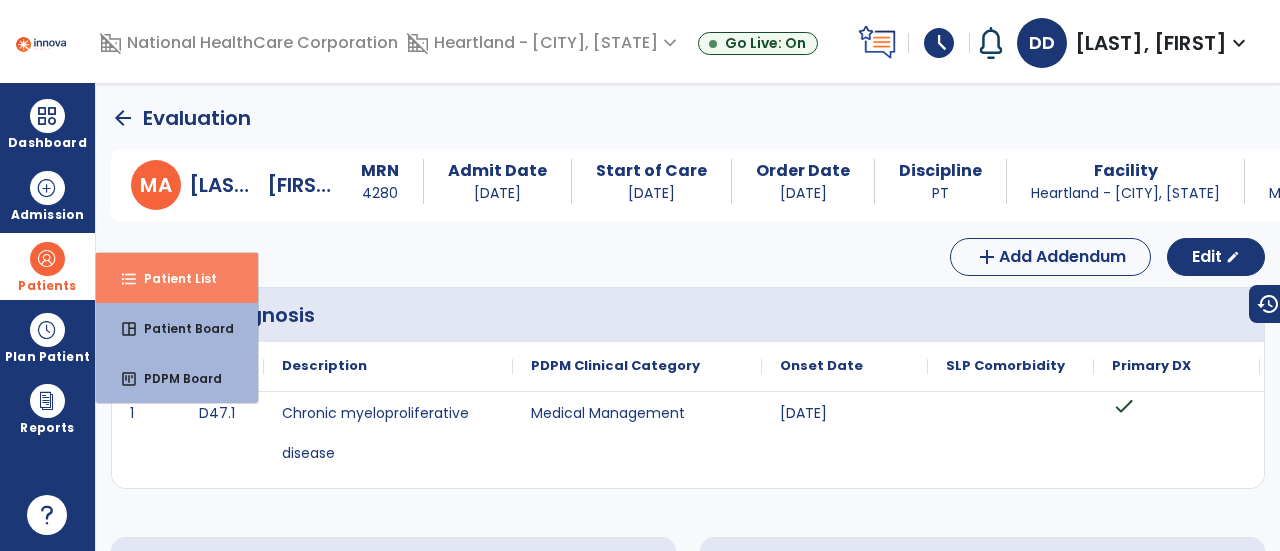 click on "format_list_bulleted  Patient List" at bounding box center [177, 278] 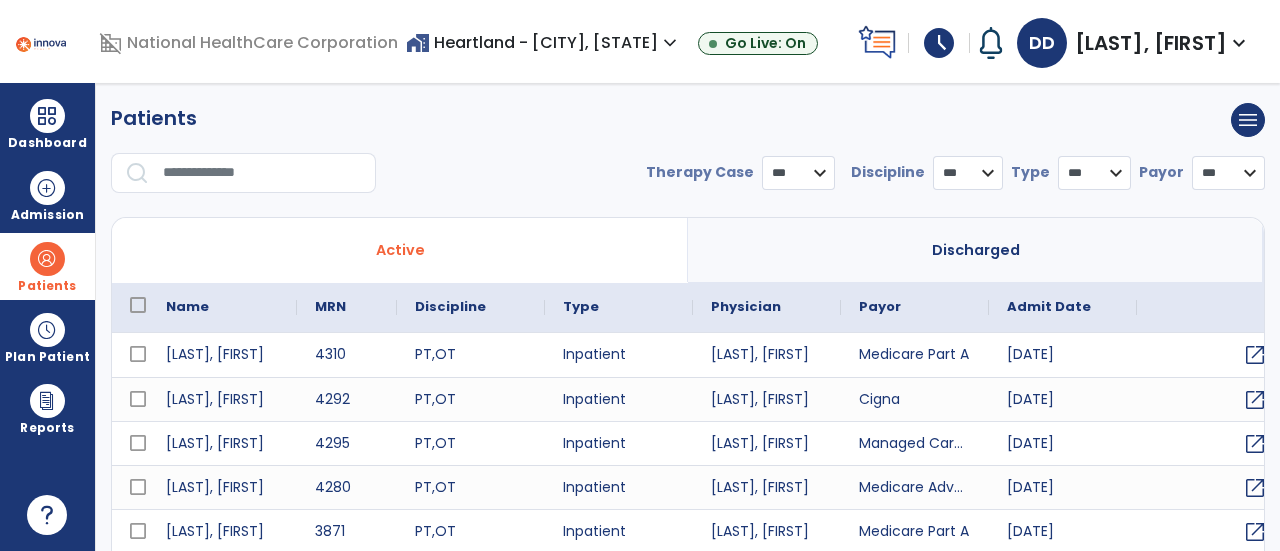 select on "***" 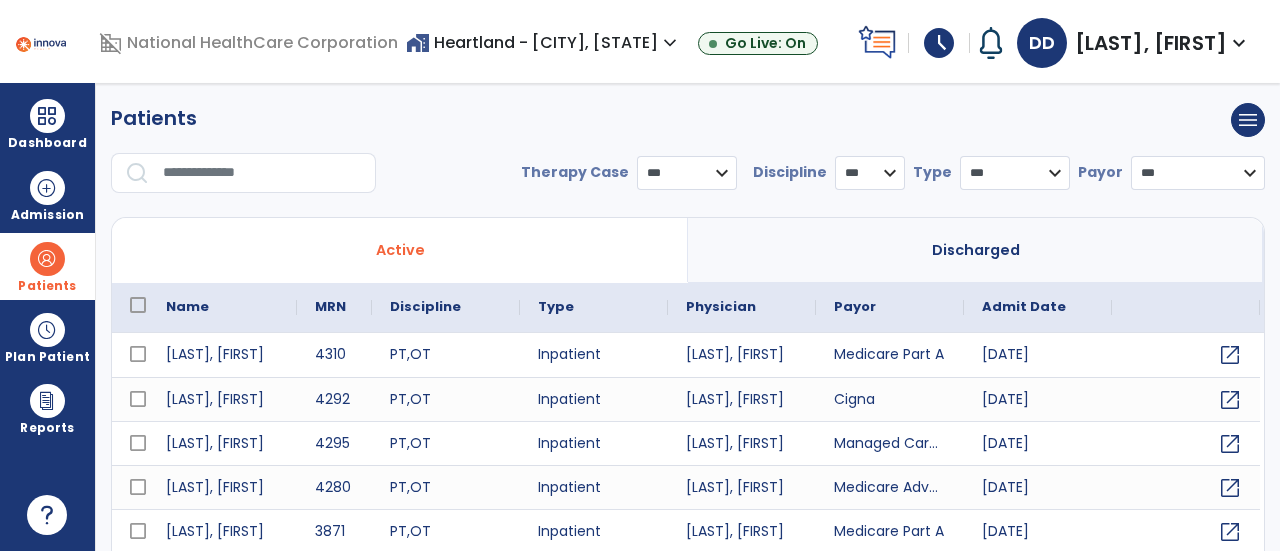 click at bounding box center (262, 173) 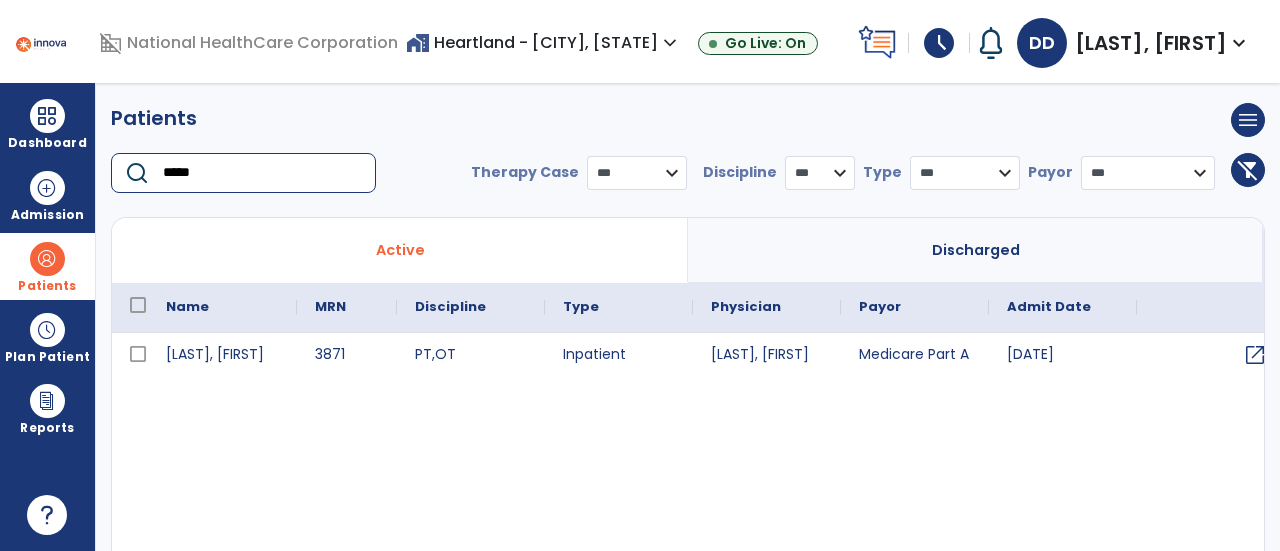 type on "*****" 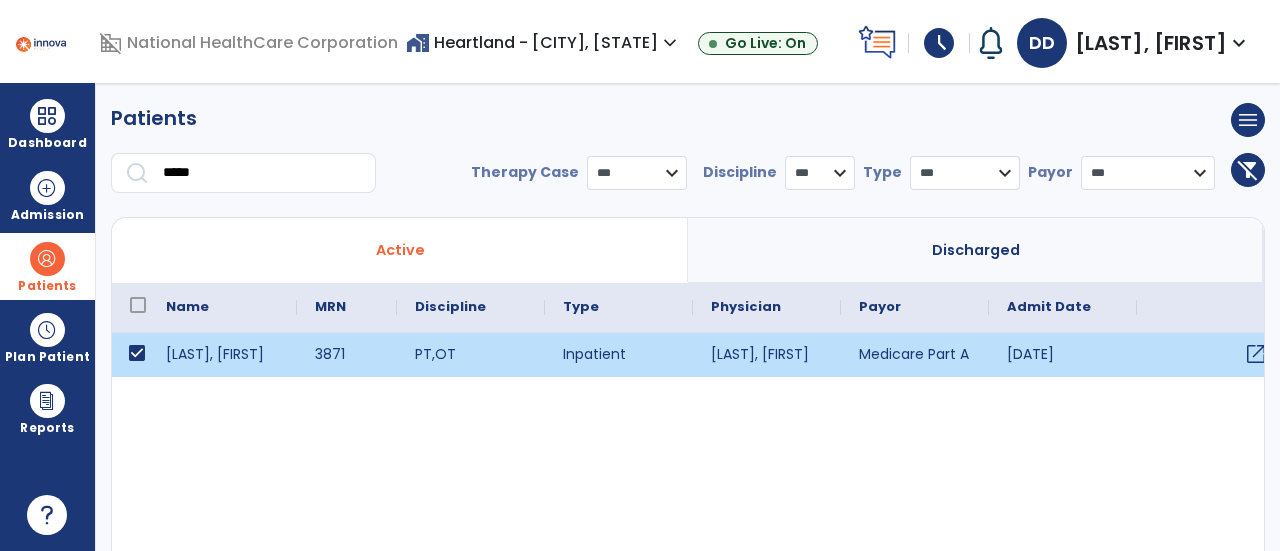 click on "open_in_new" at bounding box center [1256, 354] 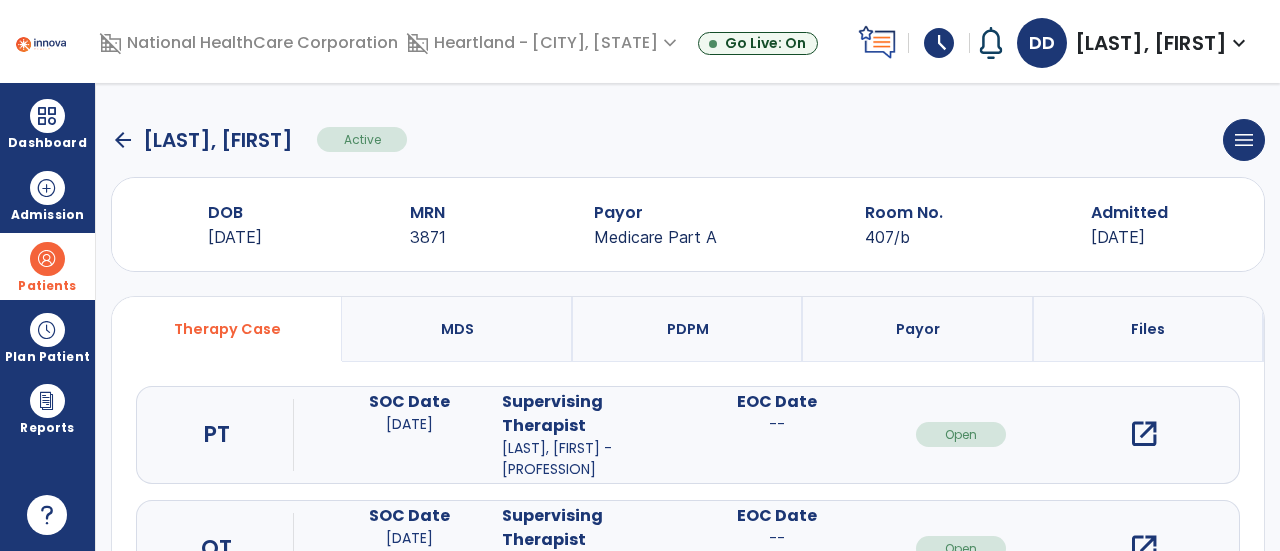 click on "open_in_new" at bounding box center (1144, 434) 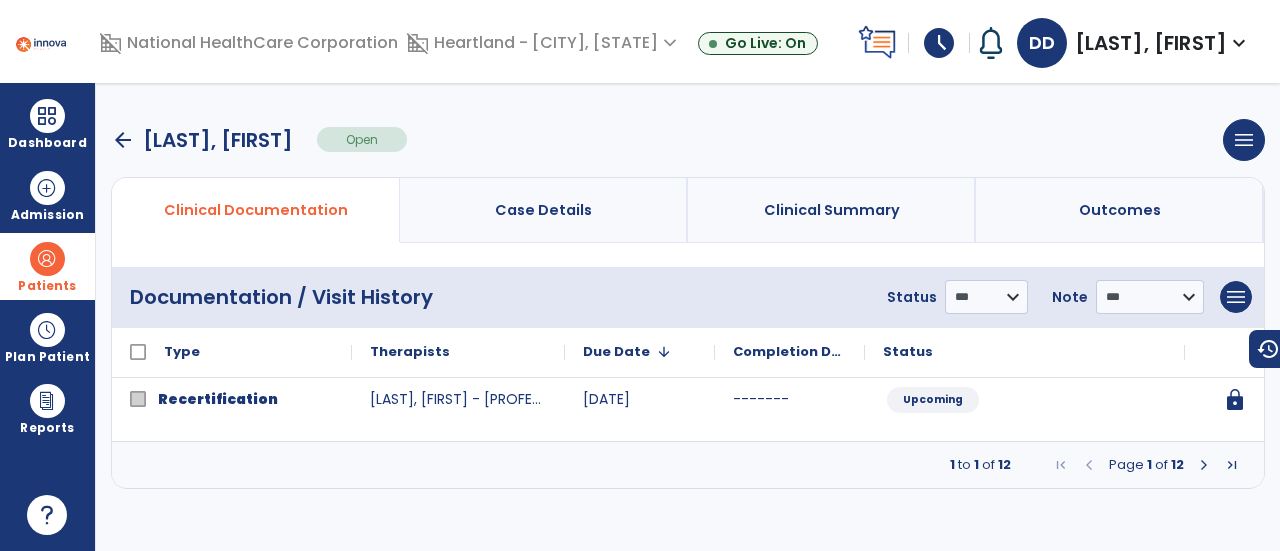 click at bounding box center [1204, 465] 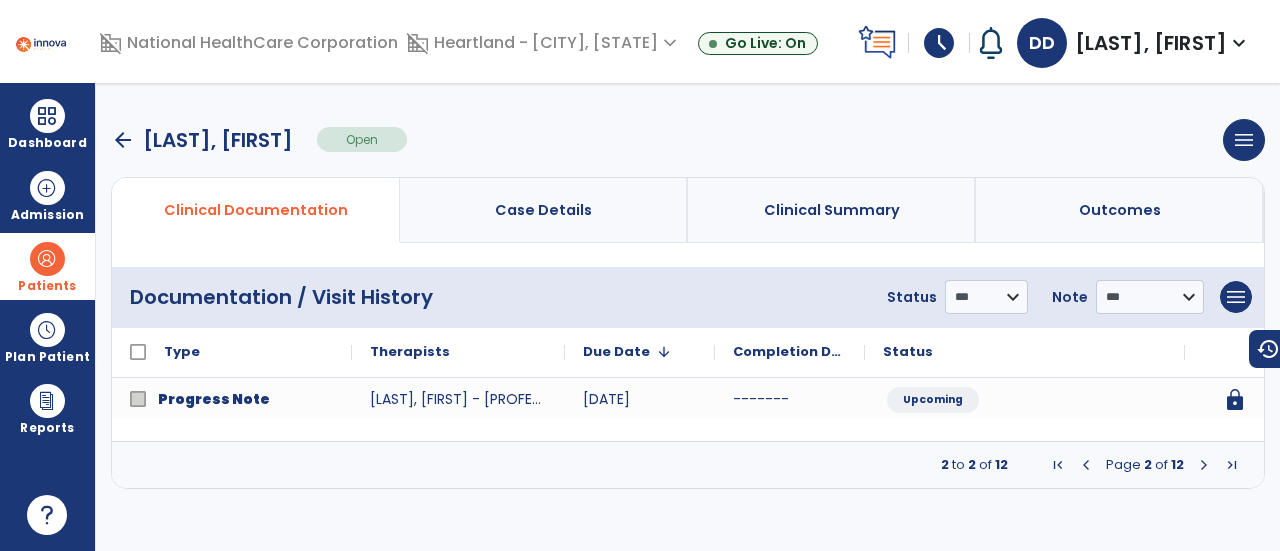 click at bounding box center (1204, 465) 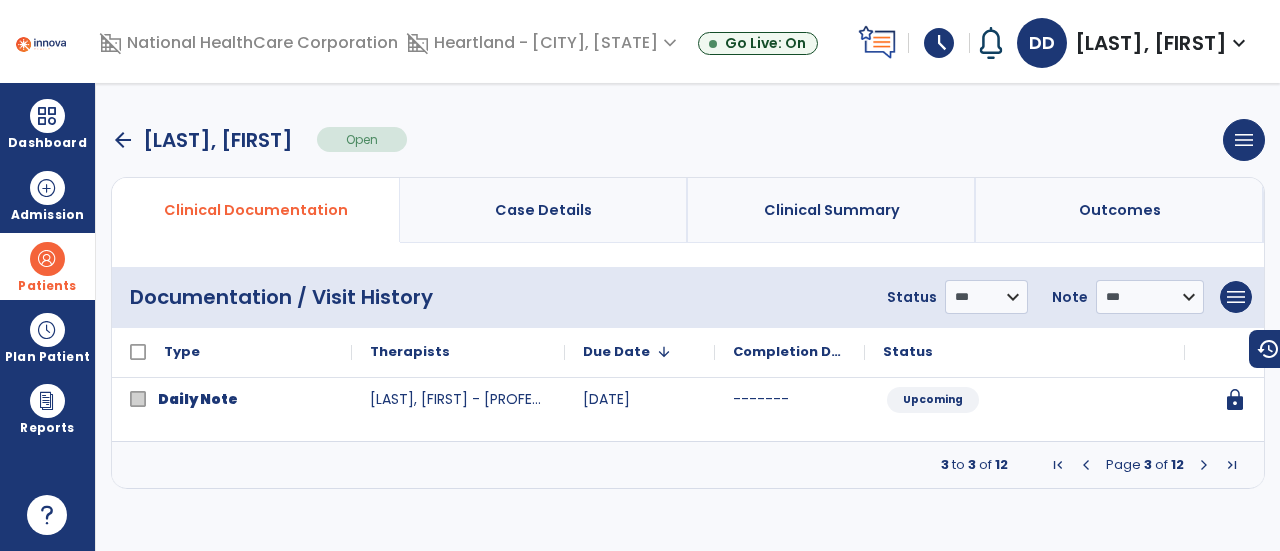 click at bounding box center [1204, 465] 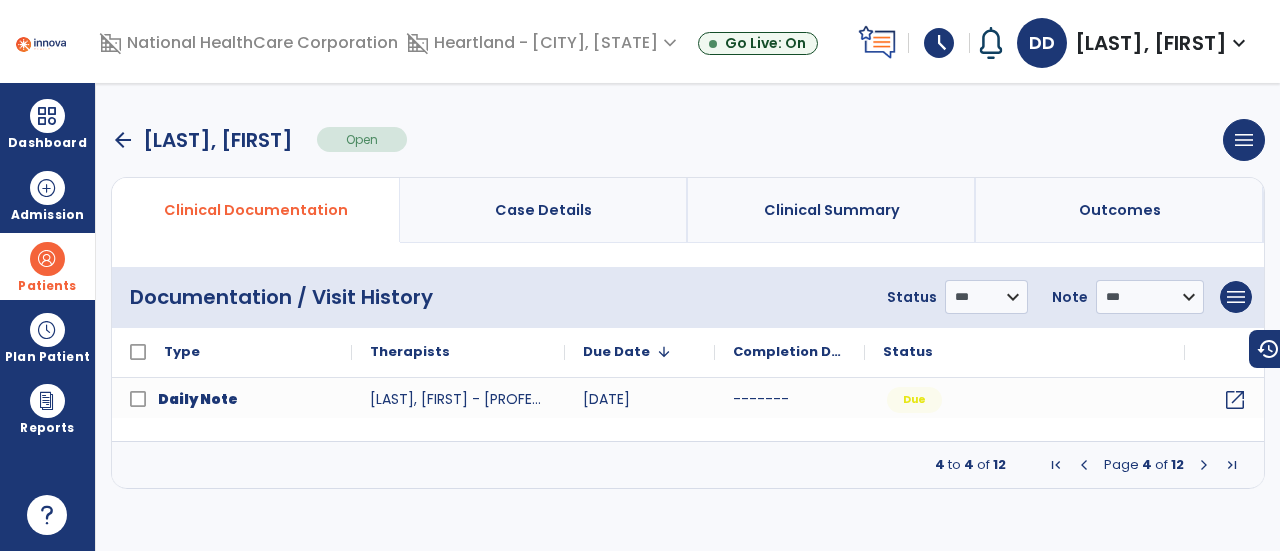 click at bounding box center [1204, 465] 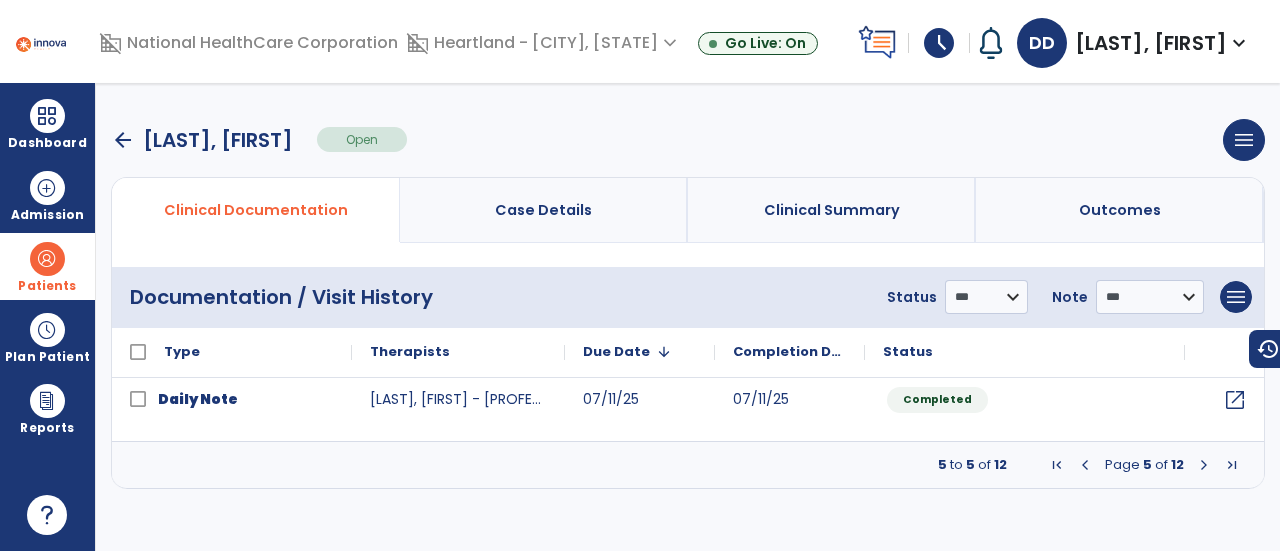 click at bounding box center (1204, 465) 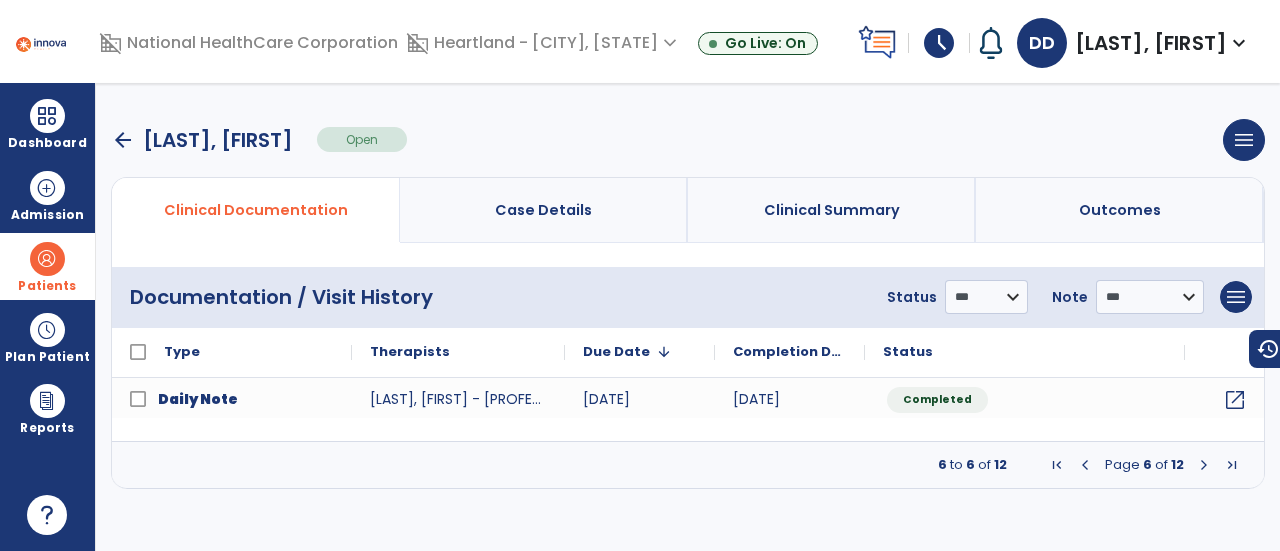 click at bounding box center [1204, 465] 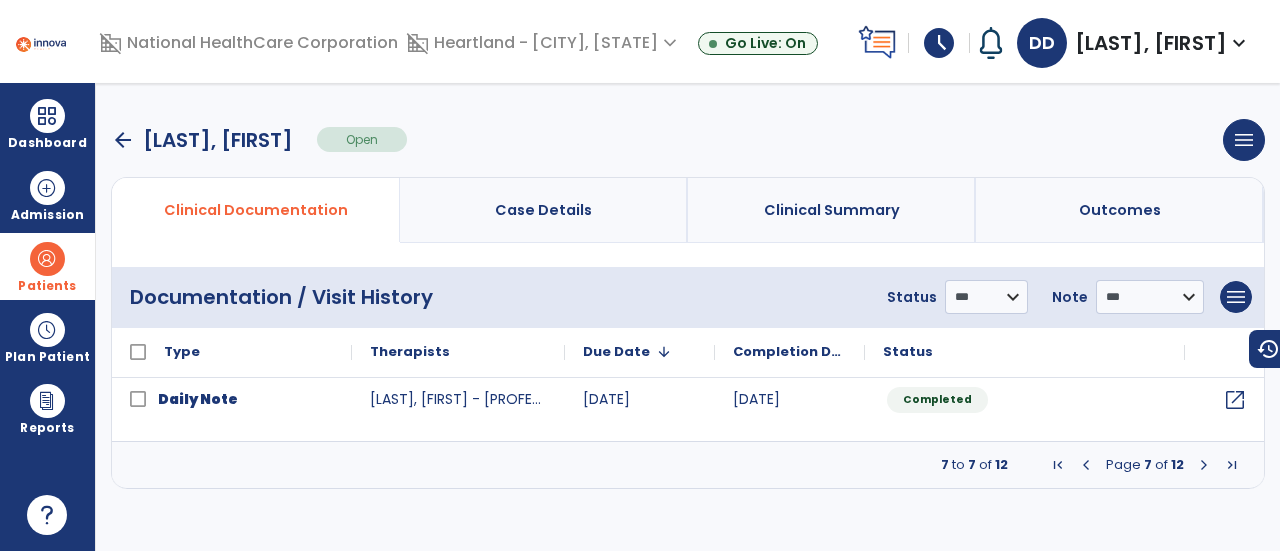 click at bounding box center (1204, 465) 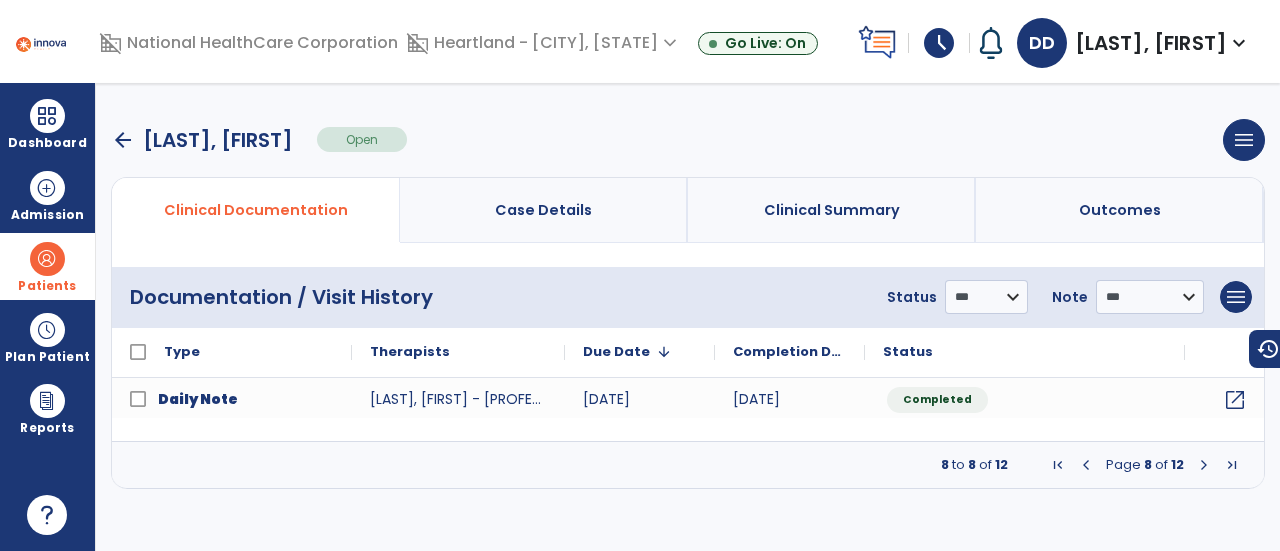 click at bounding box center [1204, 465] 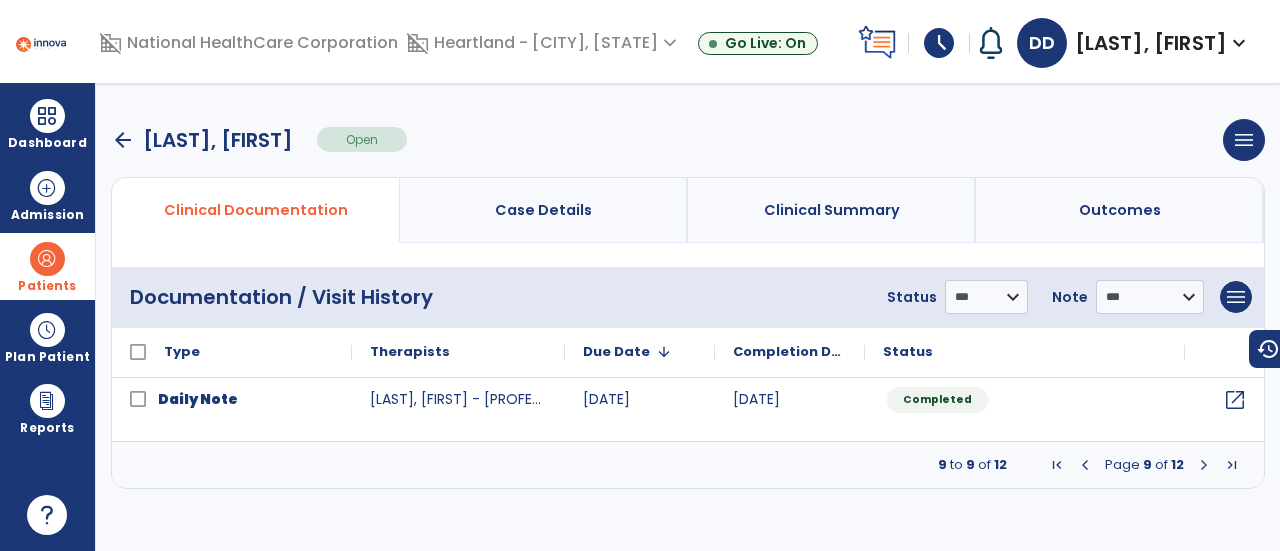 click at bounding box center [1204, 465] 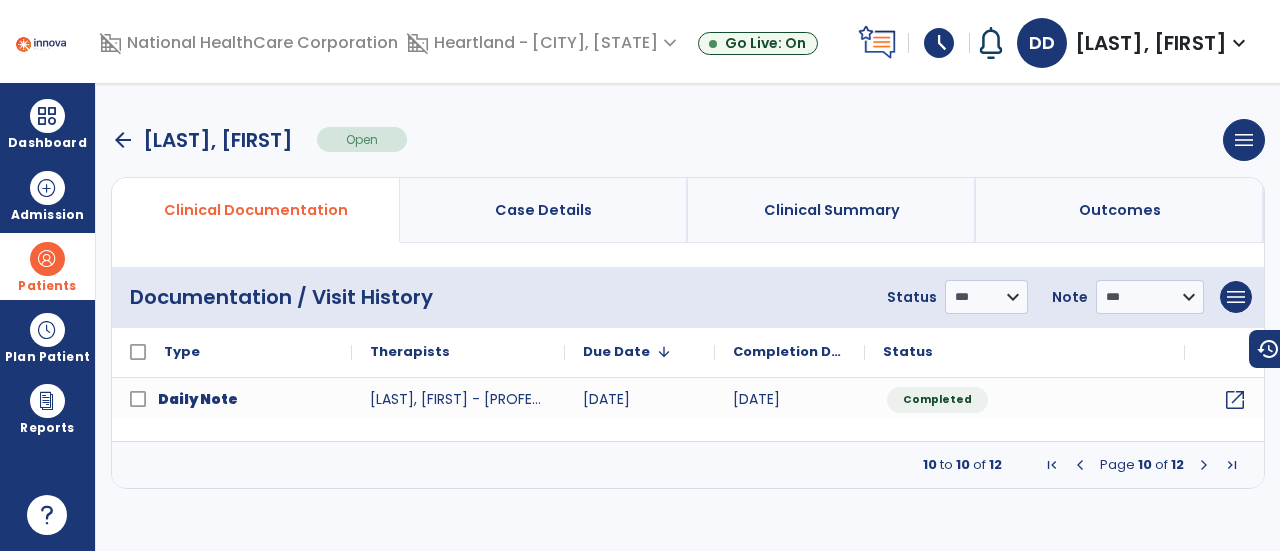 click at bounding box center (1204, 465) 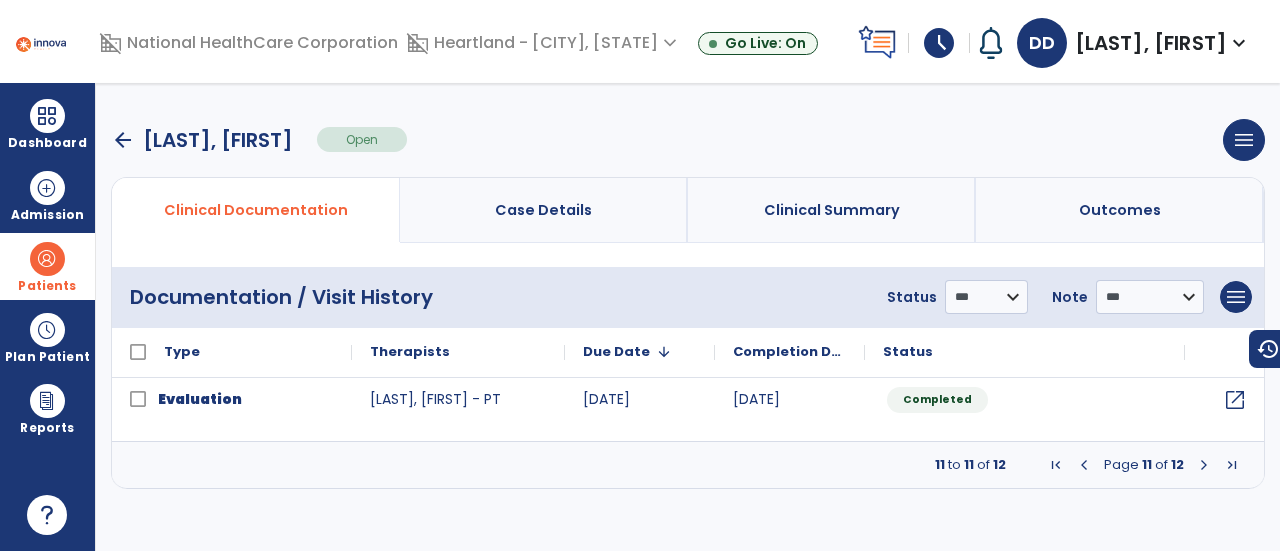 click at bounding box center (1204, 465) 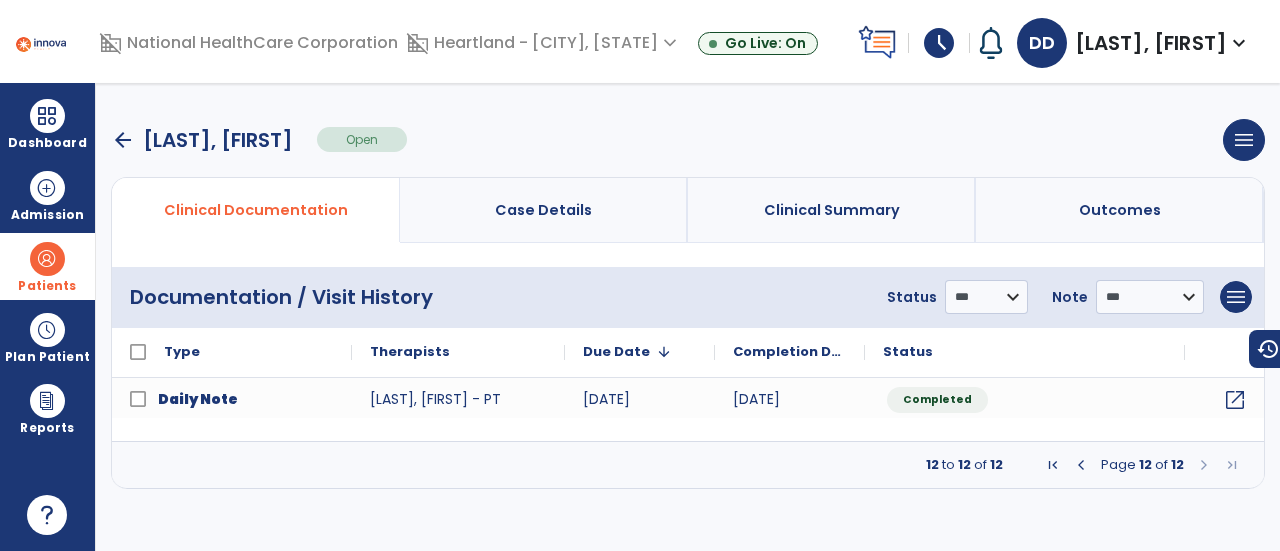 click at bounding box center (1081, 465) 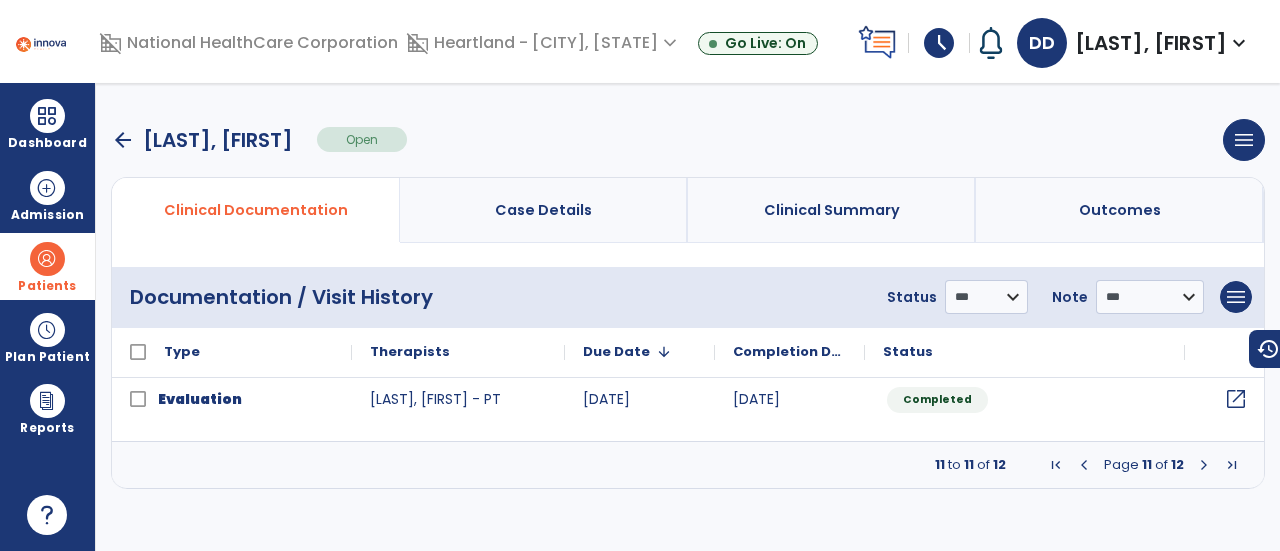 click on "open_in_new" 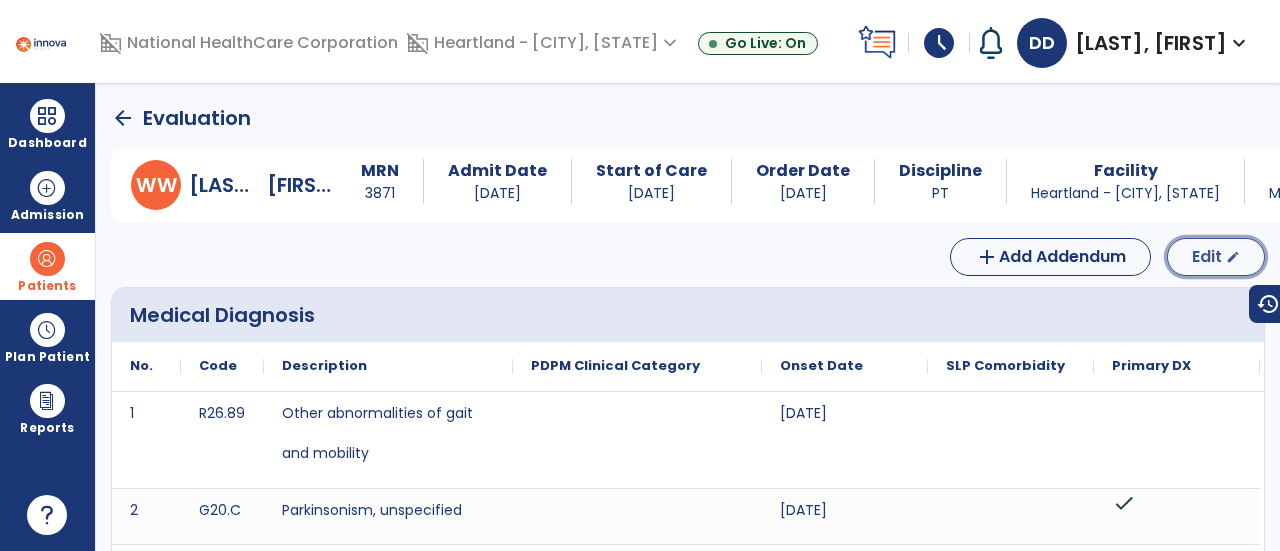 click on "edit" 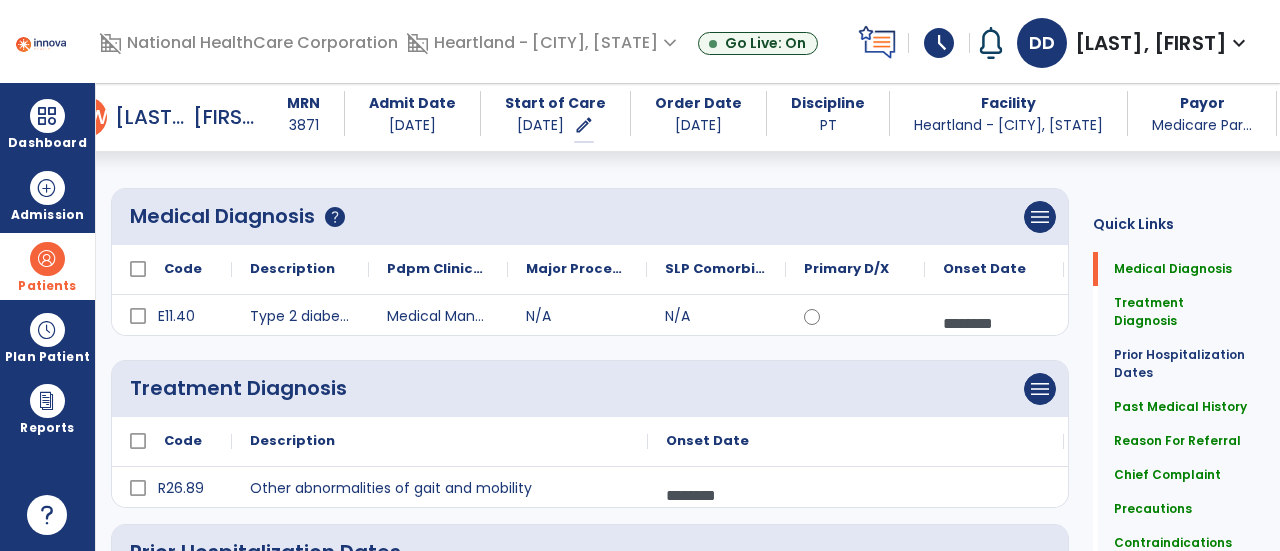 scroll, scrollTop: 161, scrollLeft: 0, axis: vertical 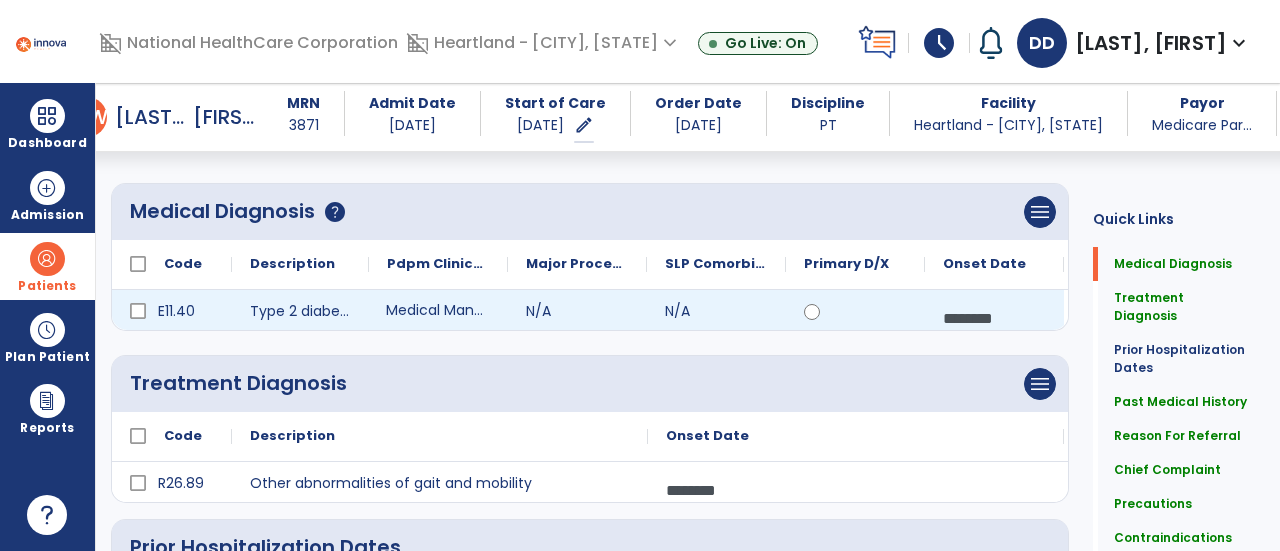 click on "Medical Management" 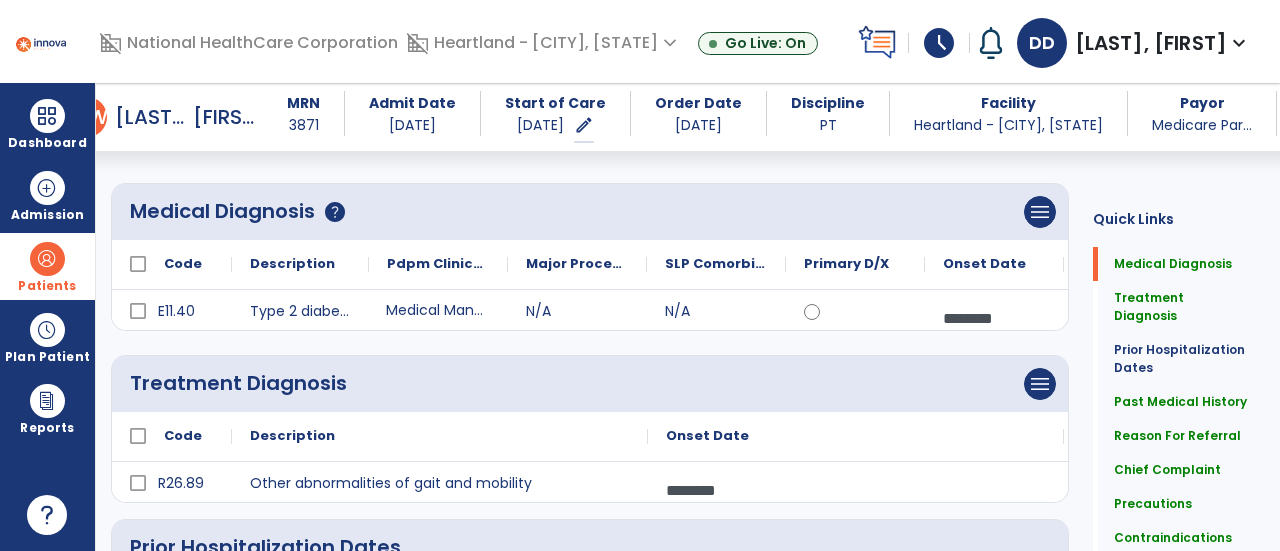 drag, startPoint x: 474, startPoint y: 295, endPoint x: 46, endPoint y: 275, distance: 428.46704 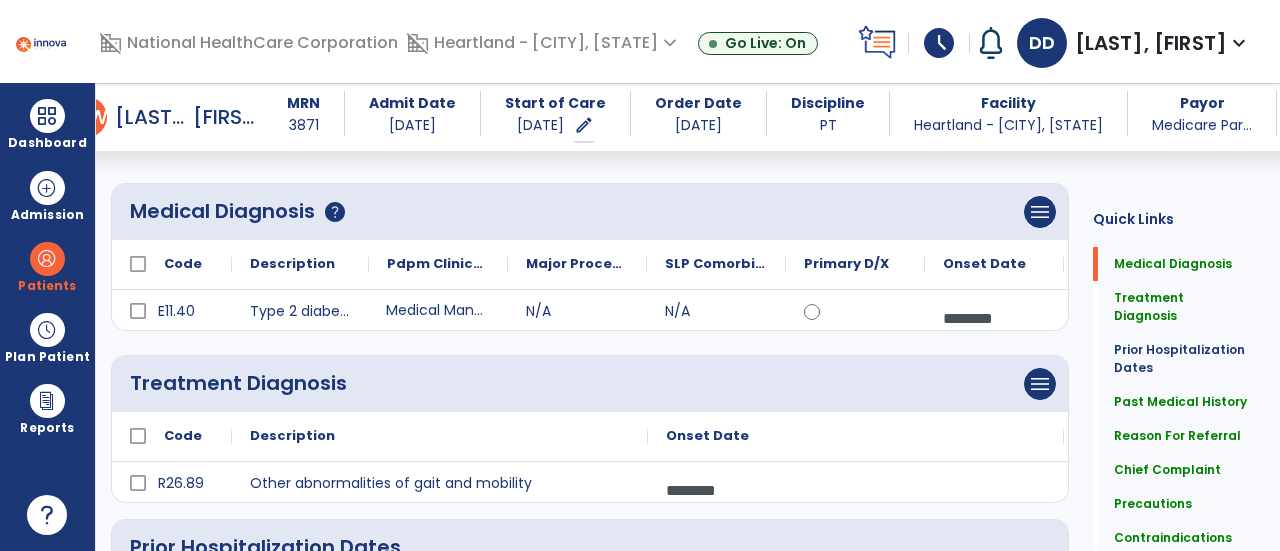 click on "menu   Add Treatment Diagnosis   Delete Treatment Diagnosis" 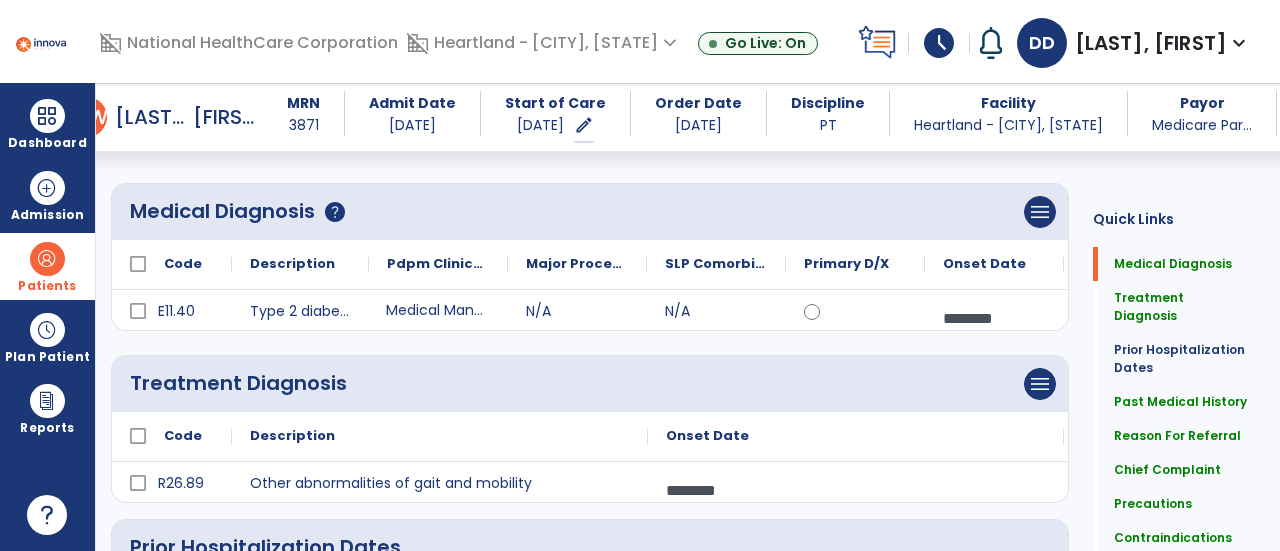 click at bounding box center [47, 259] 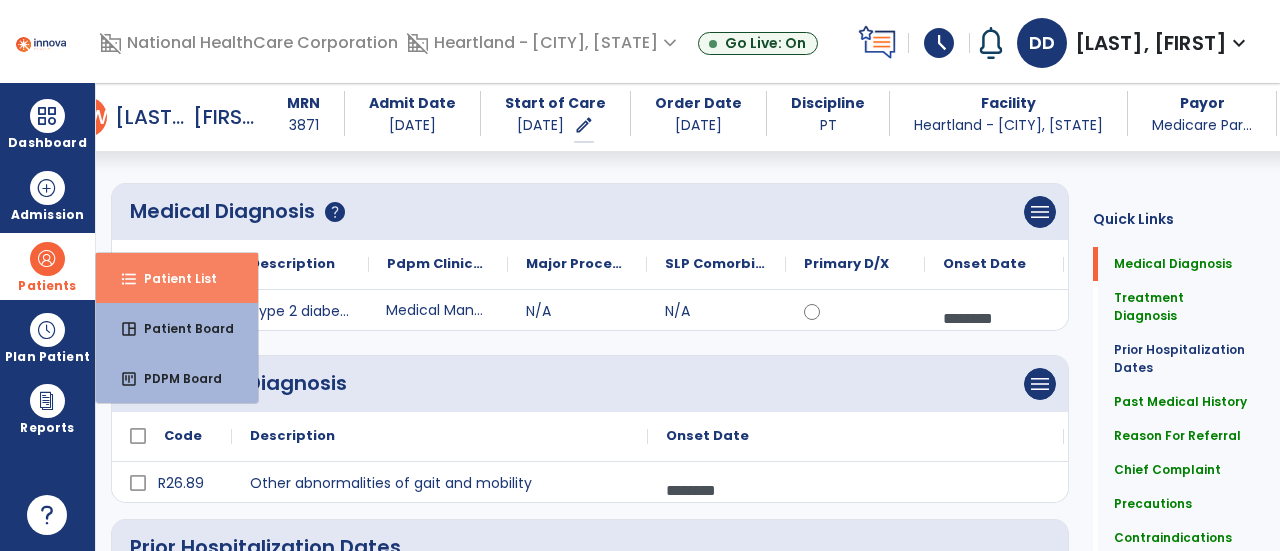 click on "Patient List" at bounding box center (172, 278) 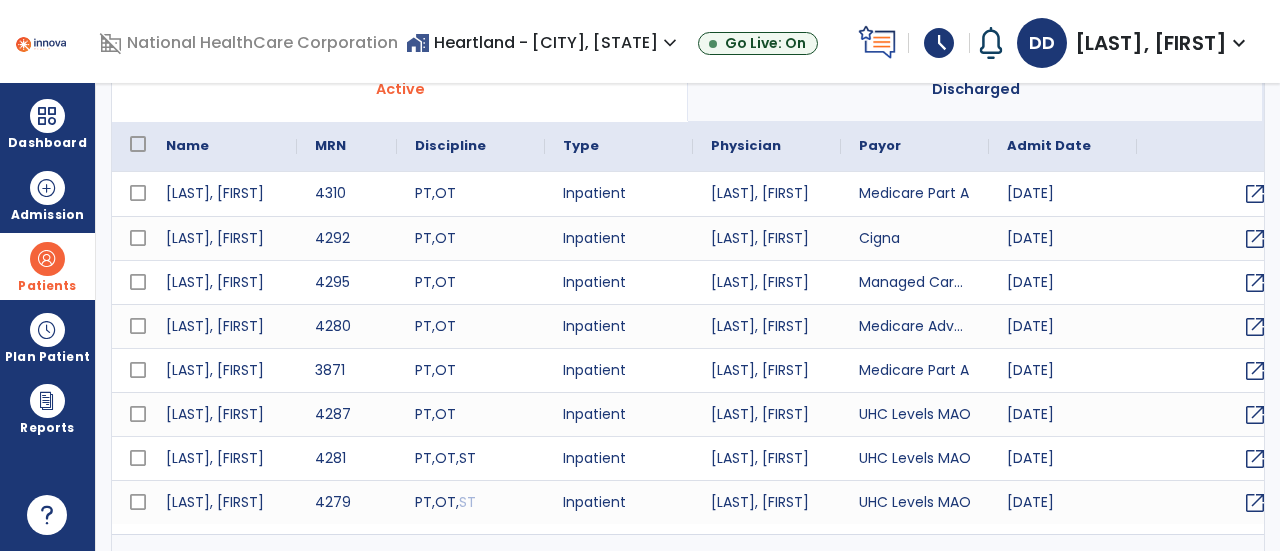 select on "***" 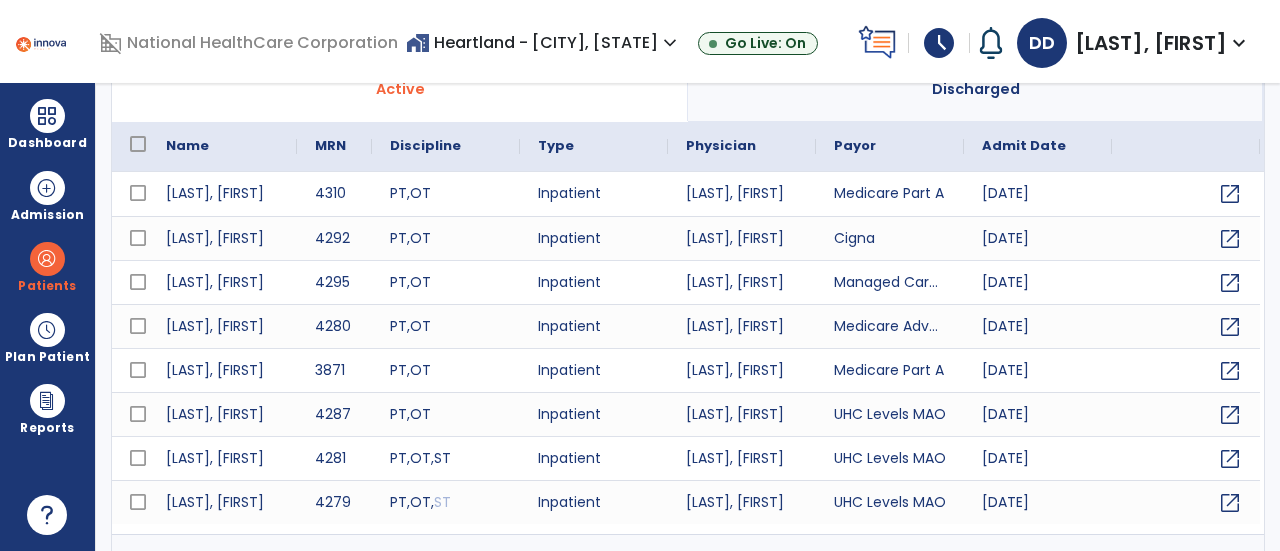 click on "Active" at bounding box center [400, 89] 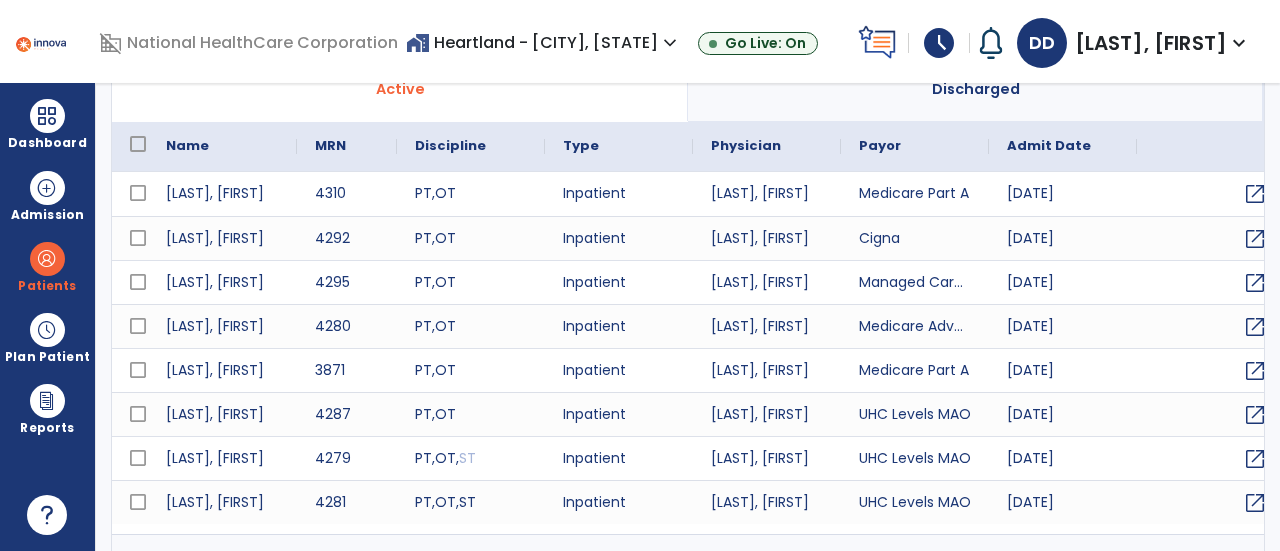 click on "schedule" at bounding box center [939, 43] 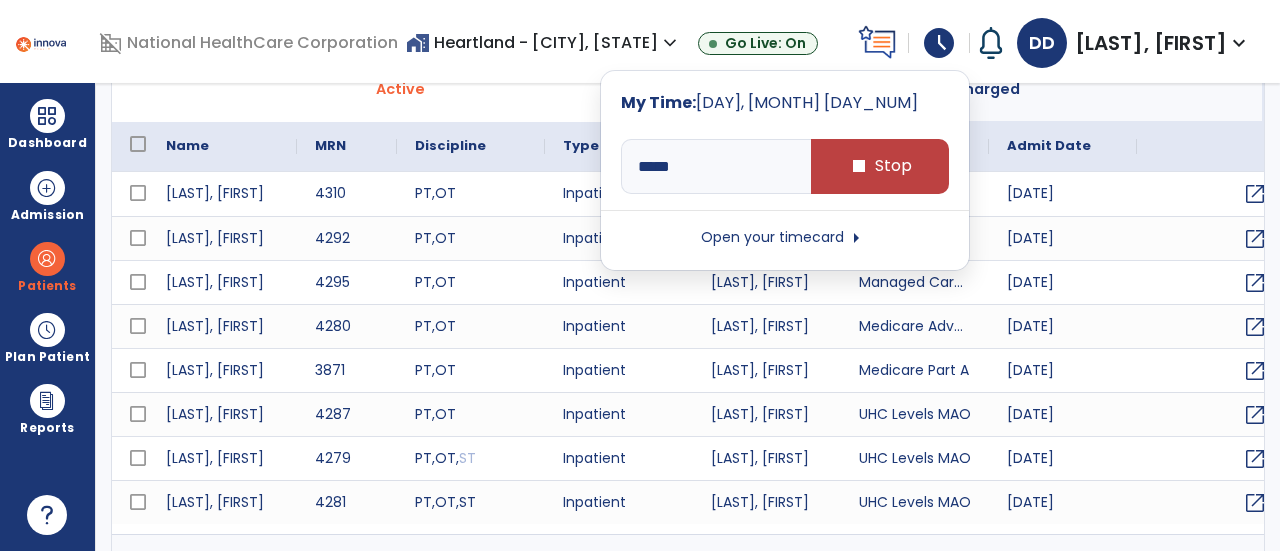 scroll, scrollTop: 0, scrollLeft: 0, axis: both 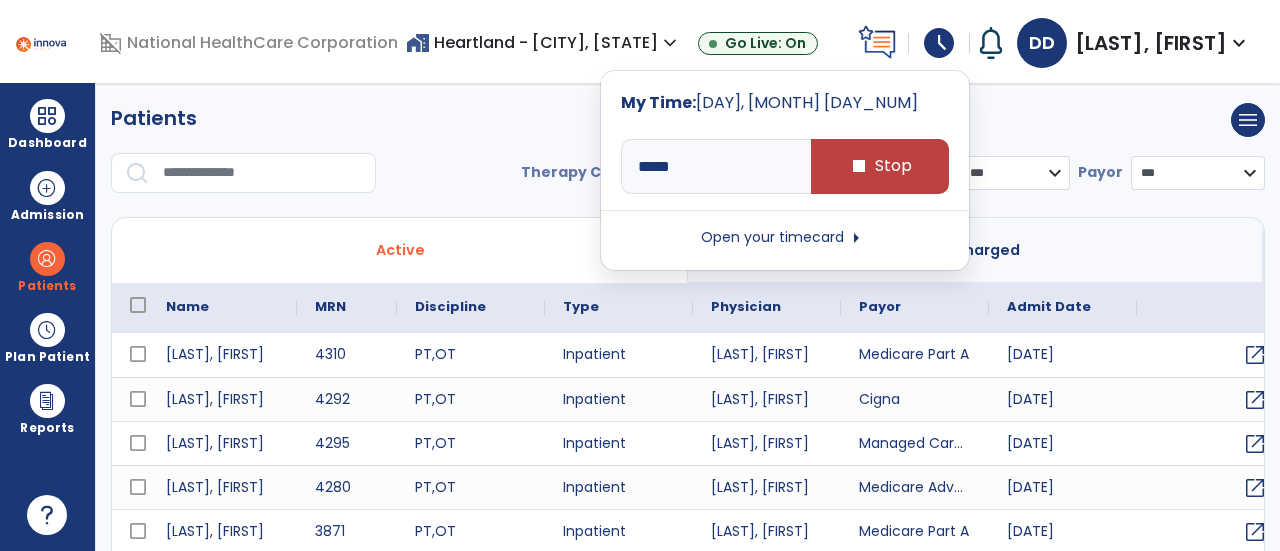 click at bounding box center [262, 173] 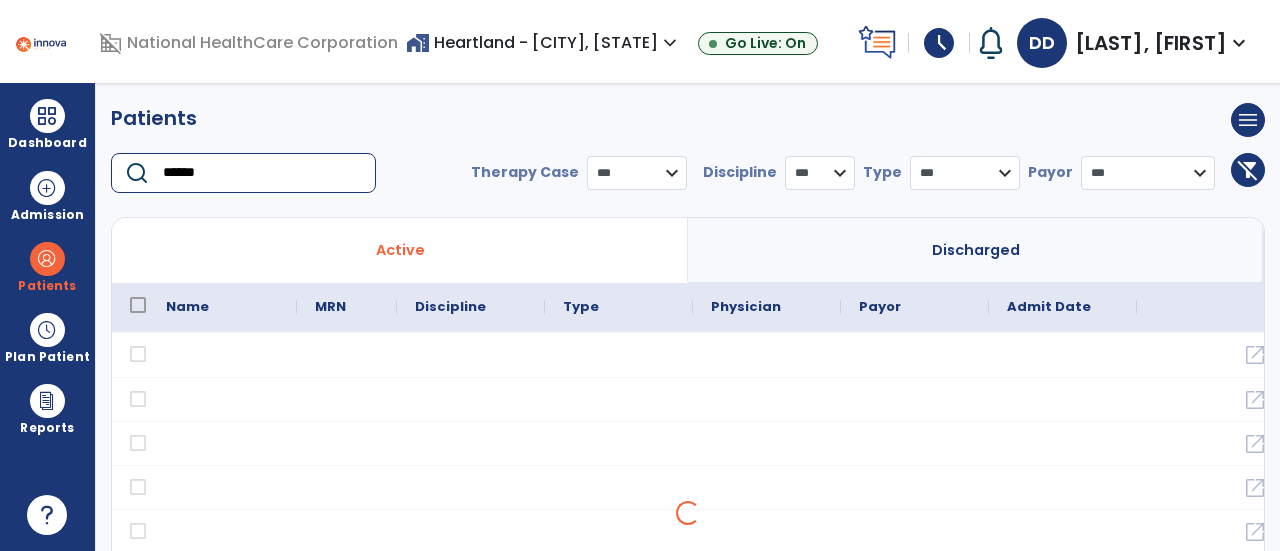 type on "******" 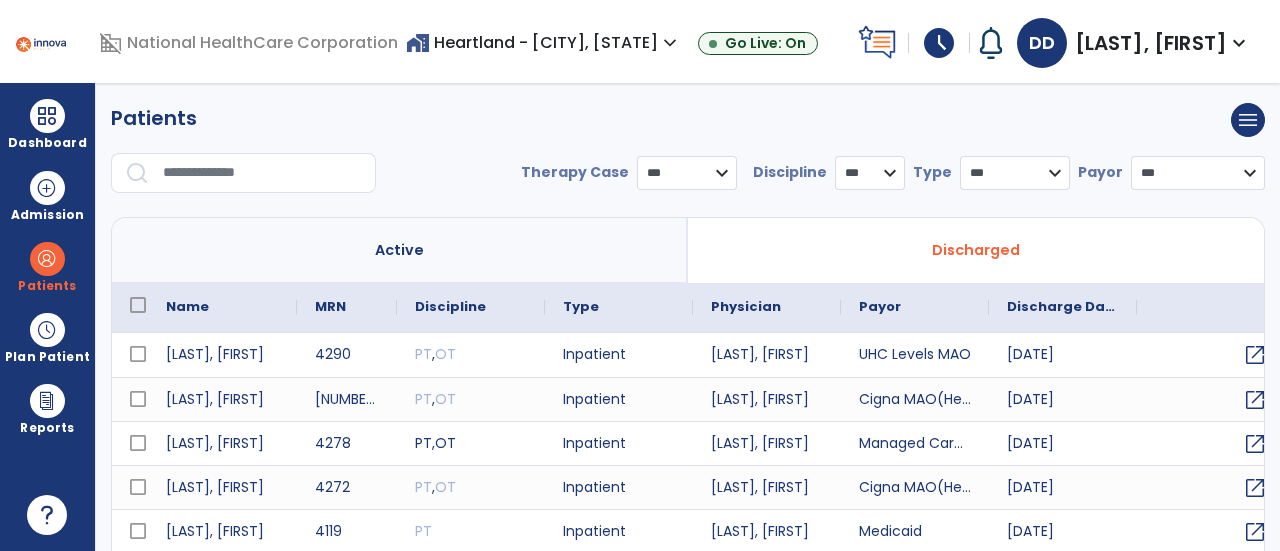 click at bounding box center (262, 173) 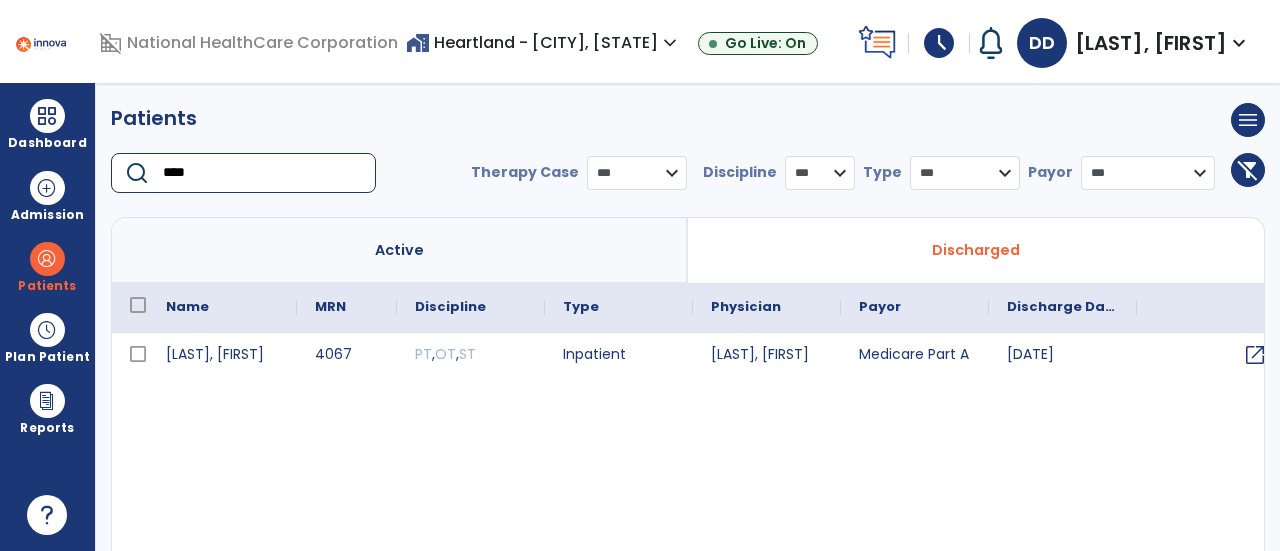 type on "****" 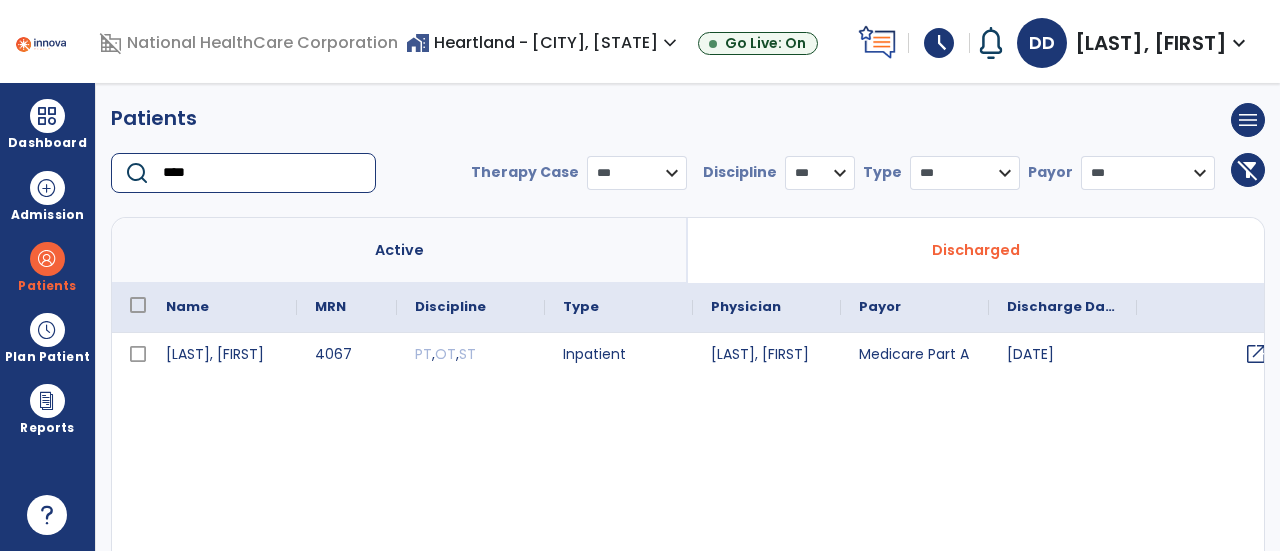 click on "open_in_new" at bounding box center (1256, 354) 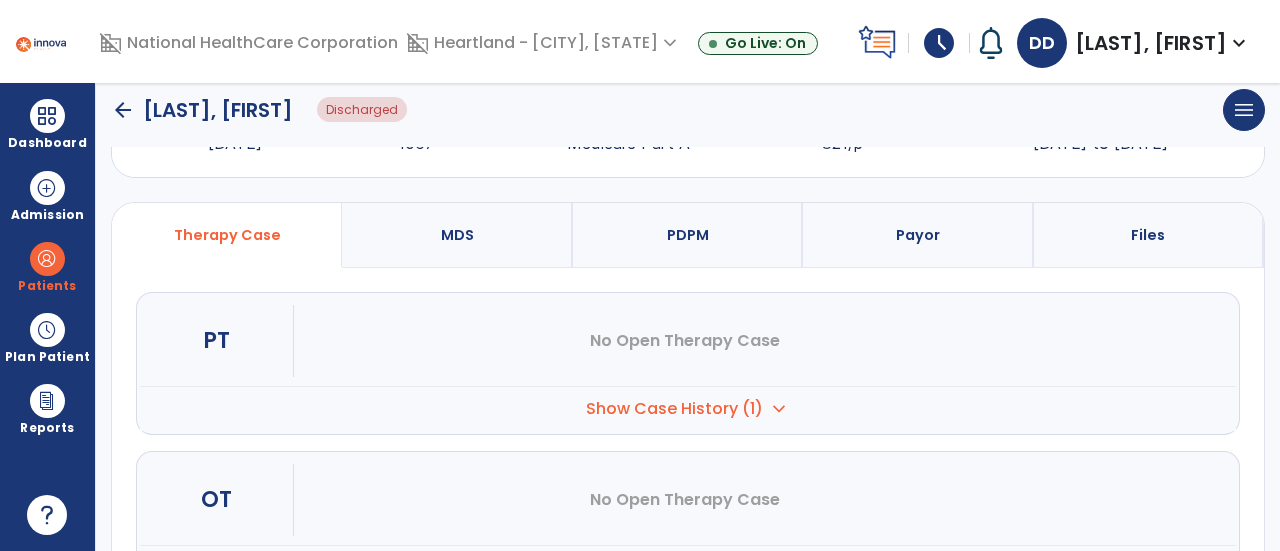 scroll, scrollTop: 94, scrollLeft: 0, axis: vertical 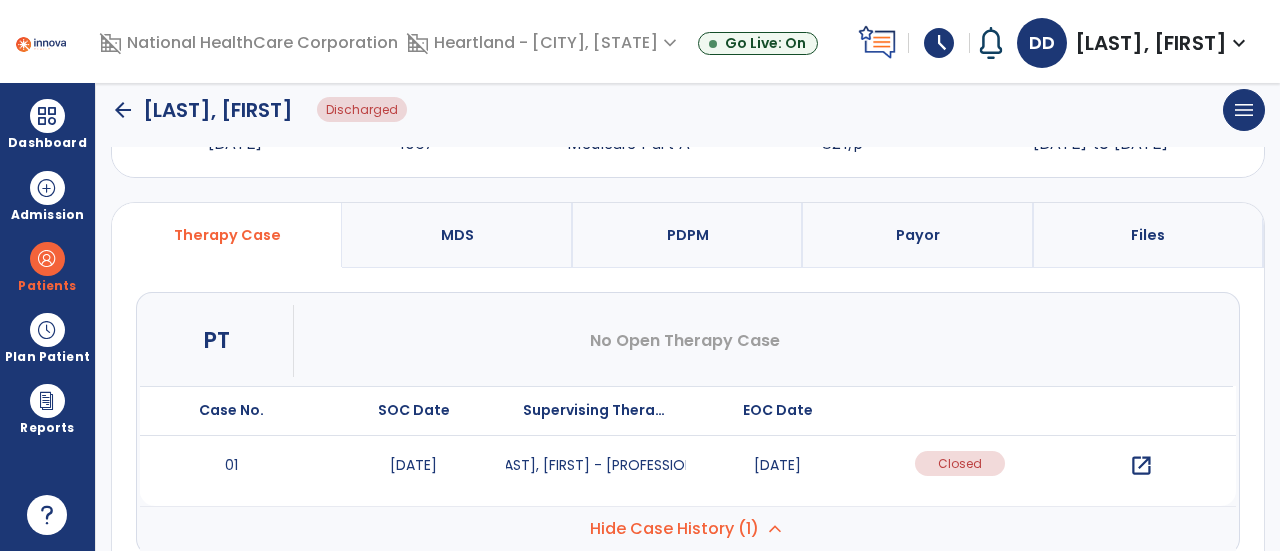 click on "open_in_new" at bounding box center [1141, 466] 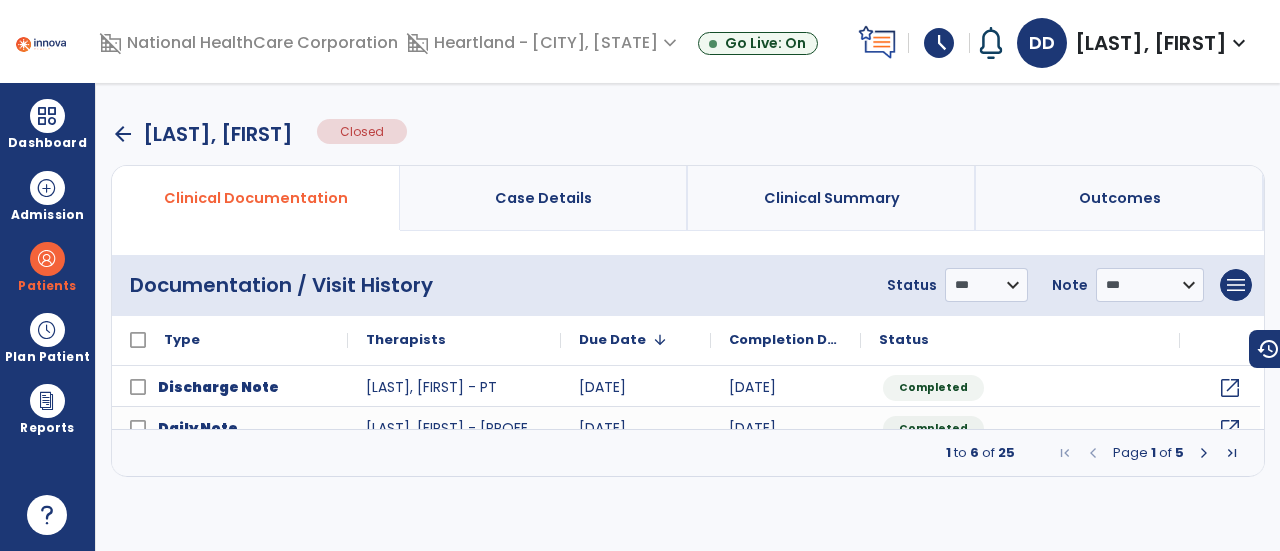scroll, scrollTop: 0, scrollLeft: 0, axis: both 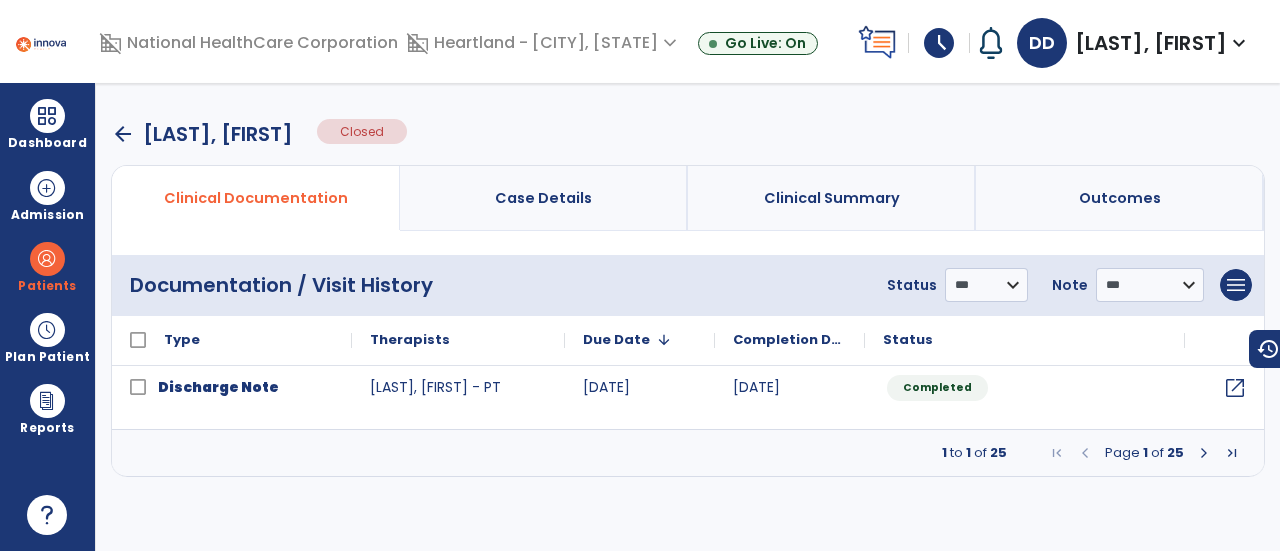 click at bounding box center [1204, 453] 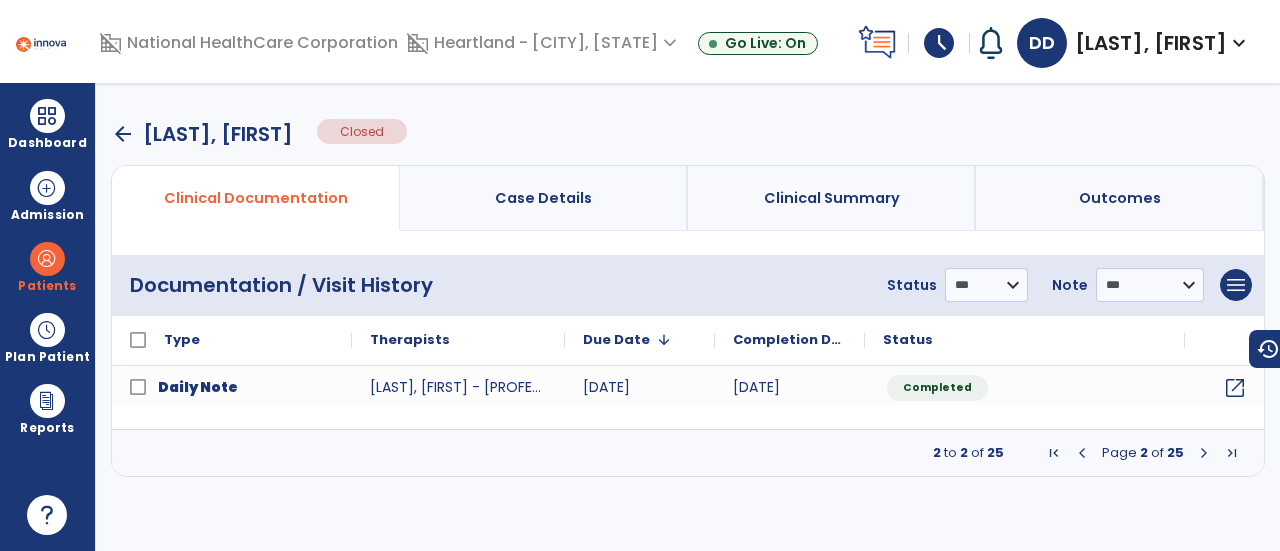 click at bounding box center [1204, 453] 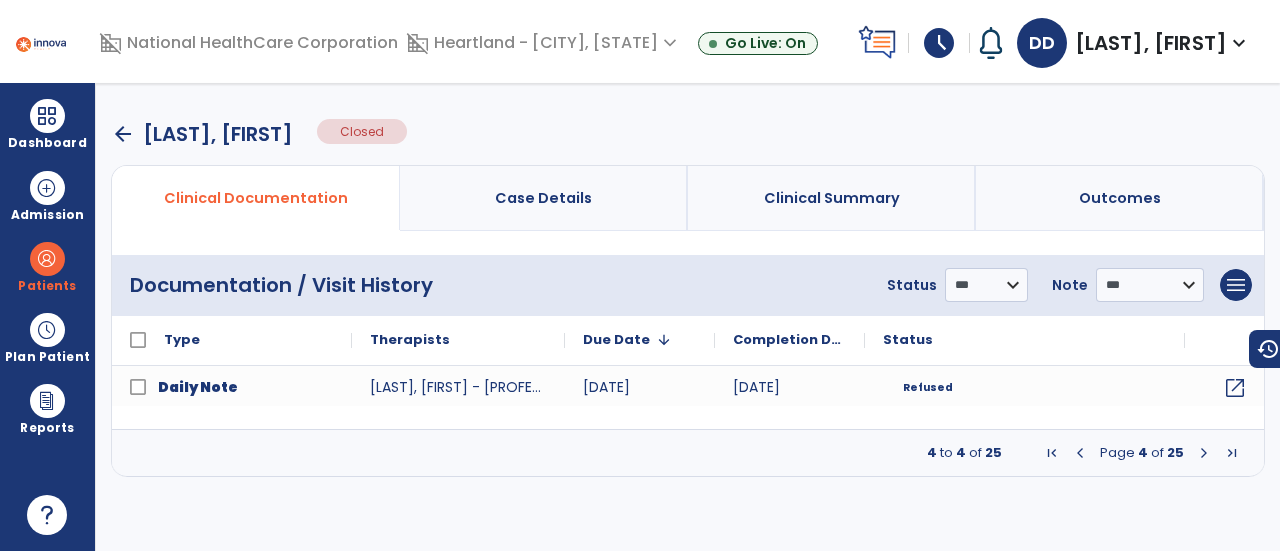 click at bounding box center (1204, 453) 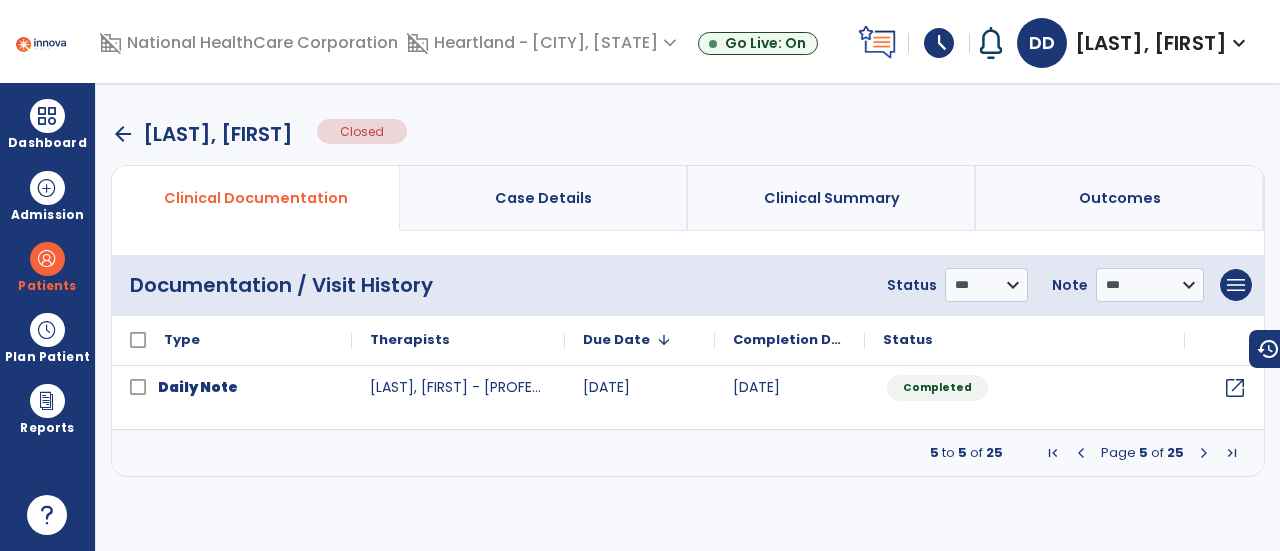 click at bounding box center [1204, 453] 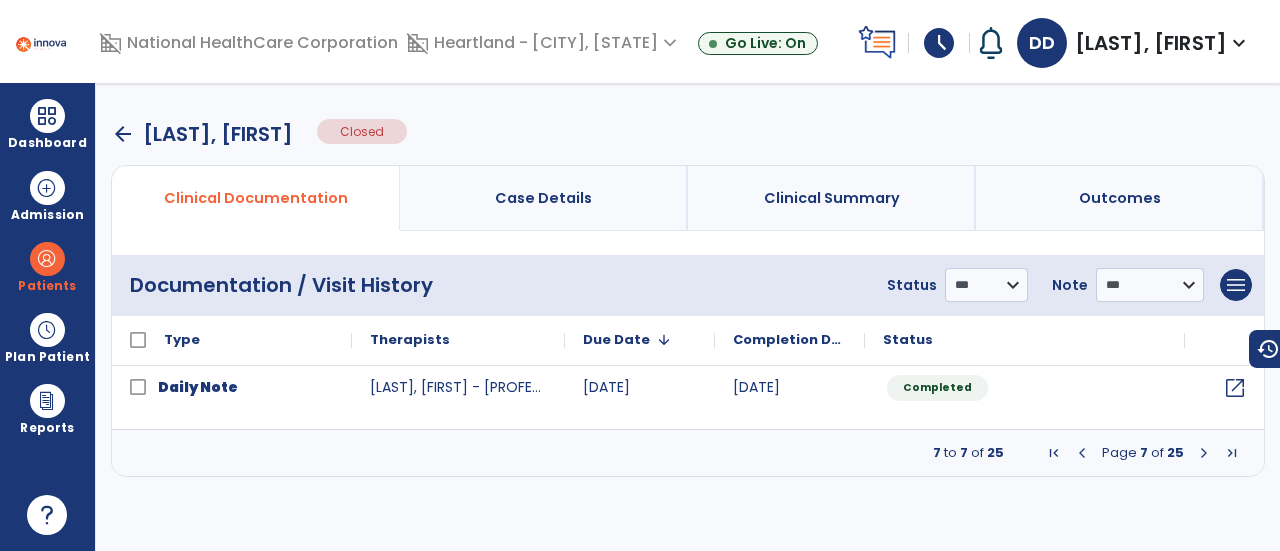 click at bounding box center [1204, 453] 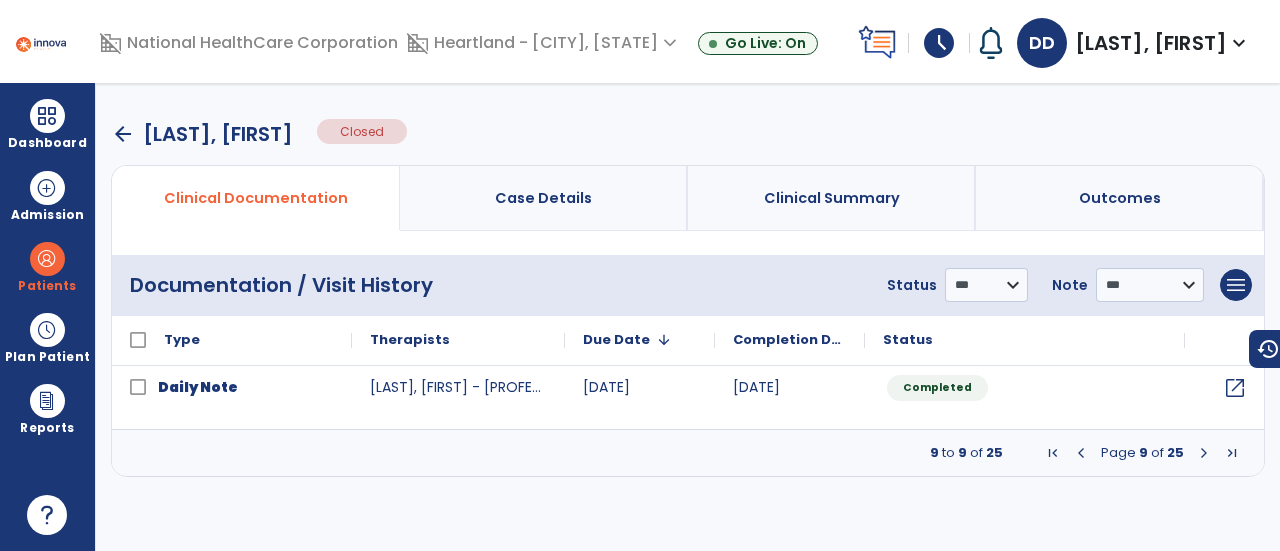 click at bounding box center [1204, 453] 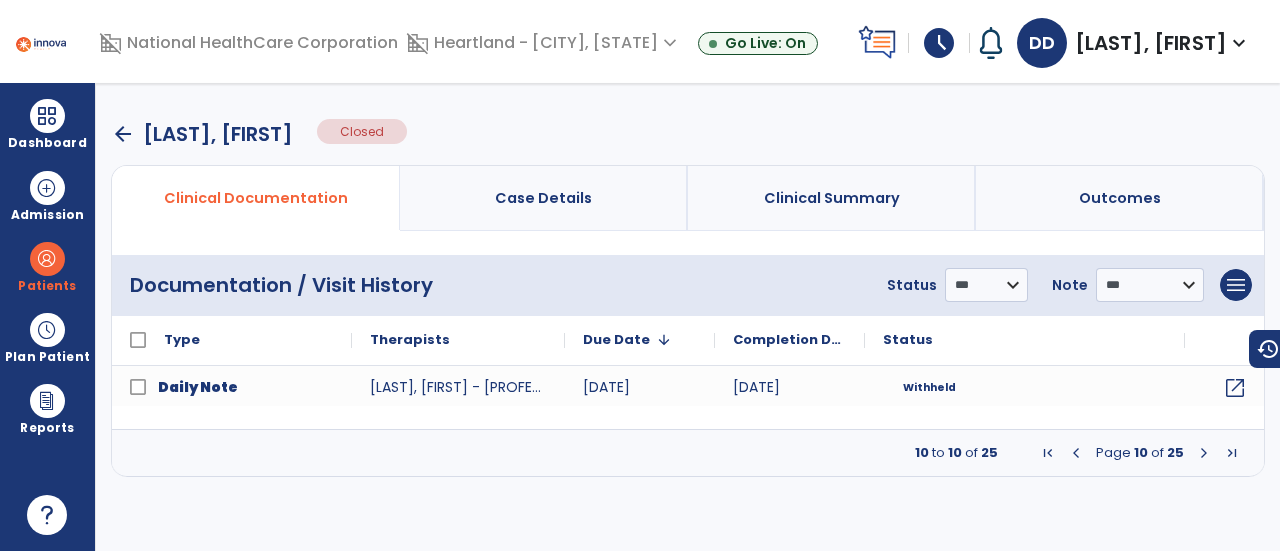 click at bounding box center (1204, 453) 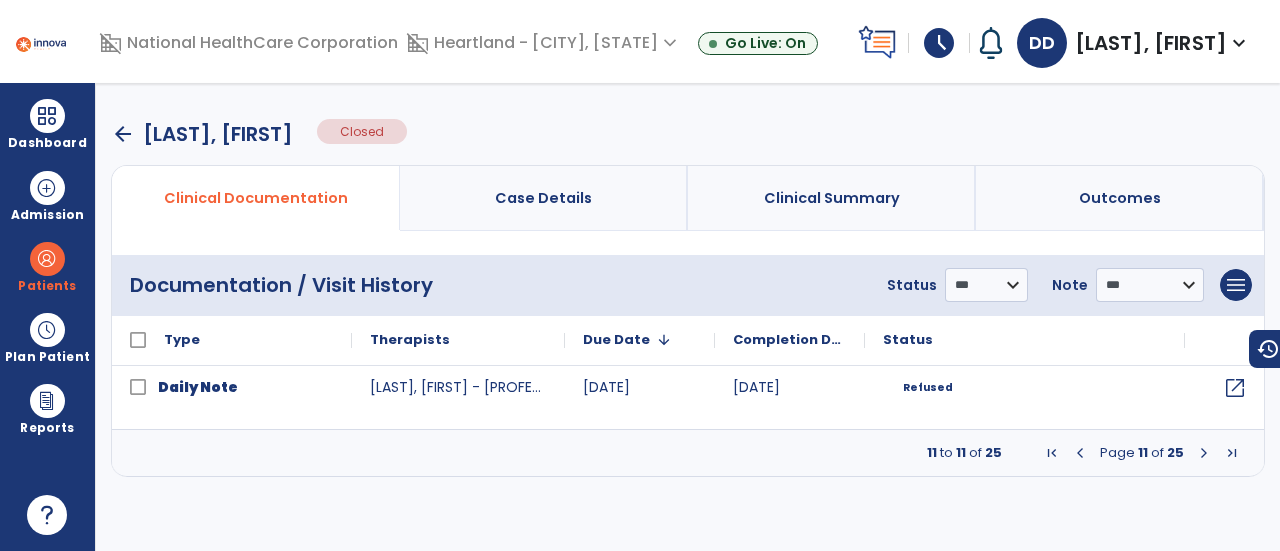 click at bounding box center [1204, 453] 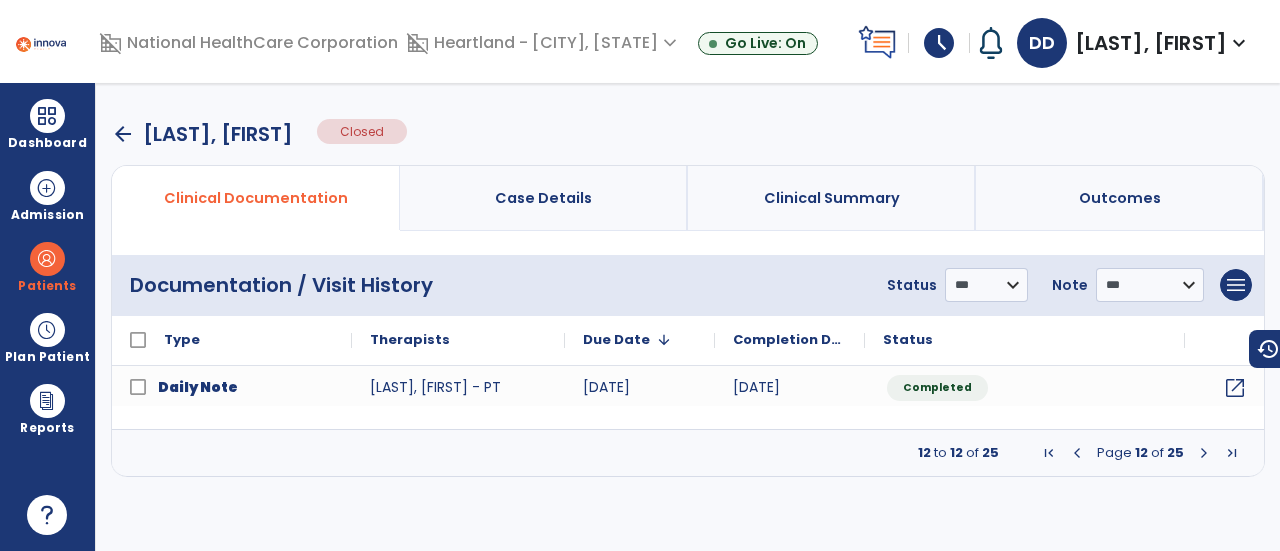 click at bounding box center [1204, 453] 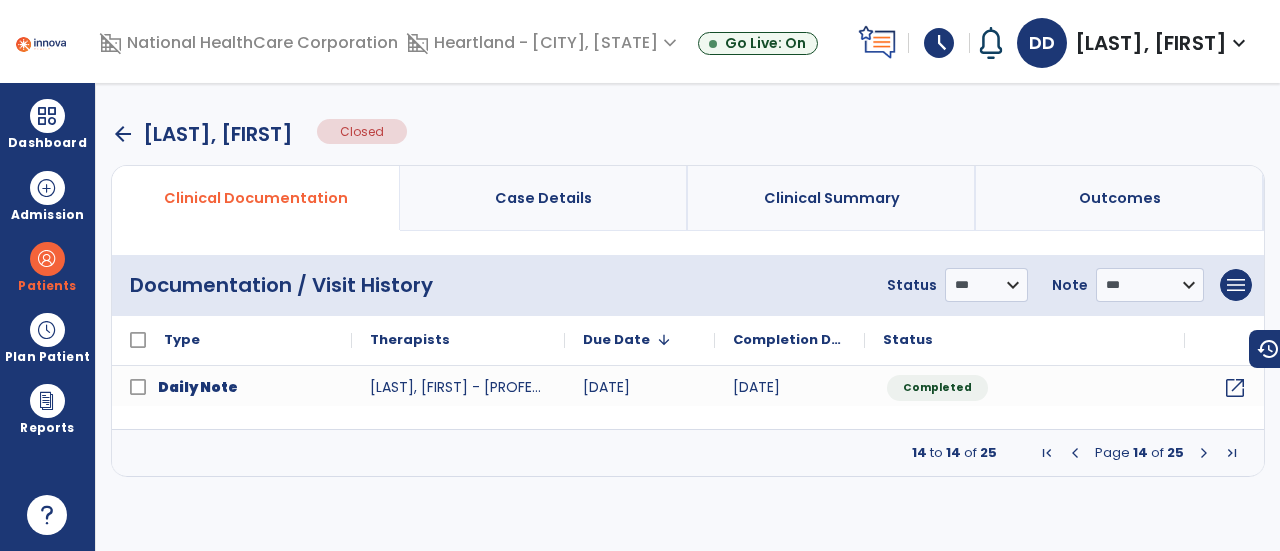 click at bounding box center (1204, 453) 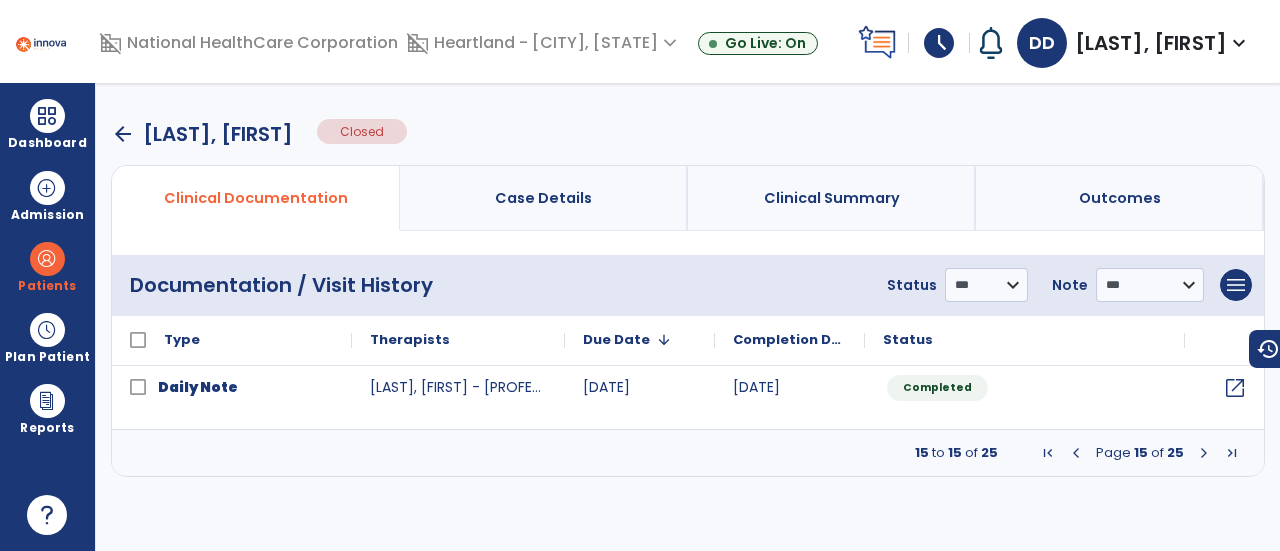 click at bounding box center (1204, 453) 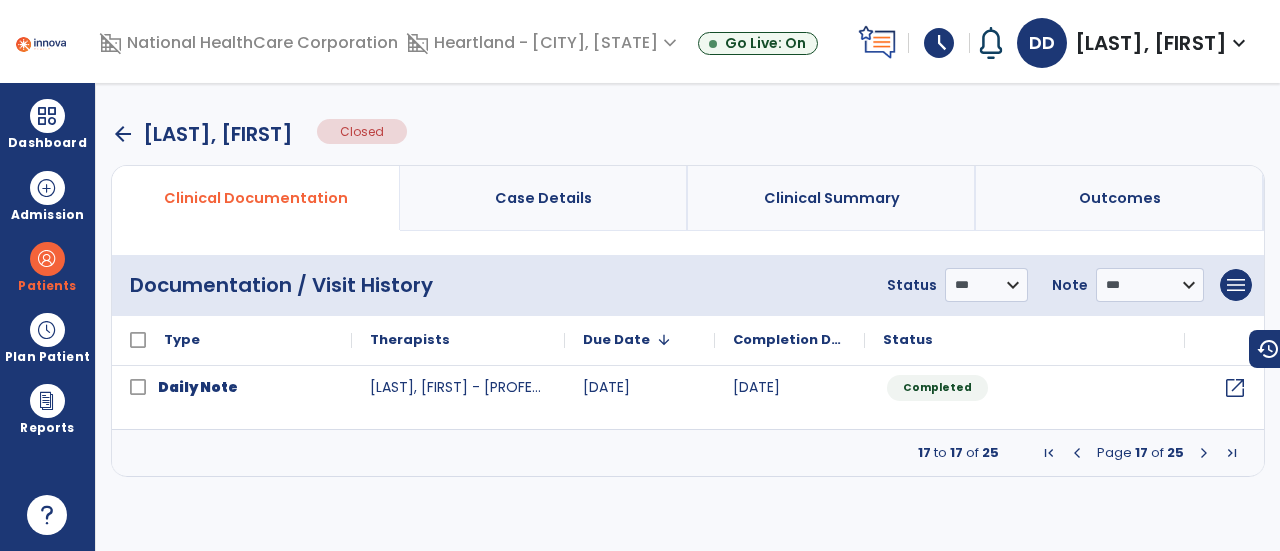 click at bounding box center [1204, 453] 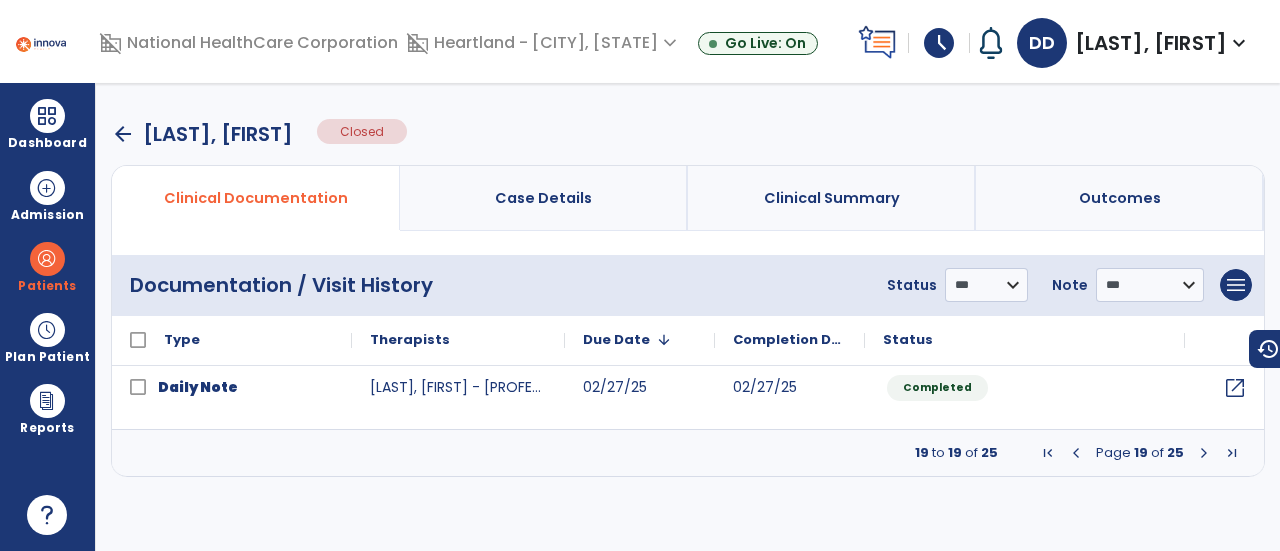 click at bounding box center [1204, 453] 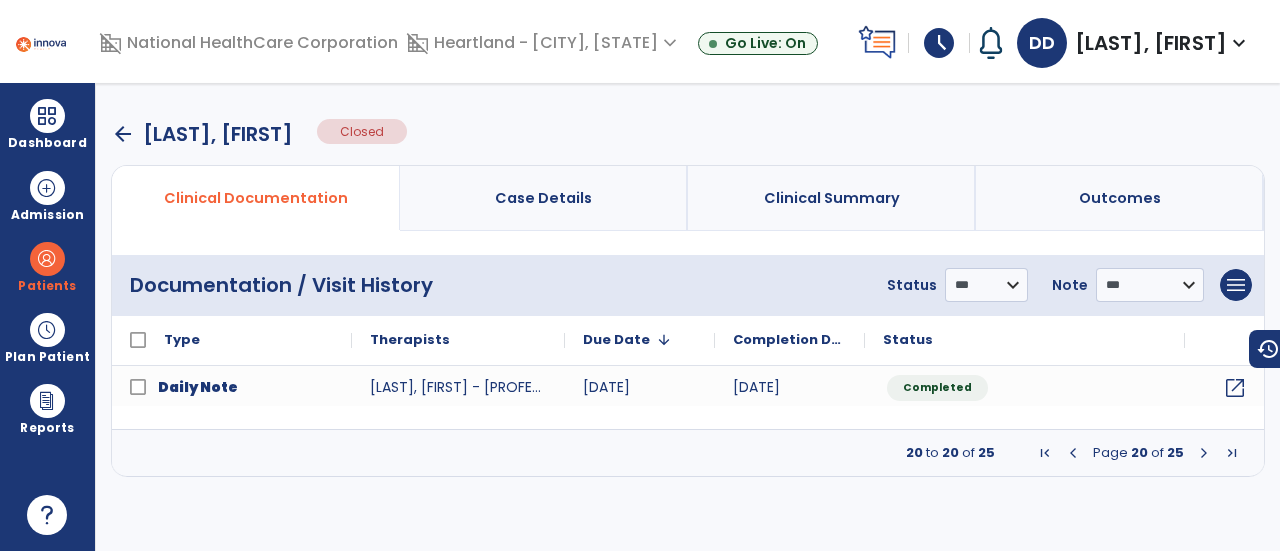 click at bounding box center (1204, 453) 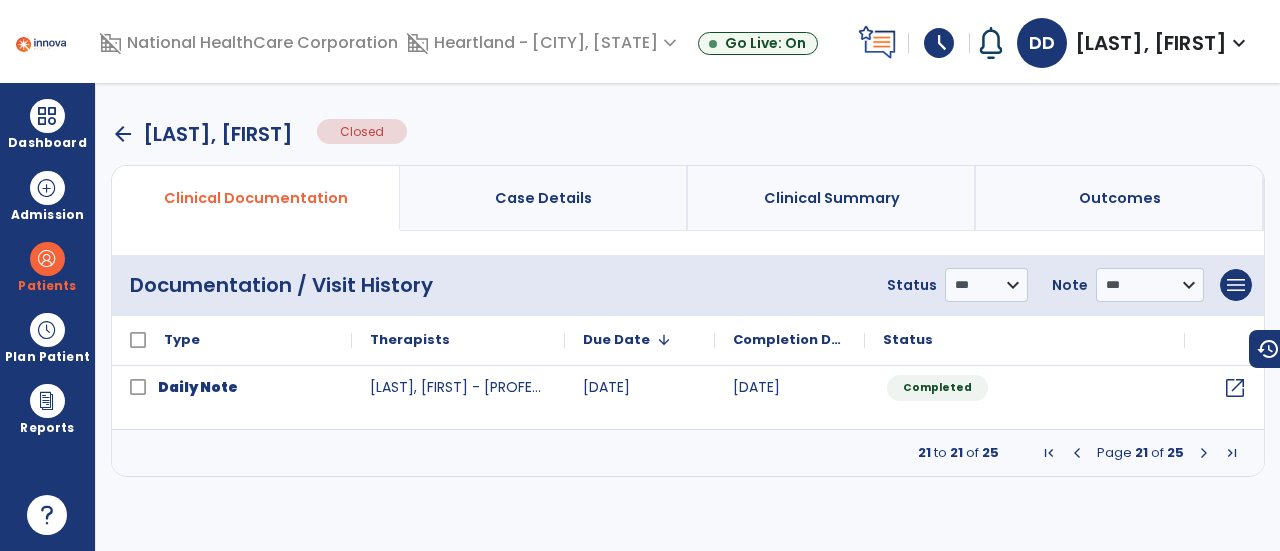 click at bounding box center [1204, 453] 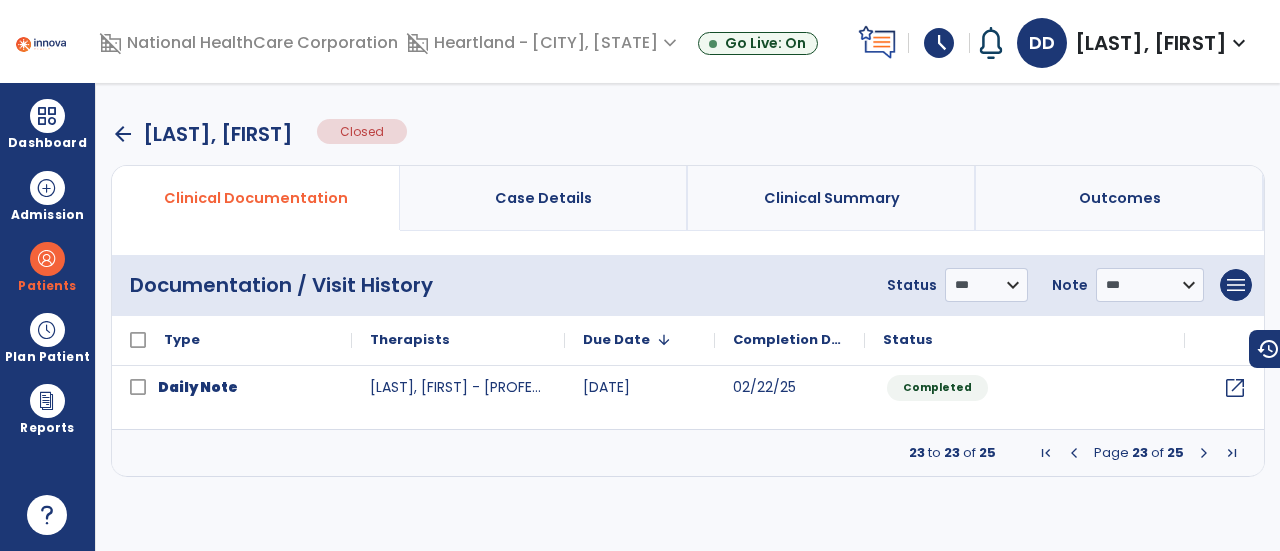 click at bounding box center (1204, 453) 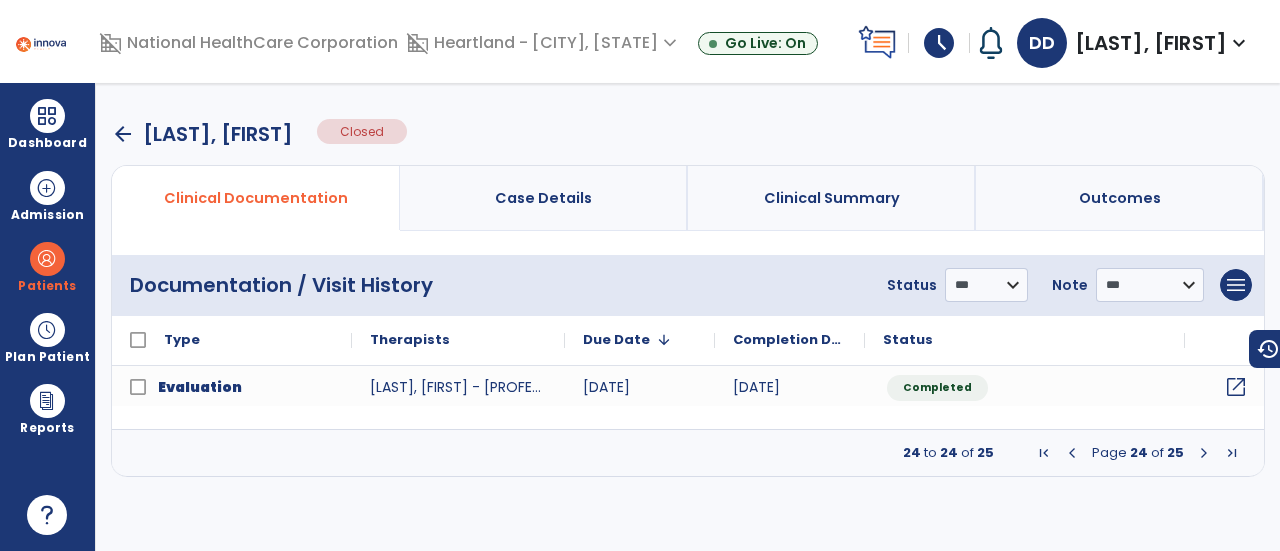 click on "open_in_new" 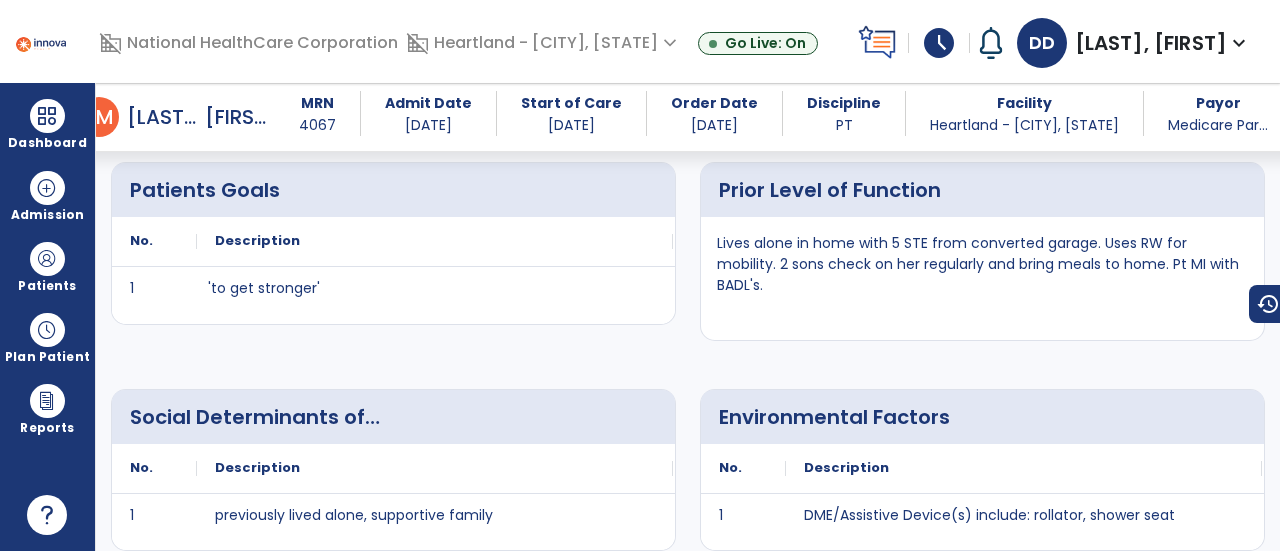 scroll, scrollTop: 1285, scrollLeft: 0, axis: vertical 